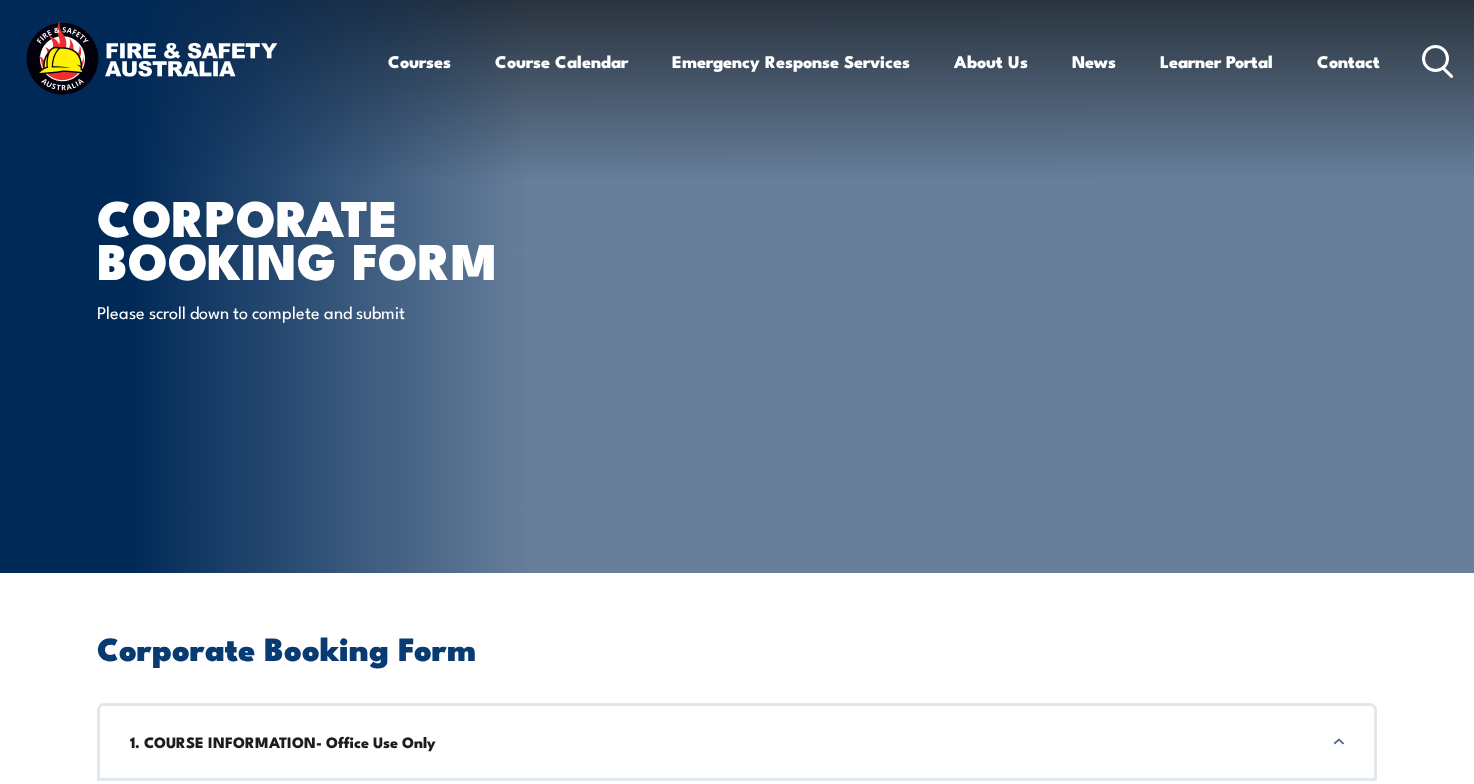 scroll, scrollTop: 0, scrollLeft: 0, axis: both 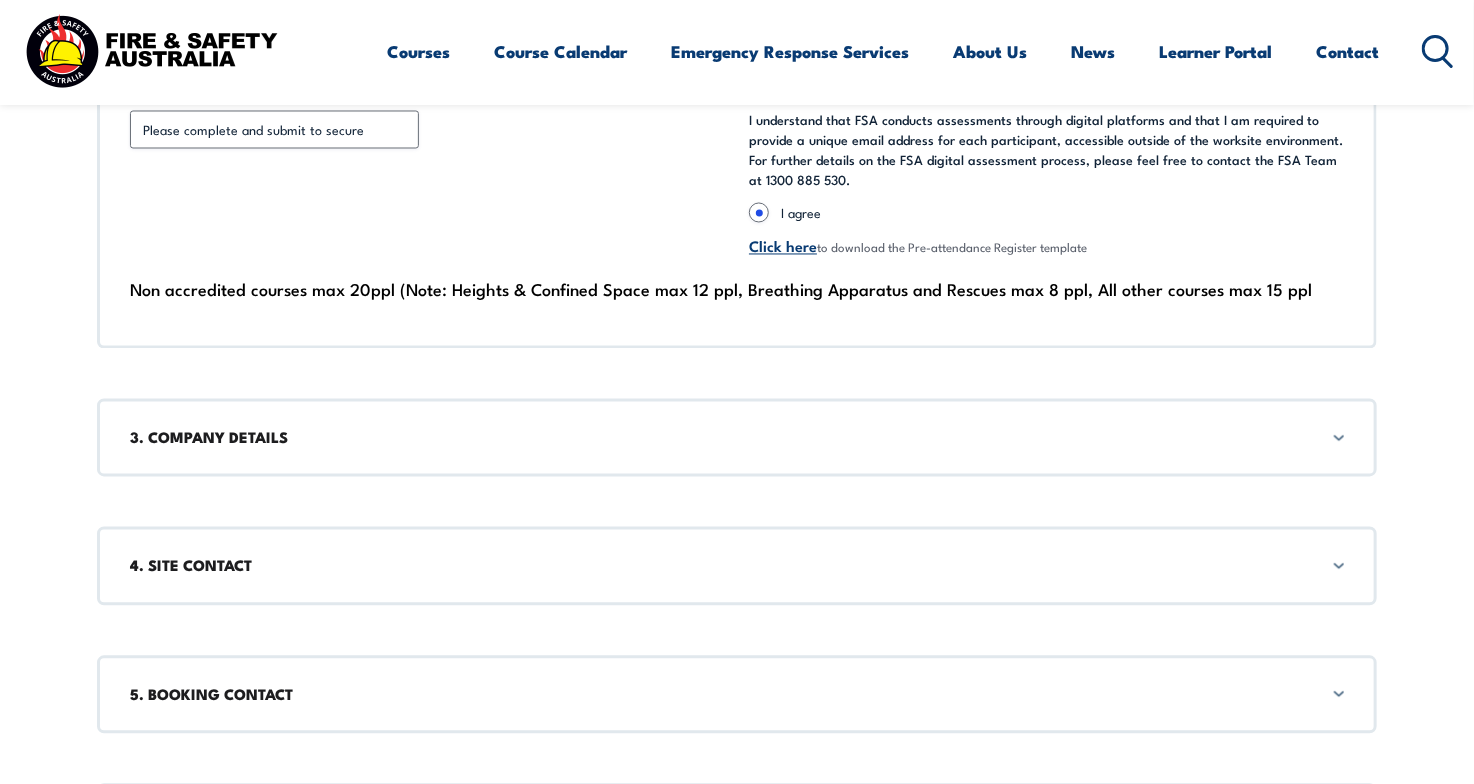 click on "3. COMPANY DETAILS" at bounding box center [737, 438] 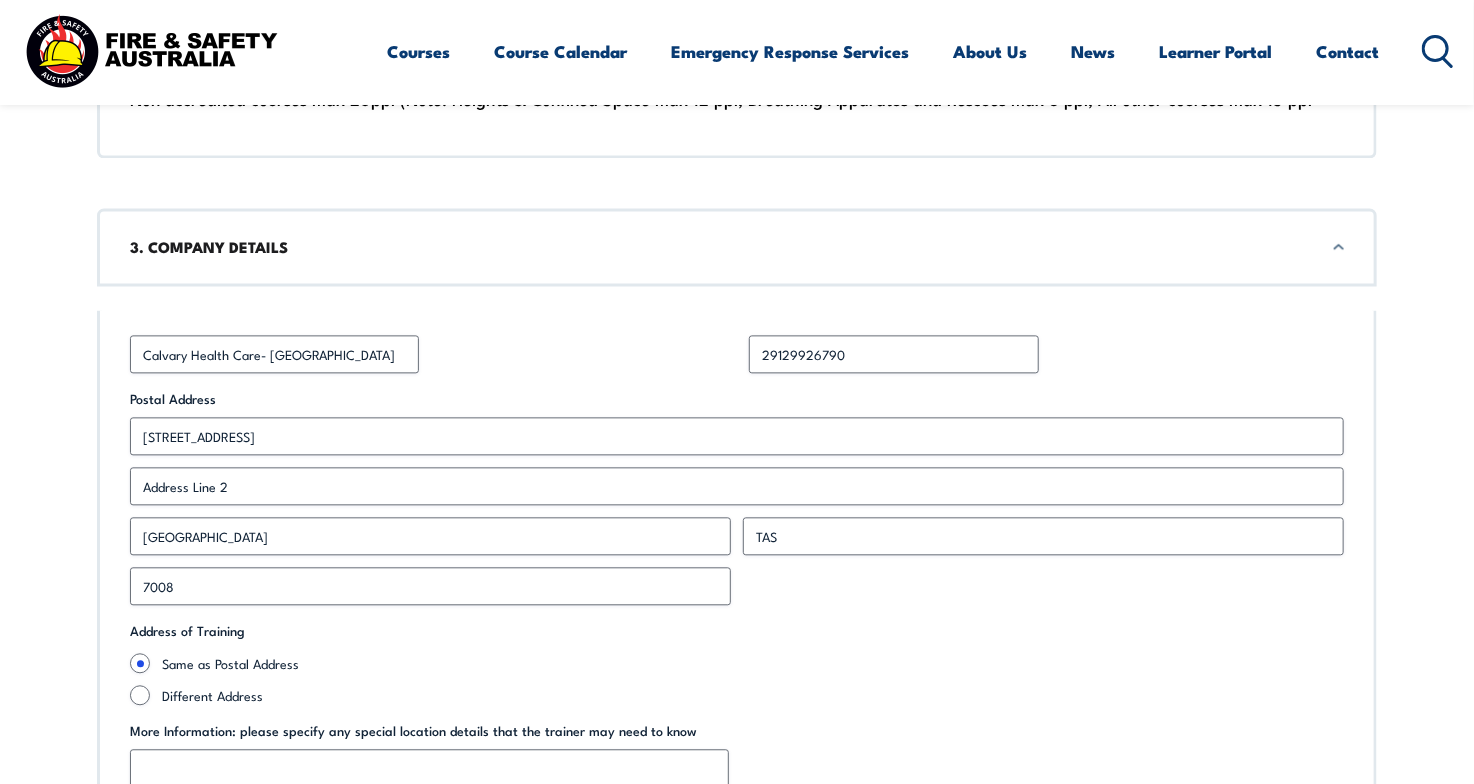scroll, scrollTop: 1938, scrollLeft: 0, axis: vertical 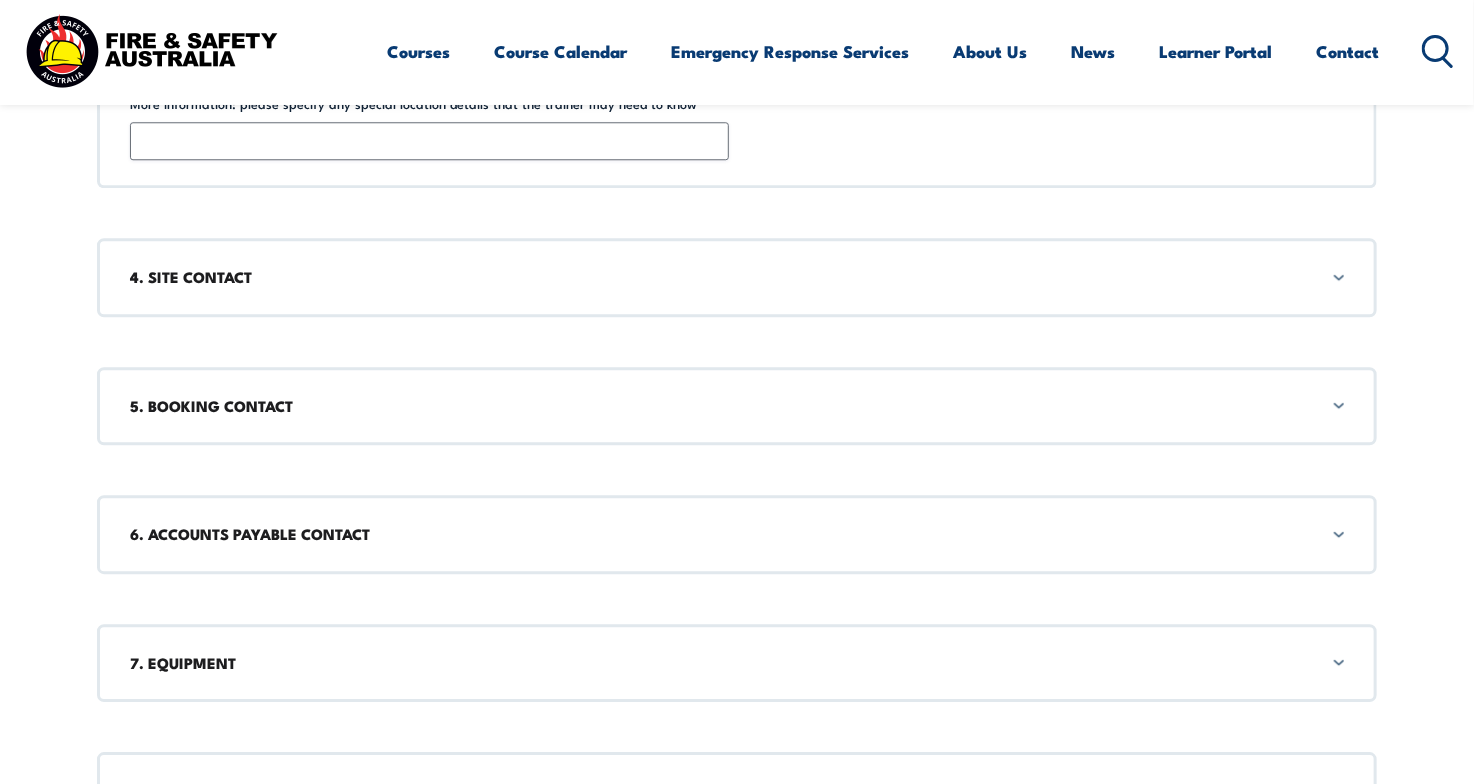 click on "5. BOOKING CONTACT" at bounding box center (737, 406) 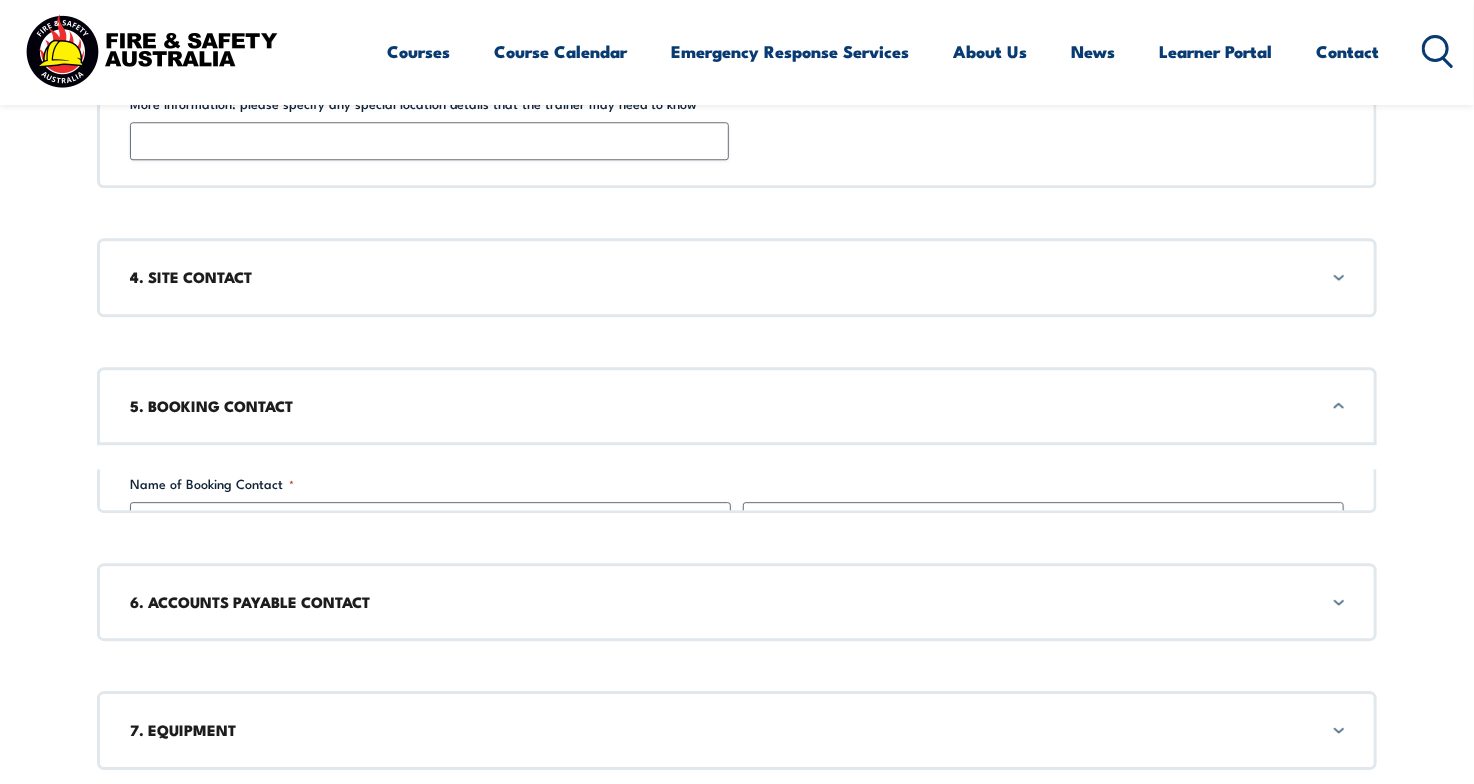click on "5. BOOKING CONTACT" at bounding box center [737, 406] 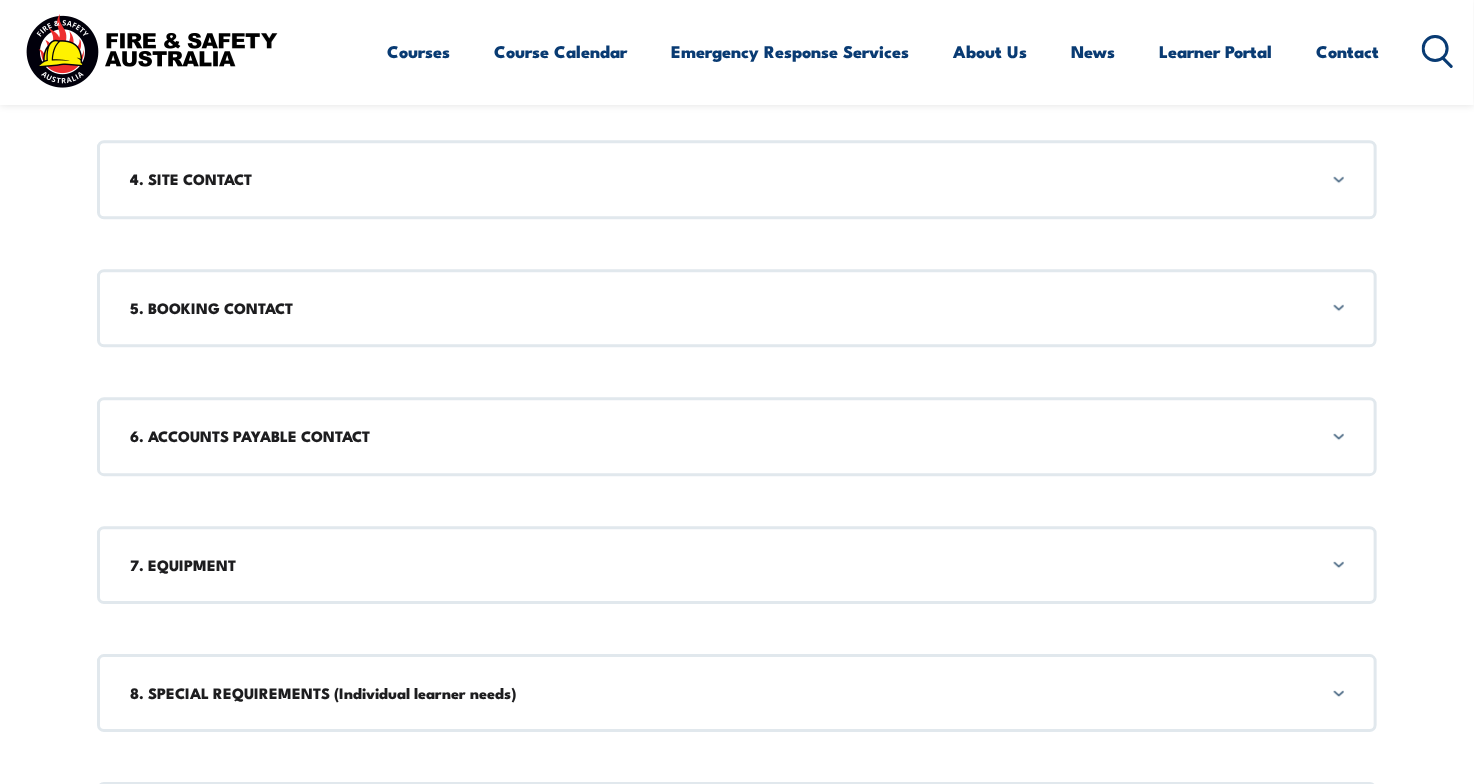 scroll, scrollTop: 2720, scrollLeft: 0, axis: vertical 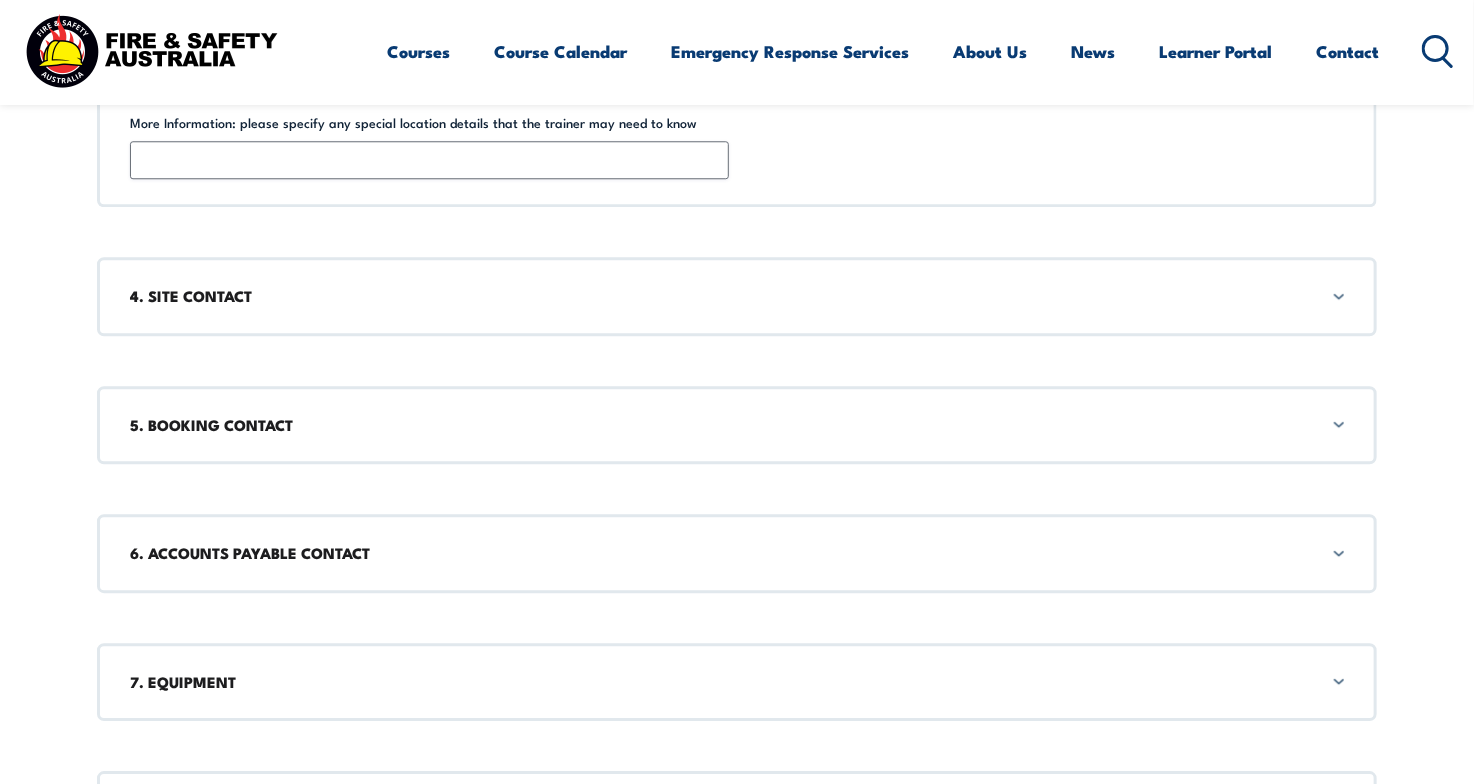 click on "5. BOOKING CONTACT" at bounding box center [737, 425] 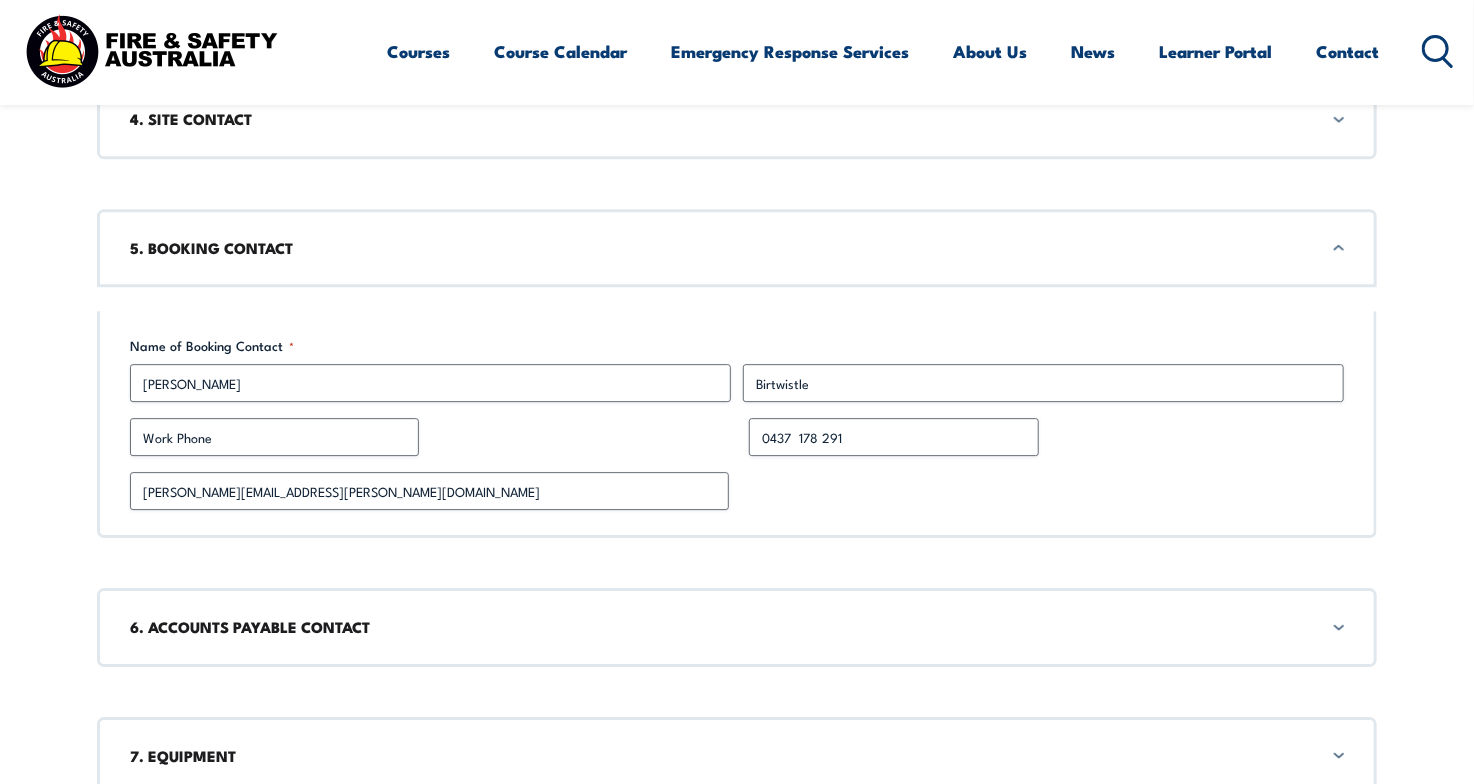 scroll, scrollTop: 2720, scrollLeft: 0, axis: vertical 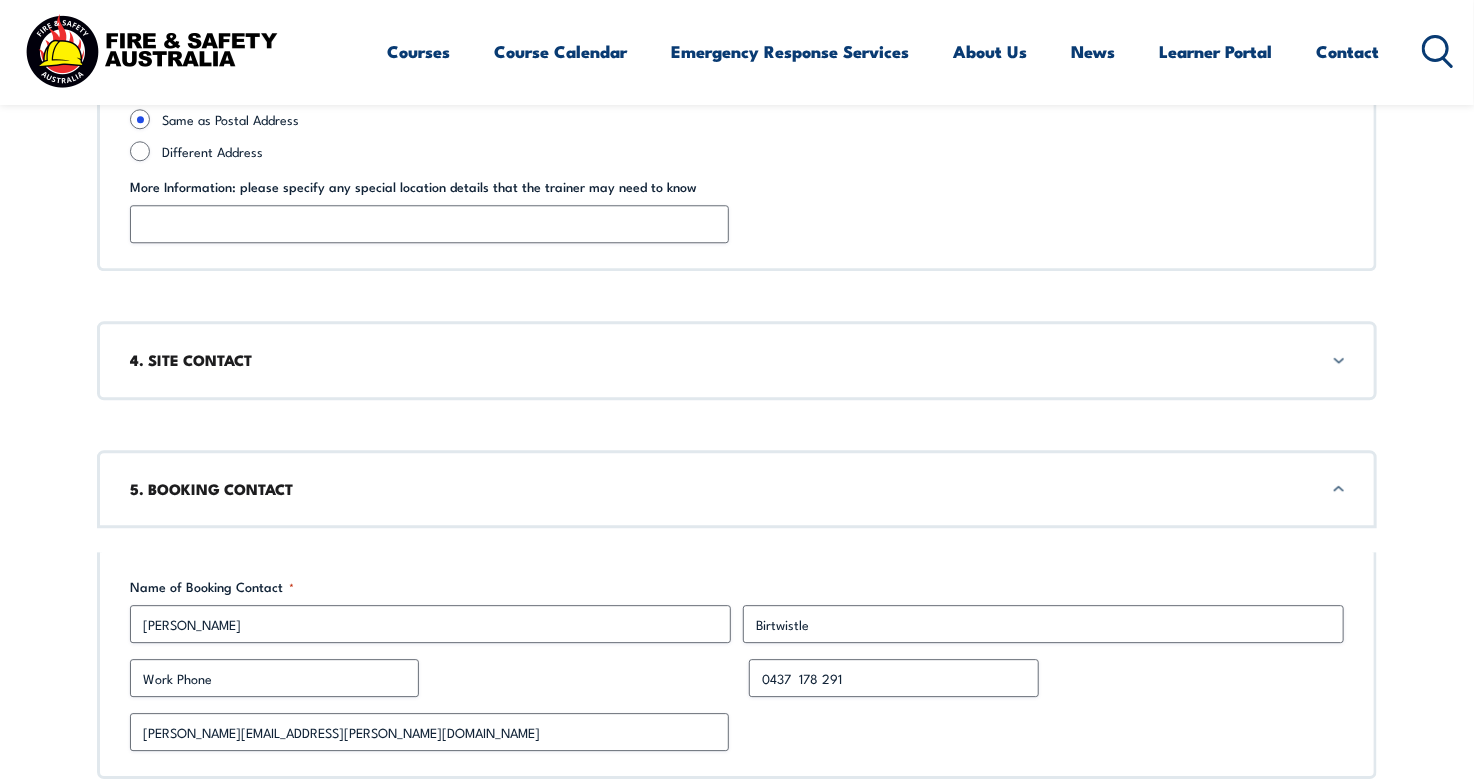 click on "4. SITE CONTACT" at bounding box center (737, 360) 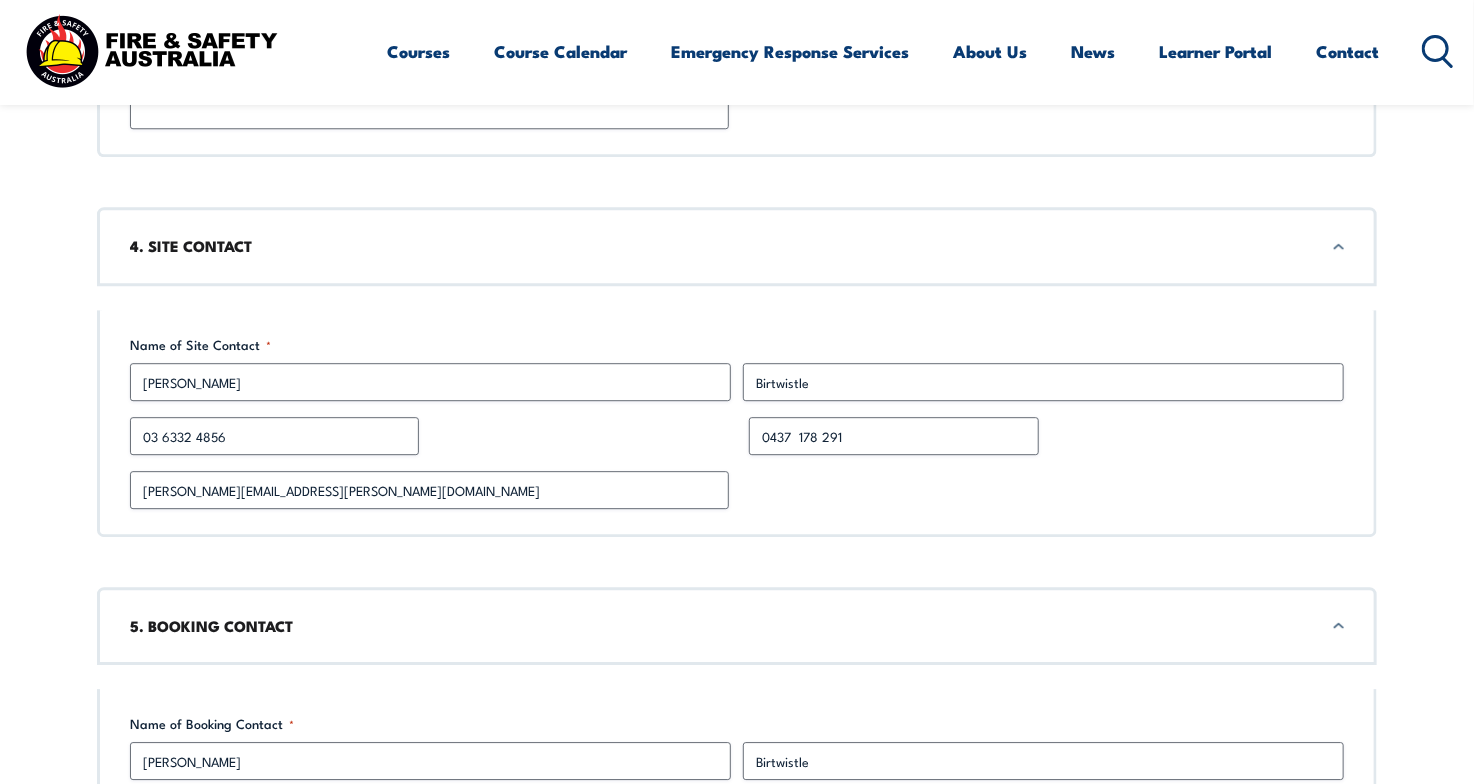scroll, scrollTop: 2593, scrollLeft: 0, axis: vertical 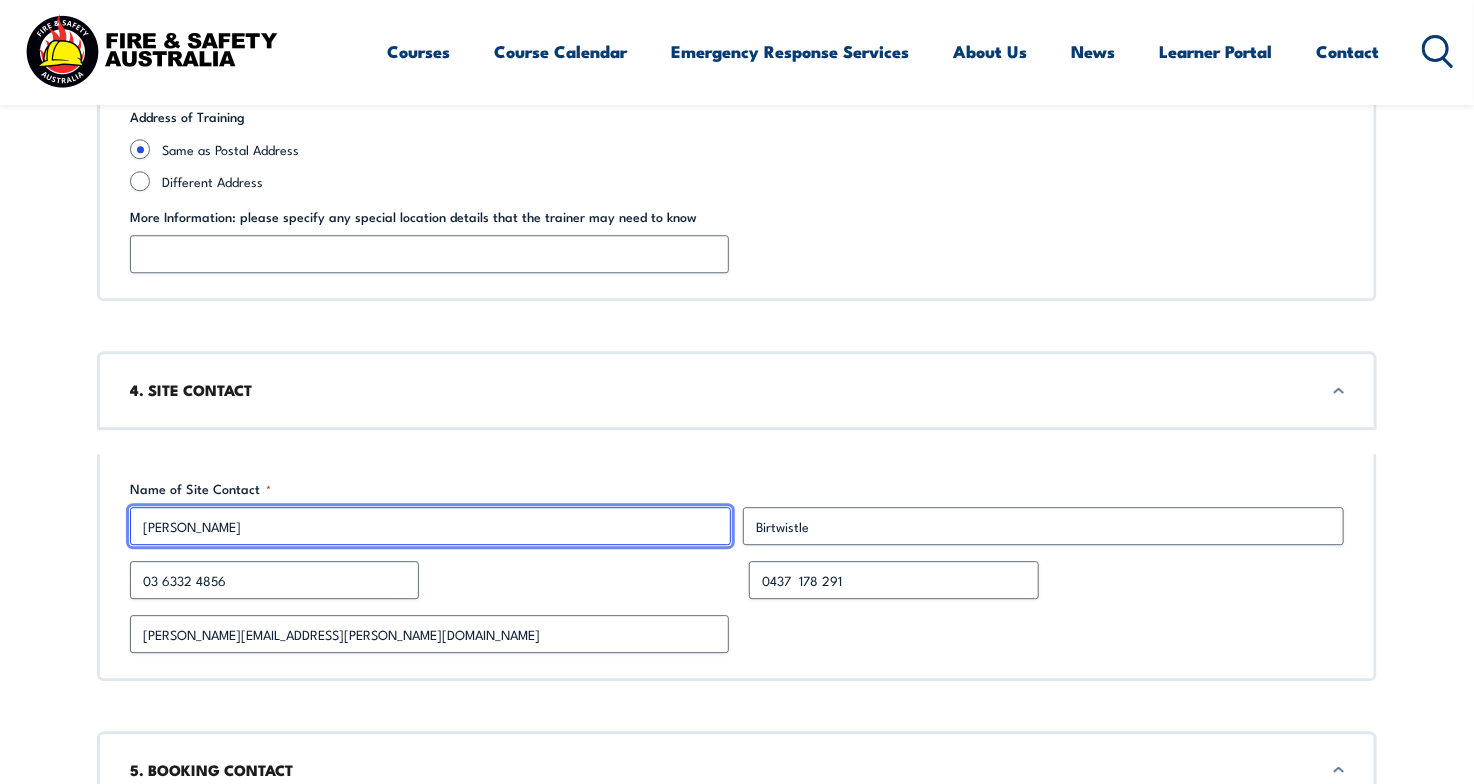drag, startPoint x: 182, startPoint y: 522, endPoint x: 123, endPoint y: 516, distance: 59.3043 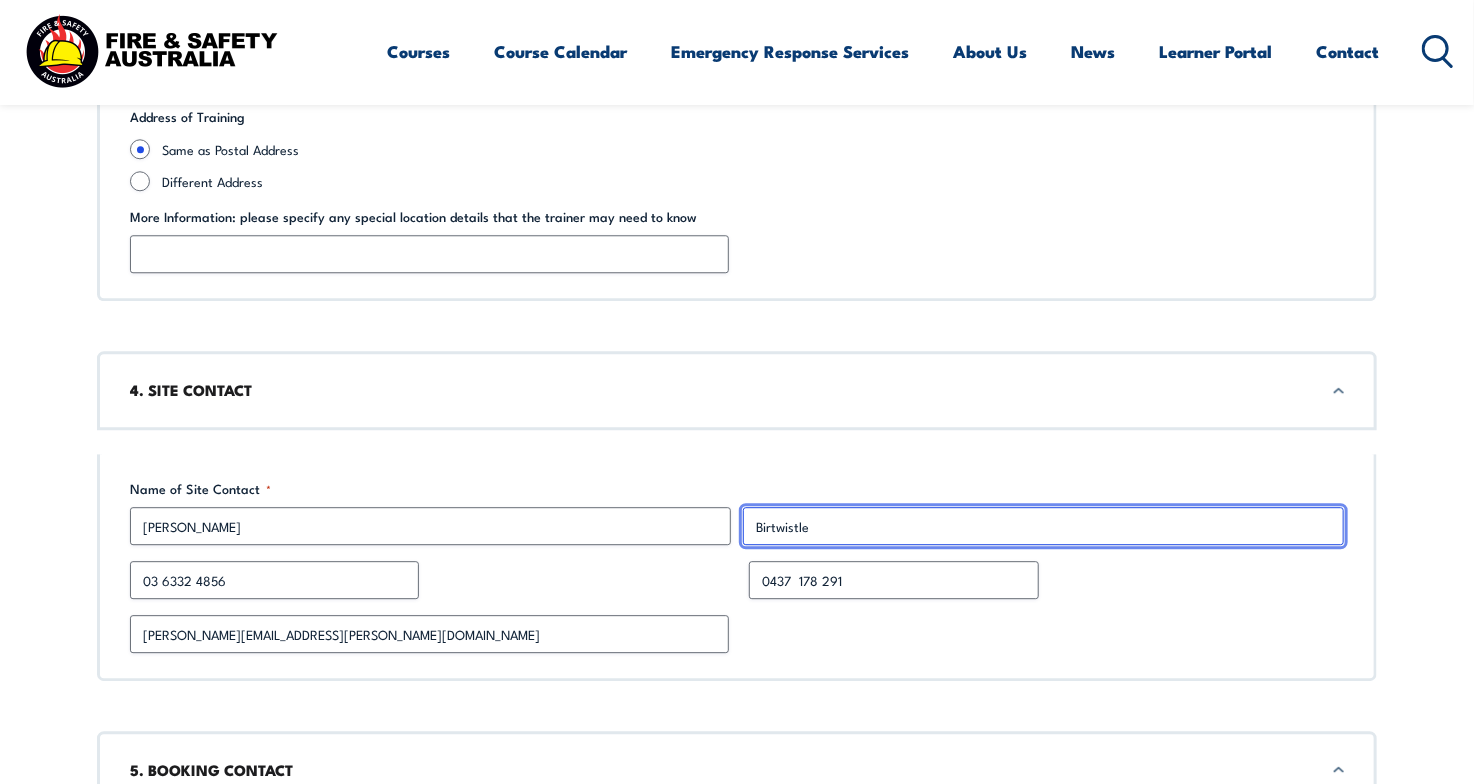drag, startPoint x: 815, startPoint y: 519, endPoint x: 708, endPoint y: 504, distance: 108.04629 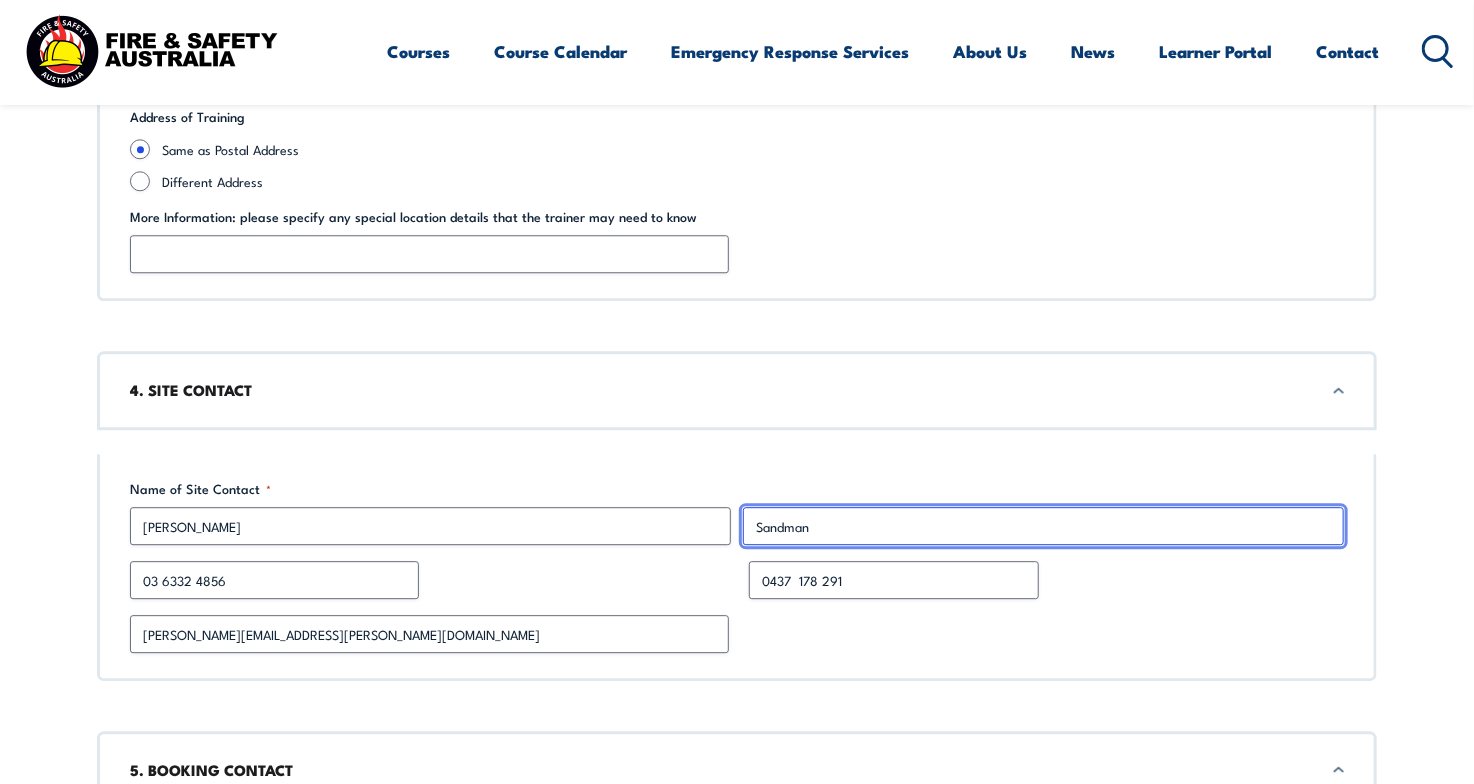 type on "Sandman" 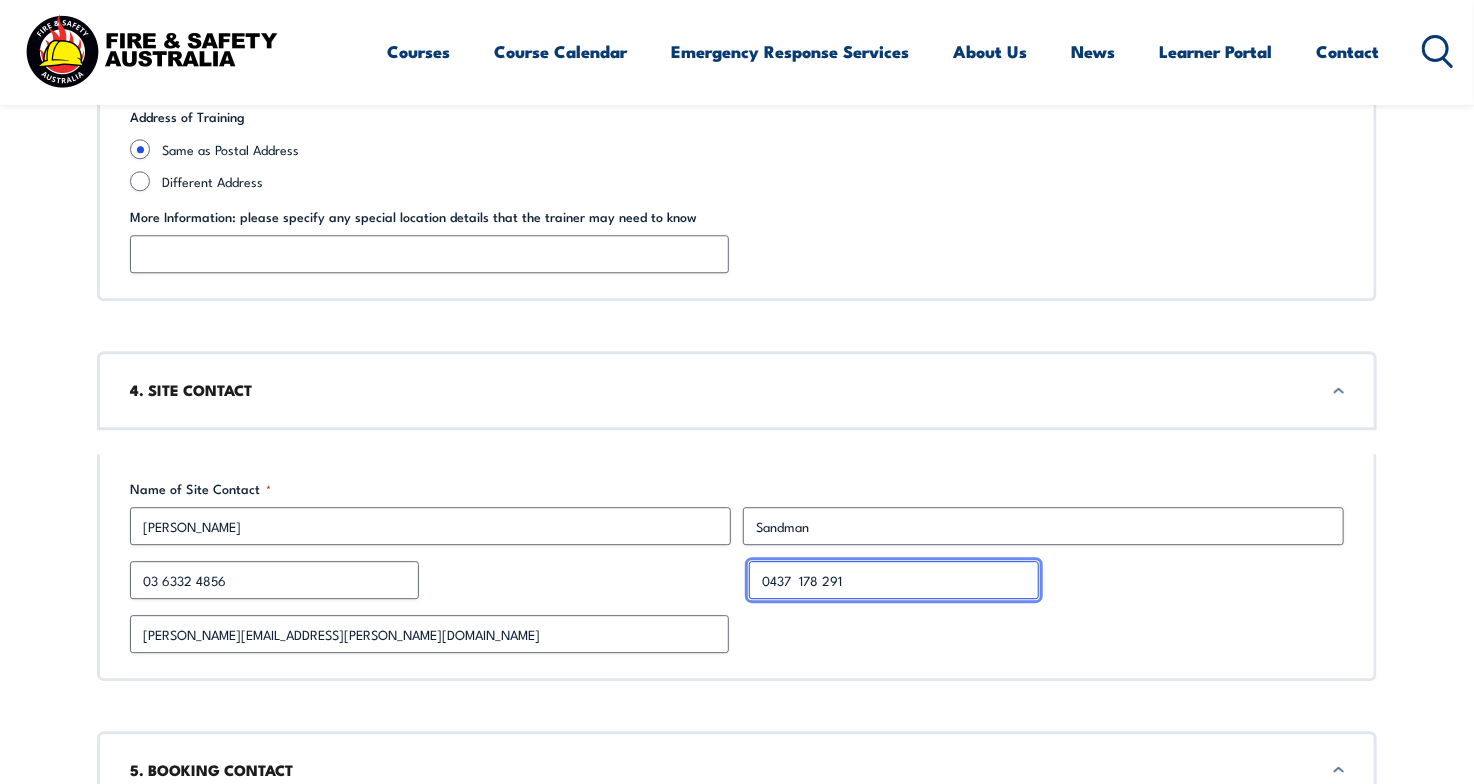drag, startPoint x: 862, startPoint y: 576, endPoint x: 750, endPoint y: 573, distance: 112.04017 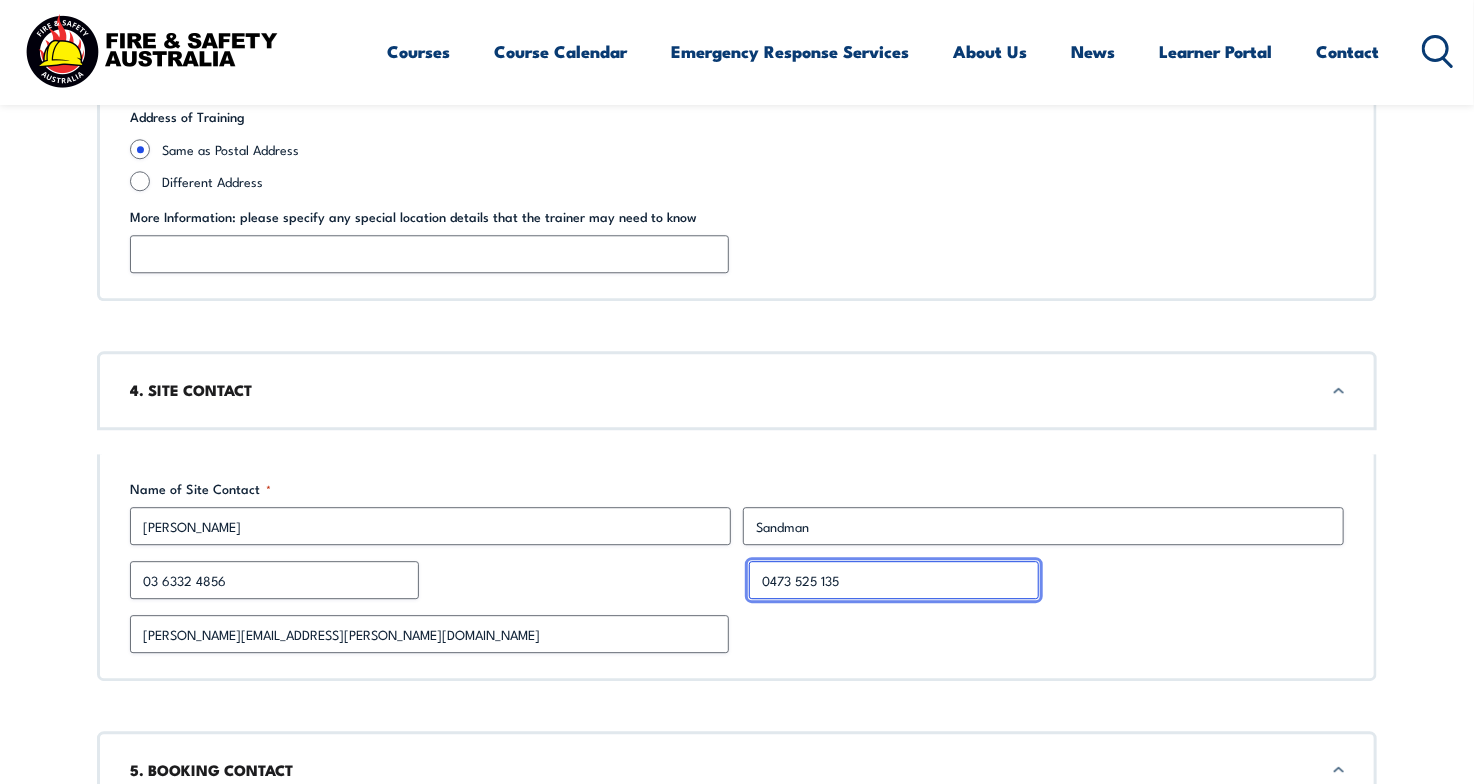 type on "0473 525 135" 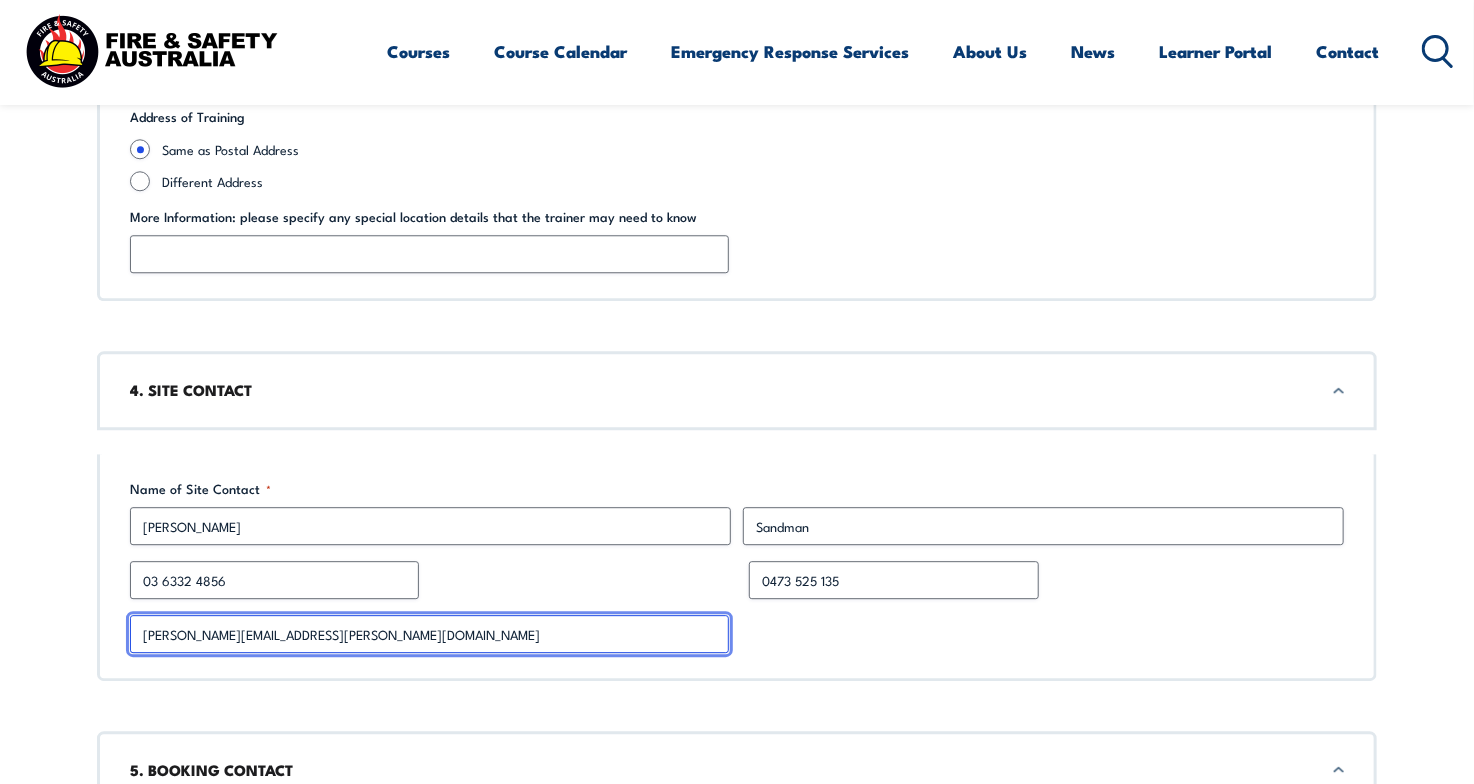 drag, startPoint x: 392, startPoint y: 628, endPoint x: 132, endPoint y: 626, distance: 260.0077 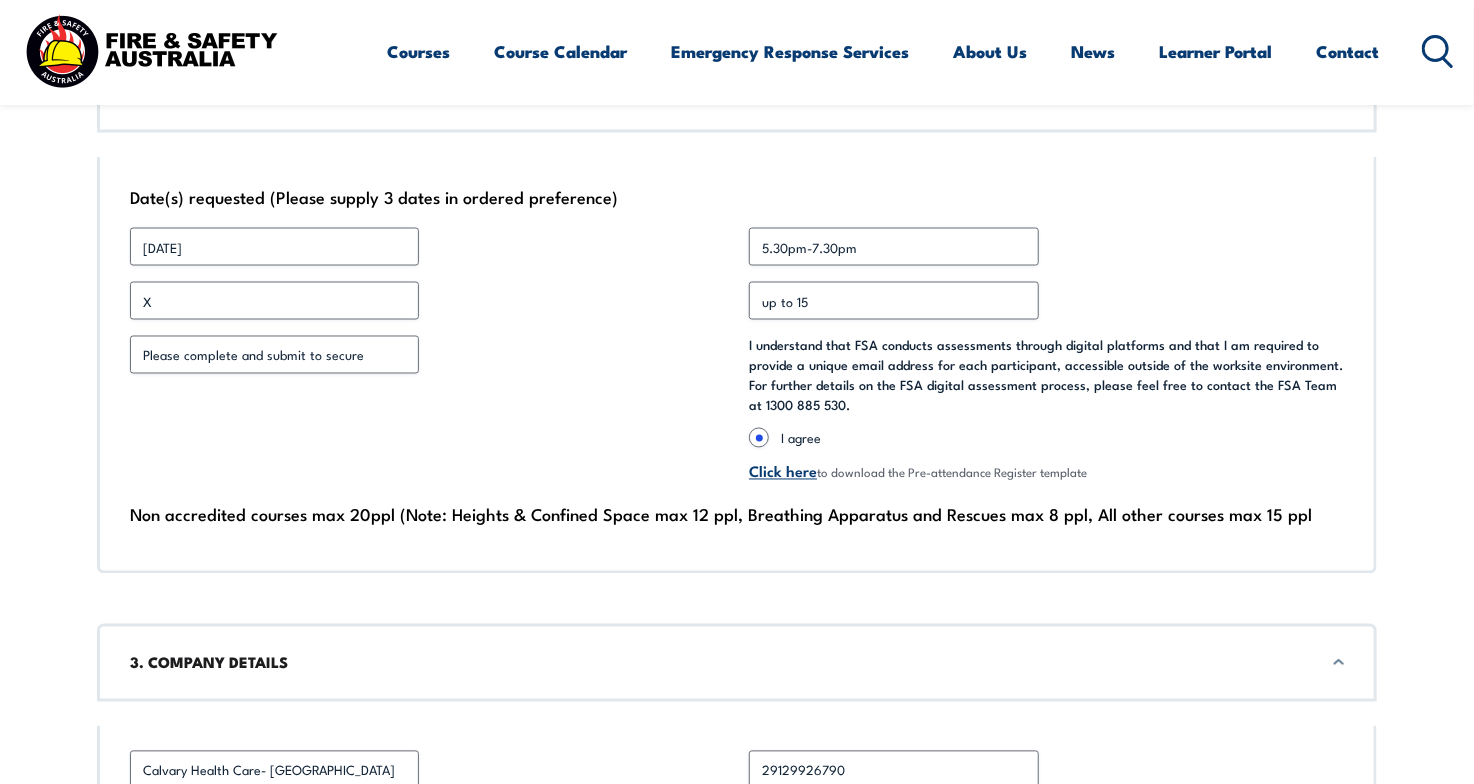 scroll, scrollTop: 1512, scrollLeft: 0, axis: vertical 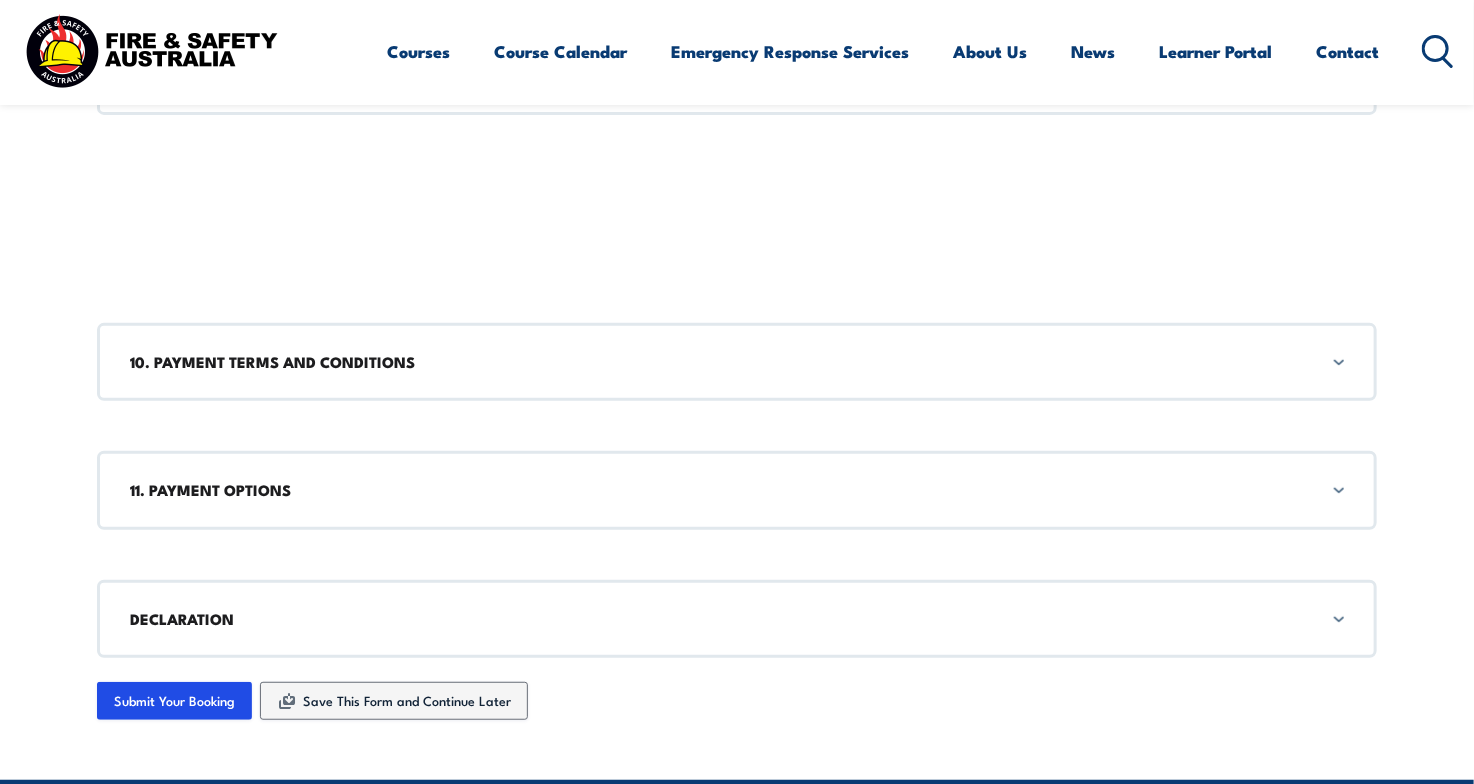 type on "Keri.sandman@calvarycare.org.au" 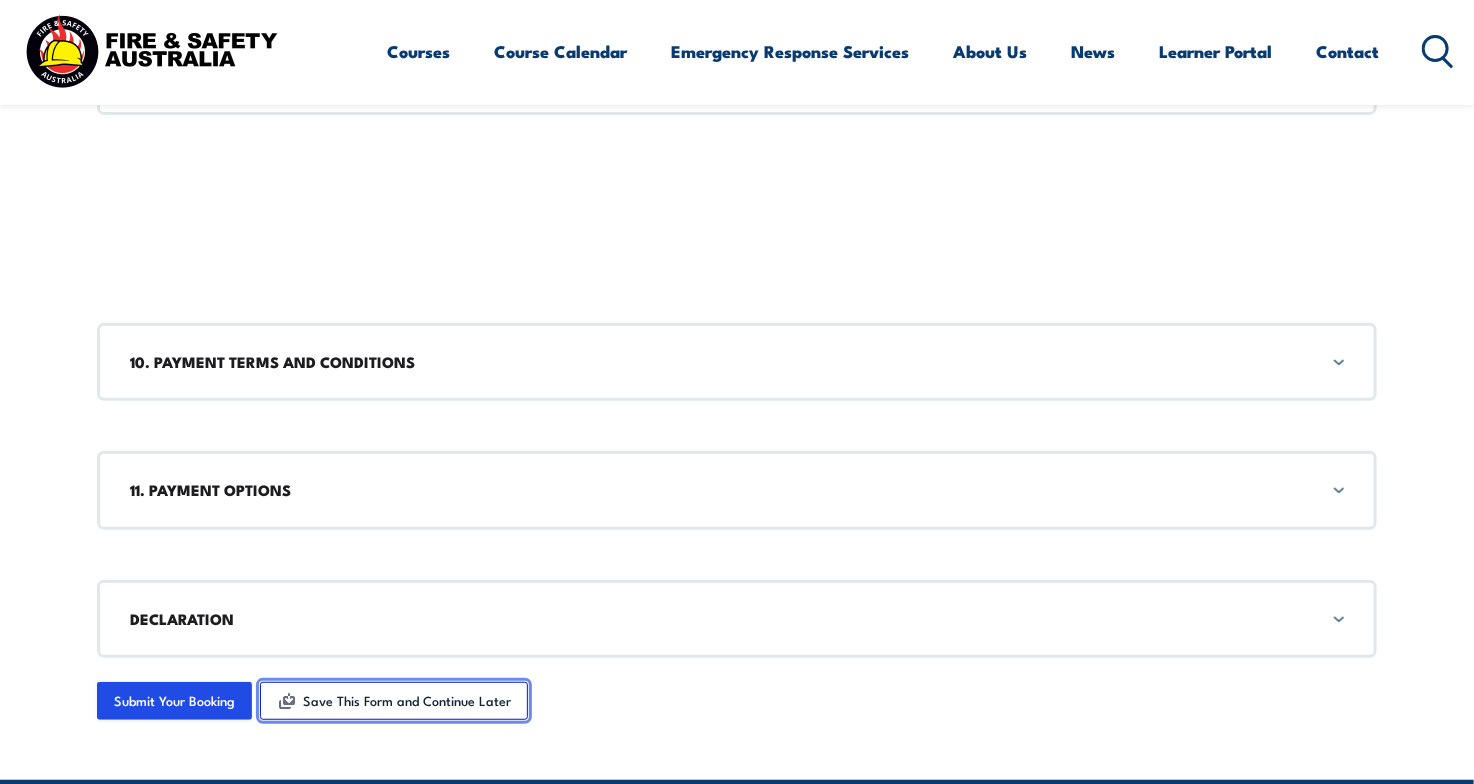 click on "Save This Form and Continue Later" at bounding box center (394, 701) 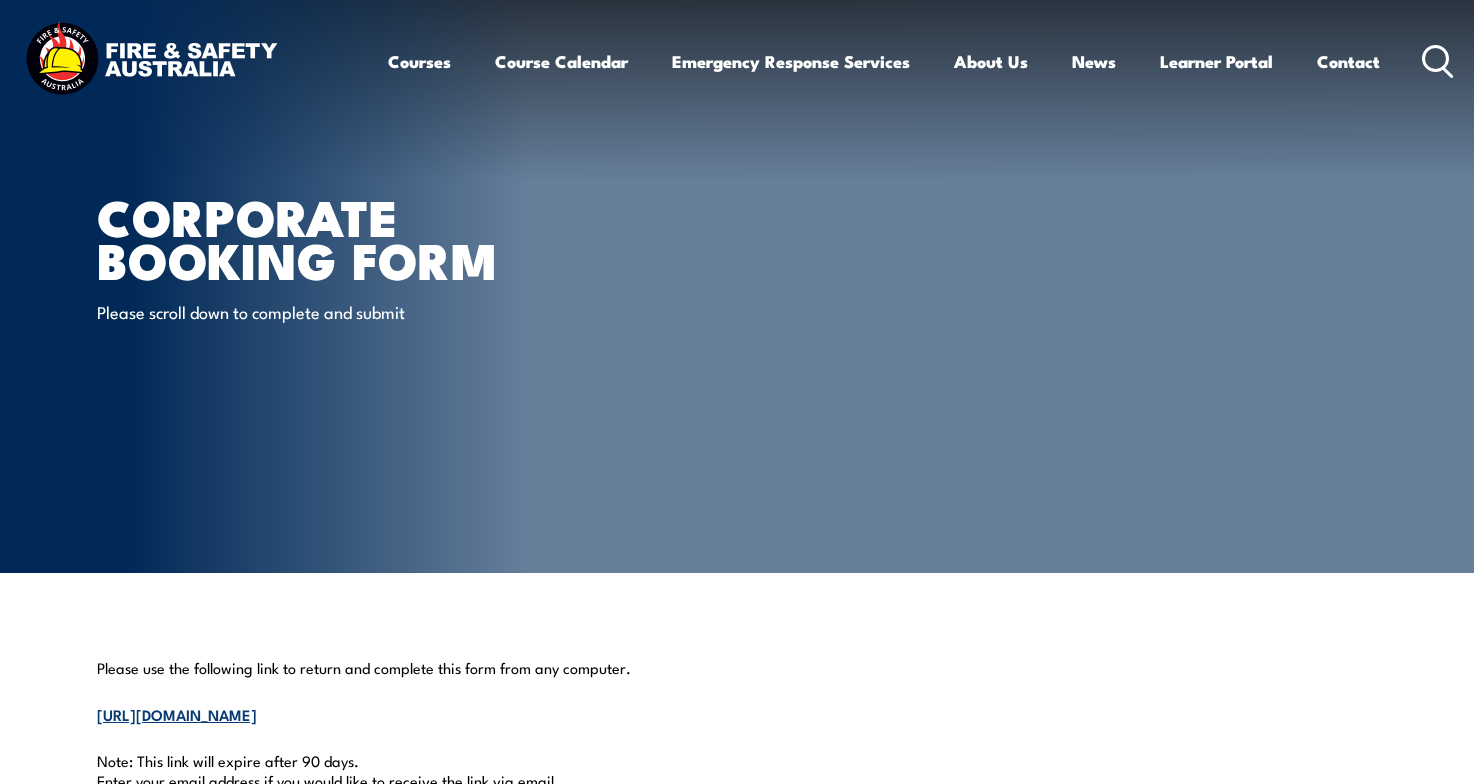 scroll, scrollTop: 0, scrollLeft: 0, axis: both 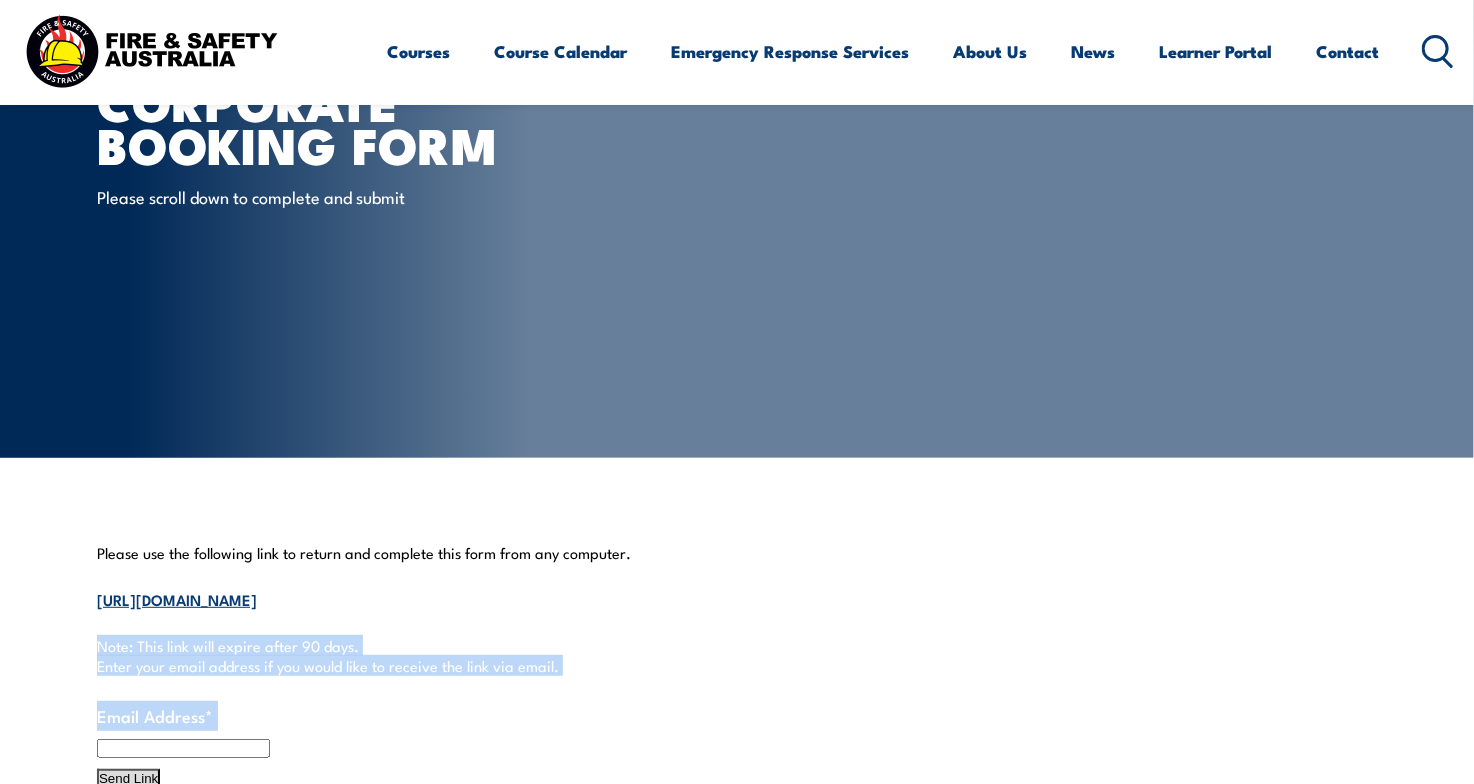 drag, startPoint x: 1249, startPoint y: 715, endPoint x: 83, endPoint y: 607, distance: 1170.9911 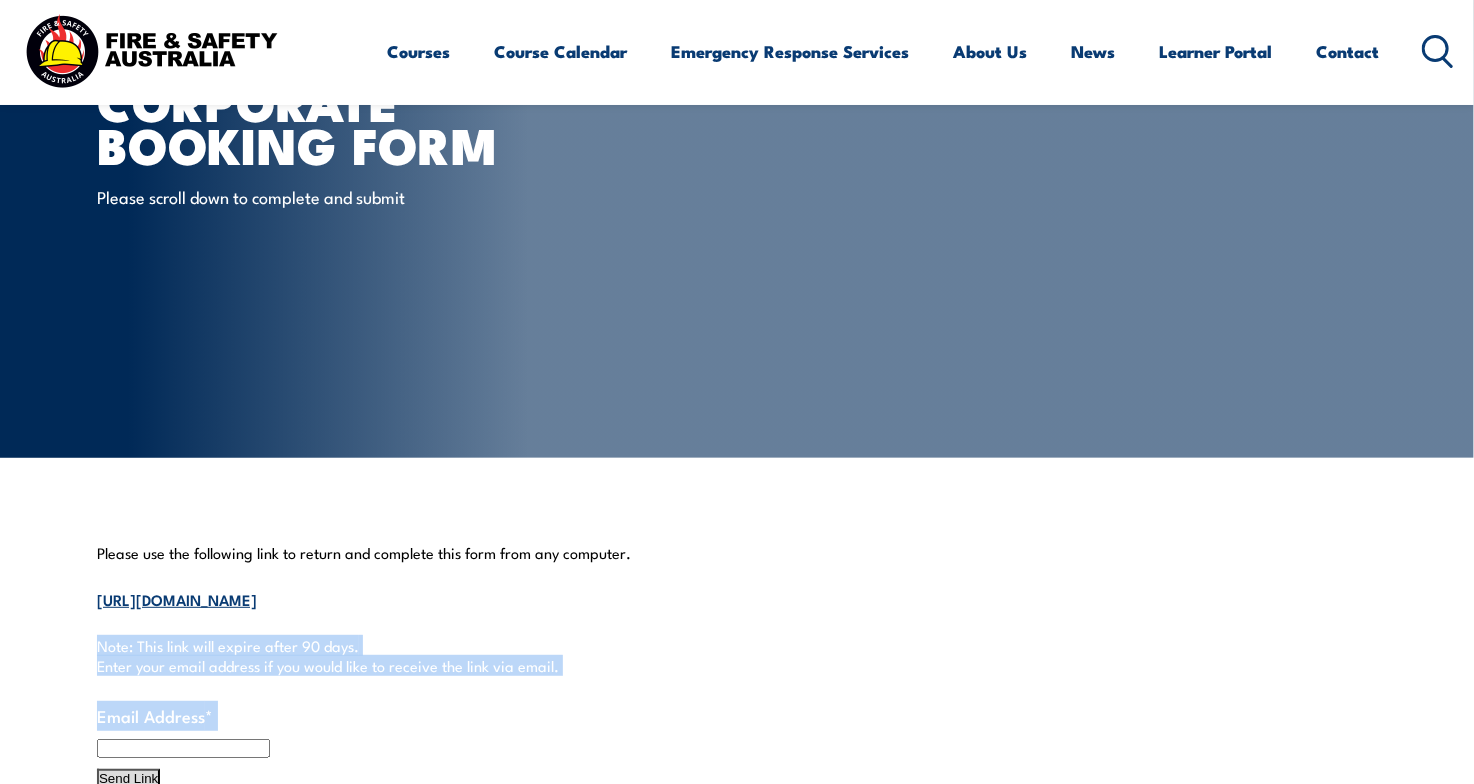 click on "Please use the following link to return and complete this form from any computer.   https://fireandsafetyaustralia.com.au/corporate-booking-form/?ep_token=150748bfa8a53da56a6e4b8a808f9570&gf_token=eca78490d5b94ddabd086a4a4501c095    Note: This link will expire after 90 days. Enter your email address if you would like to receive the link via email.
Email Address *
Send Link" at bounding box center [737, 667] 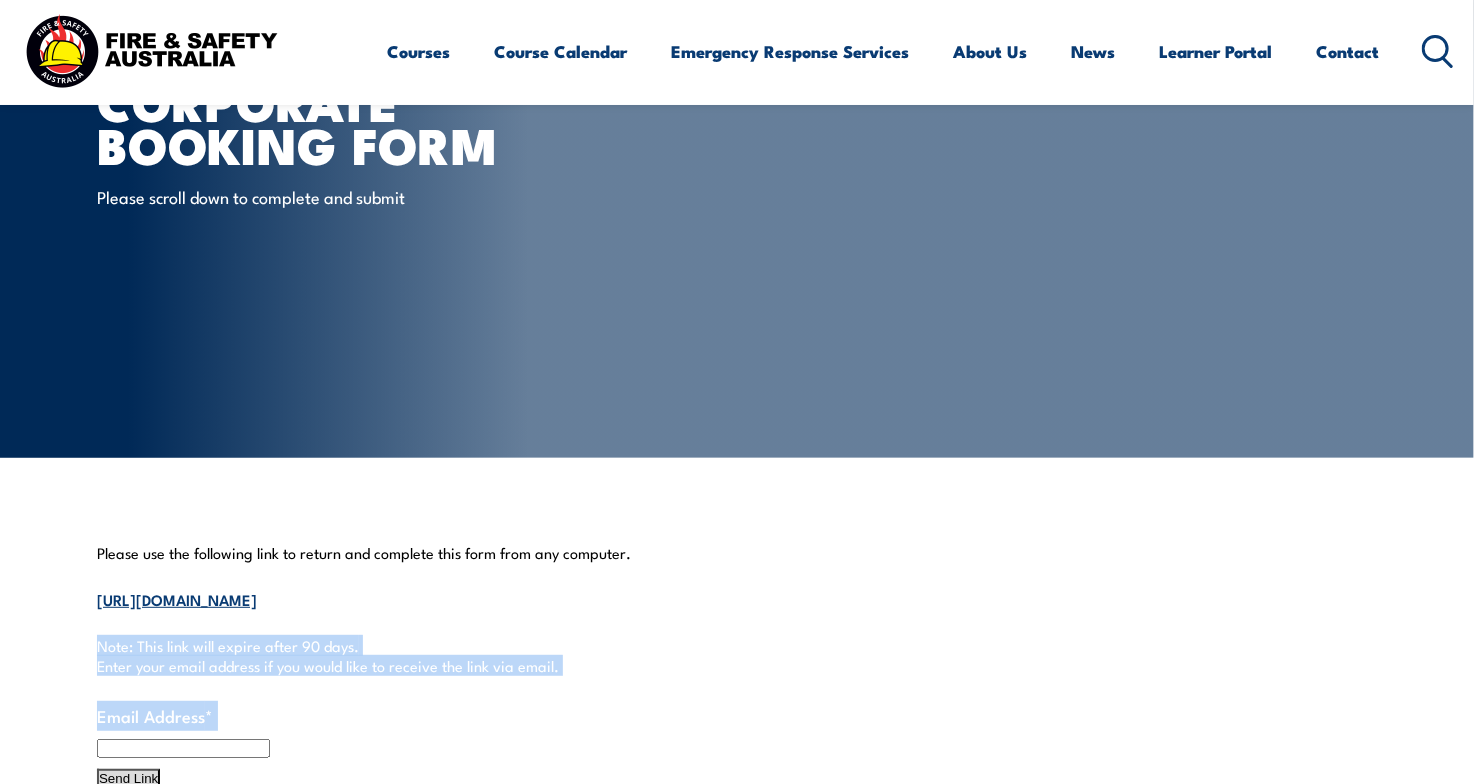 copy on "[URL][DOMAIN_NAME]" 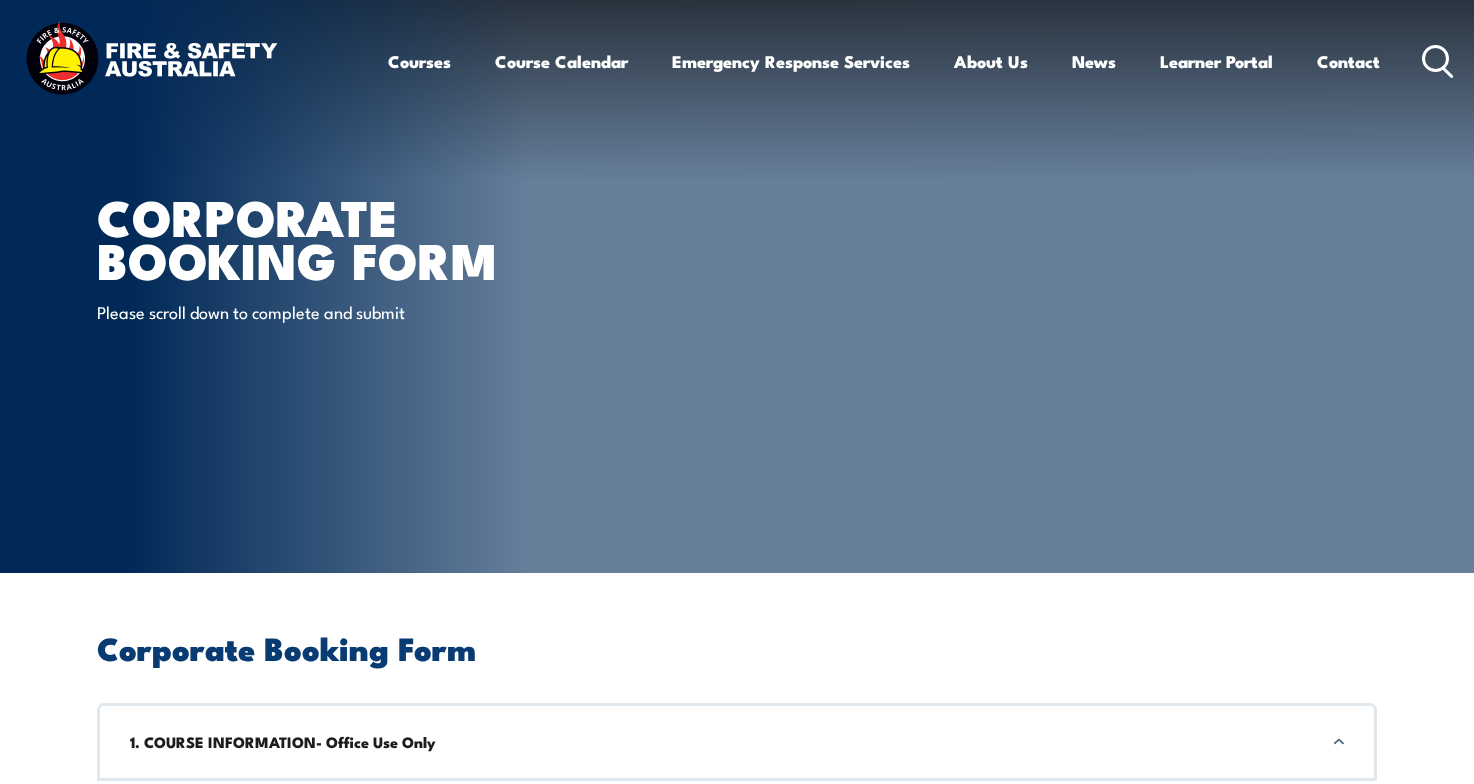 scroll, scrollTop: 0, scrollLeft: 0, axis: both 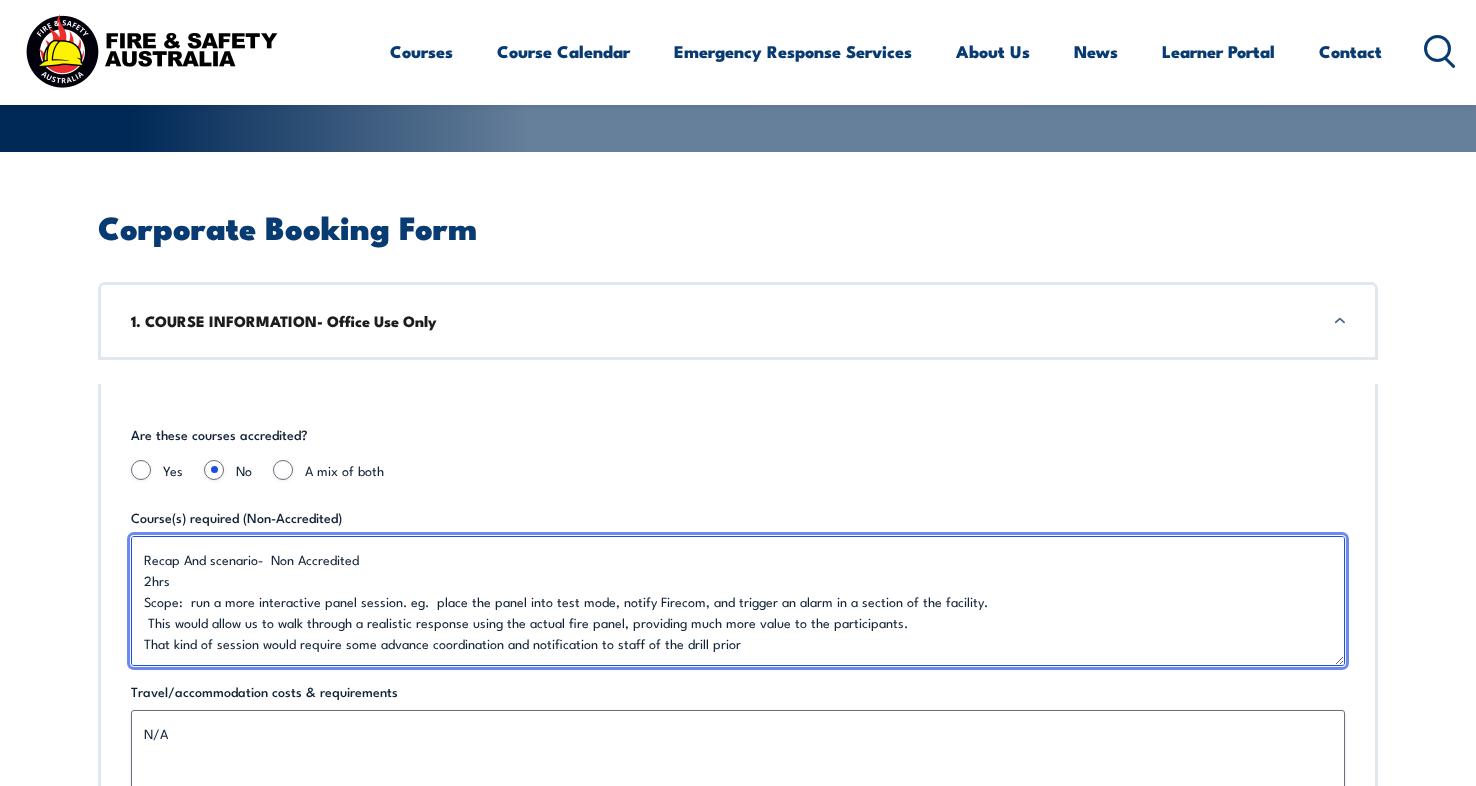 drag, startPoint x: 730, startPoint y: 641, endPoint x: 98, endPoint y: 511, distance: 645.23175 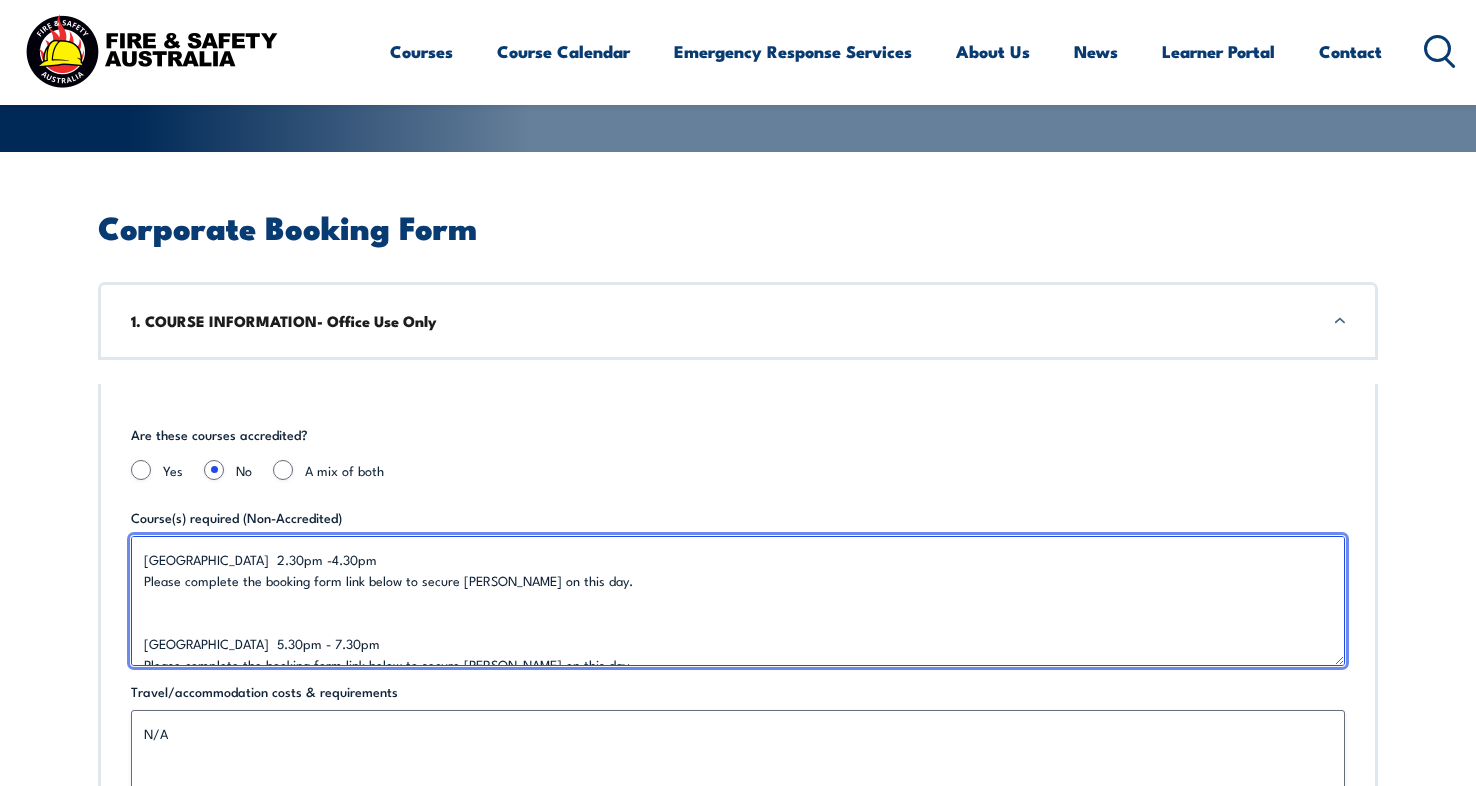 scroll, scrollTop: 29, scrollLeft: 0, axis: vertical 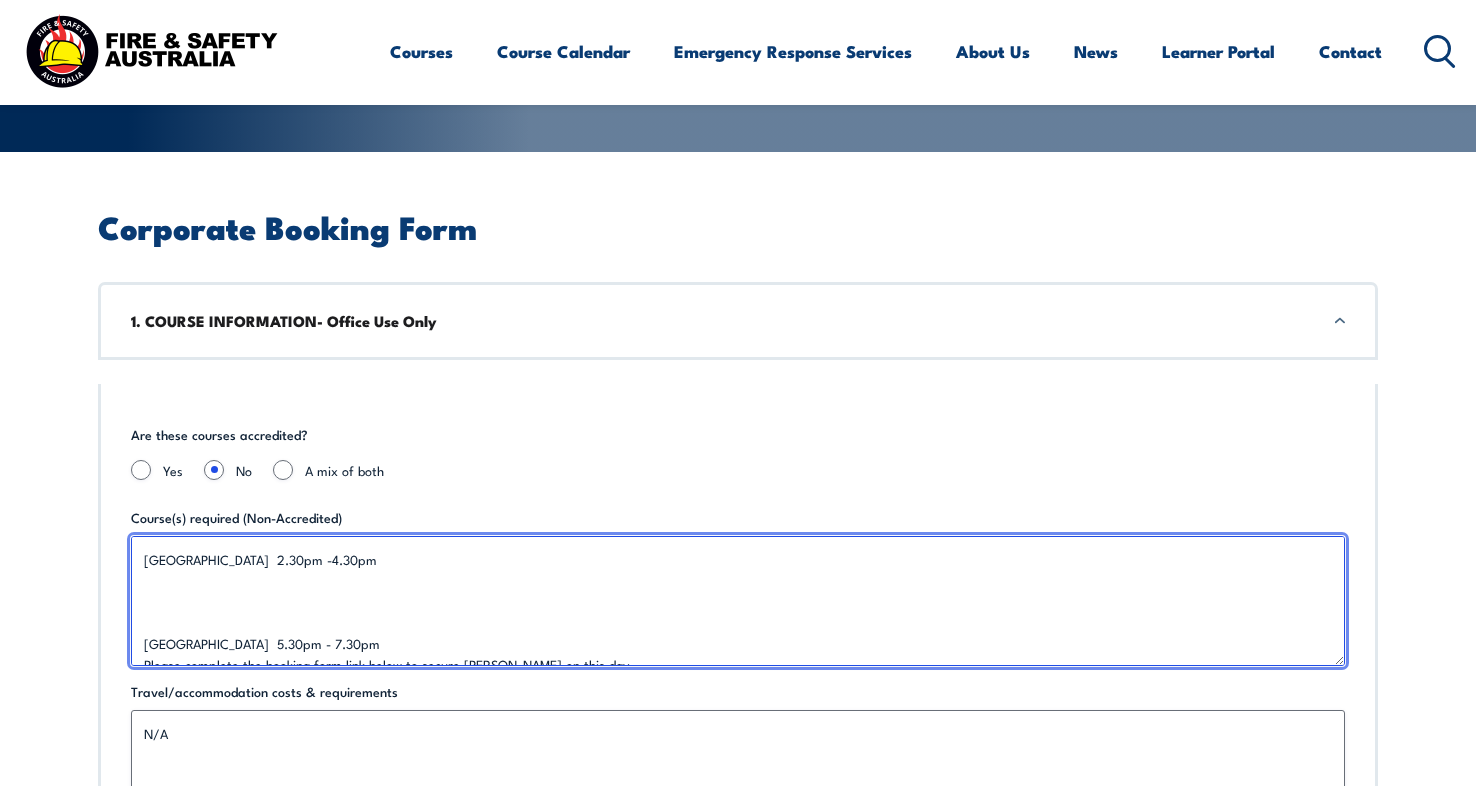 click on "Recap And scenario-  Non Accredited
2hrs
Scope:  run a more interactive panel session. eg.  place the panel into test mode, notify Firecom, and trigger an alarm in a section of the facility.
This would allow us to walk through a realistic response using the actual fire panel, providing much more value to the participants.
That kind of session would require some advance coordination and notification to staff of the drill prior" at bounding box center [738, 601] 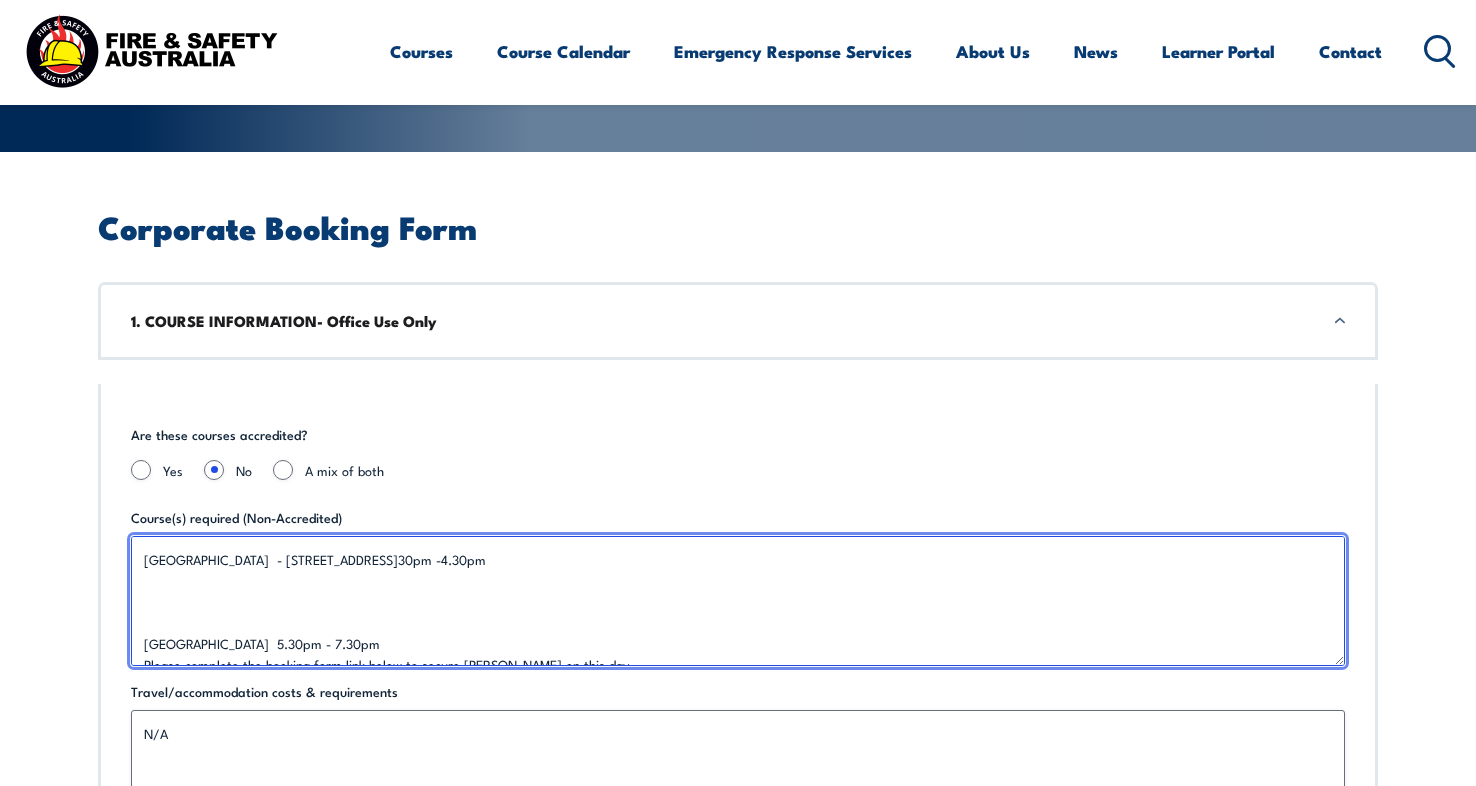 click on "Recap And scenario-  Non Accredited
2hrs
Scope:  run a more interactive panel session. eg.  place the panel into test mode, notify Firecom, and trigger an alarm in a section of the facility.
This would allow us to walk through a realistic response using the actual fire panel, providing much more value to the participants.
That kind of session would require some advance coordination and notification to staff of the drill prior" at bounding box center (738, 601) 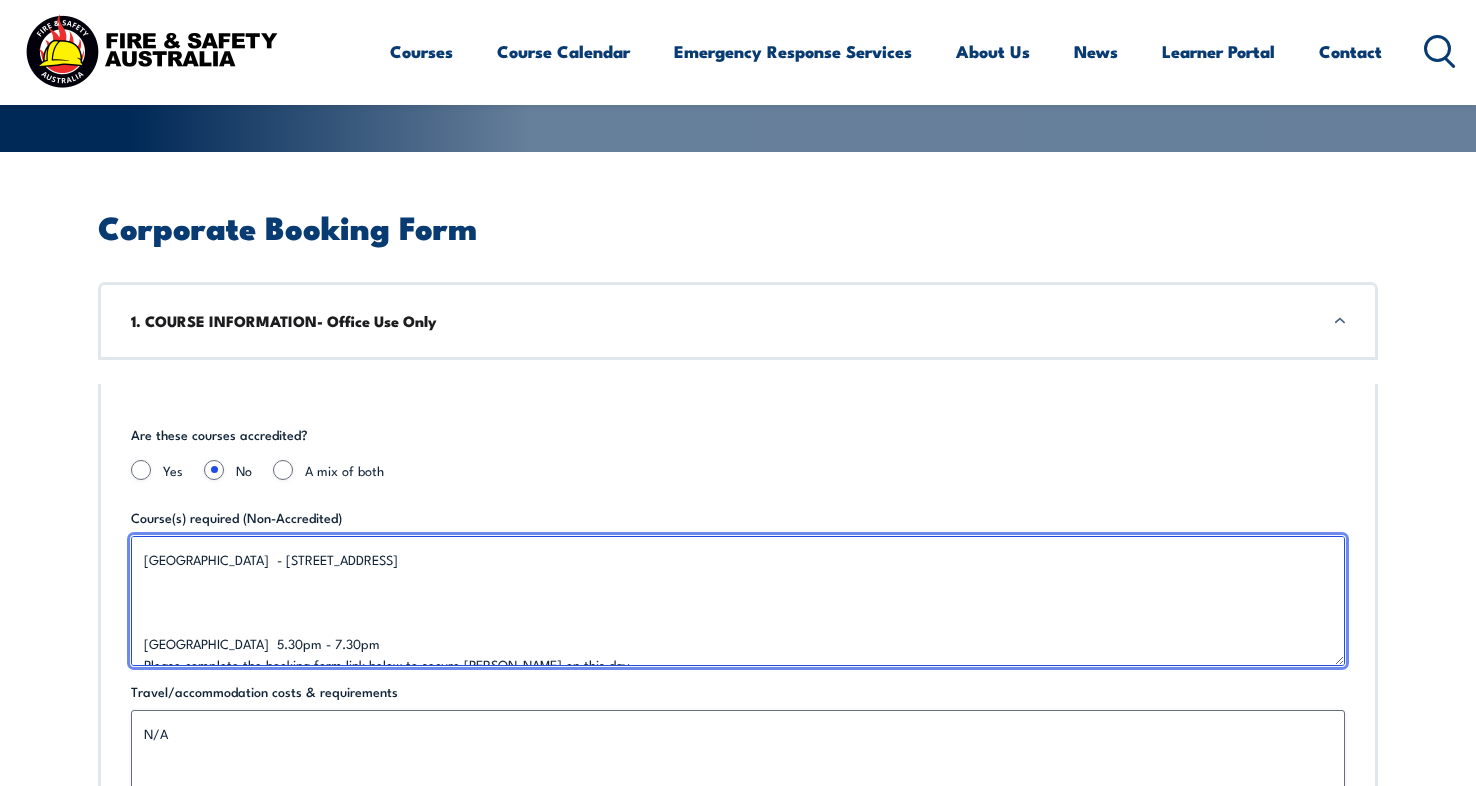 click on "Recap And scenario-  Non Accredited
2hrs
Scope:  run a more interactive panel session. eg.  place the panel into test mode, notify Firecom, and trigger an alarm in a section of the facility.
This would allow us to walk through a realistic response using the actual fire panel, providing much more value to the participants.
That kind of session would require some advance coordination and notification to staff of the drill prior" at bounding box center (738, 601) 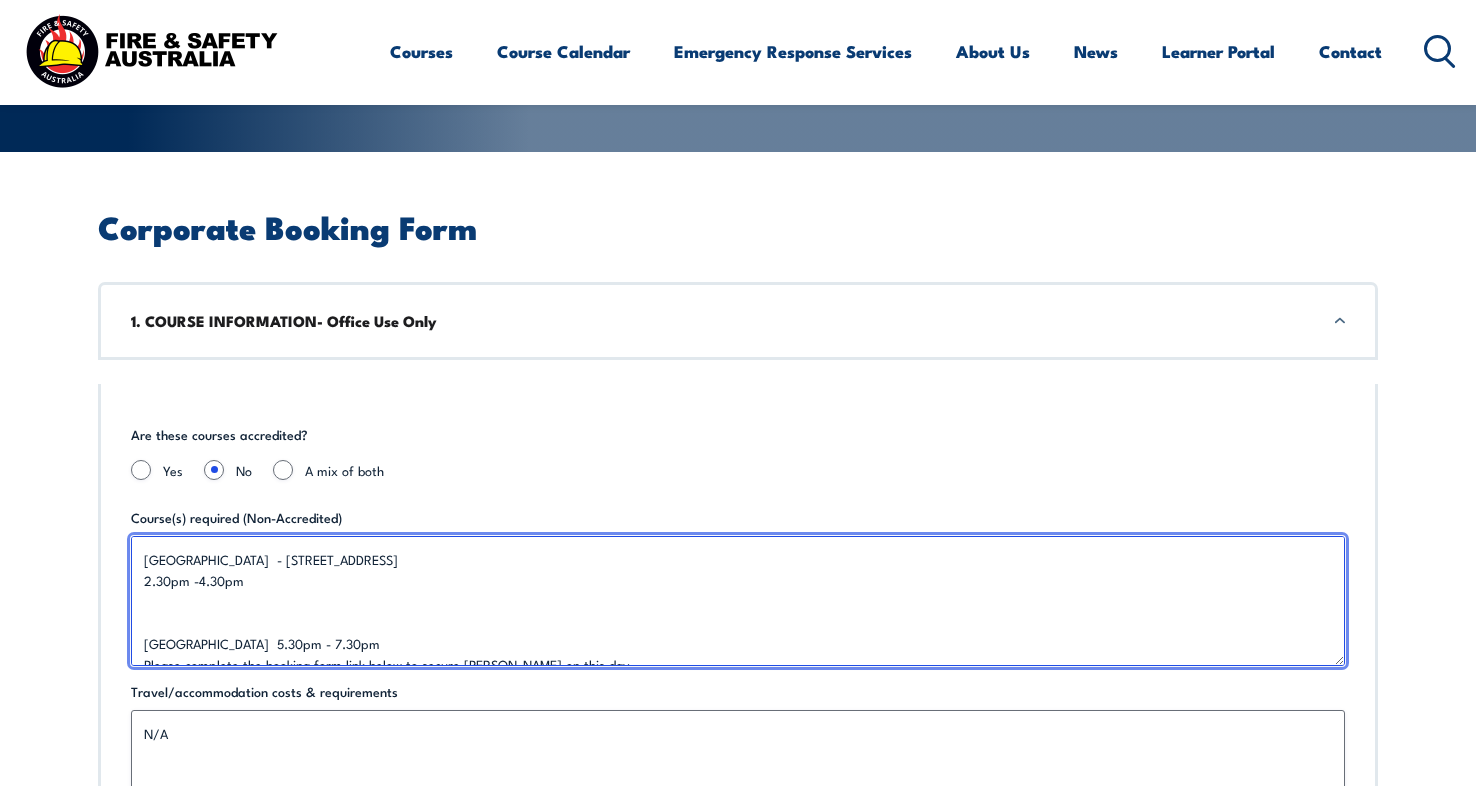 drag, startPoint x: 385, startPoint y: 639, endPoint x: 137, endPoint y: 639, distance: 248 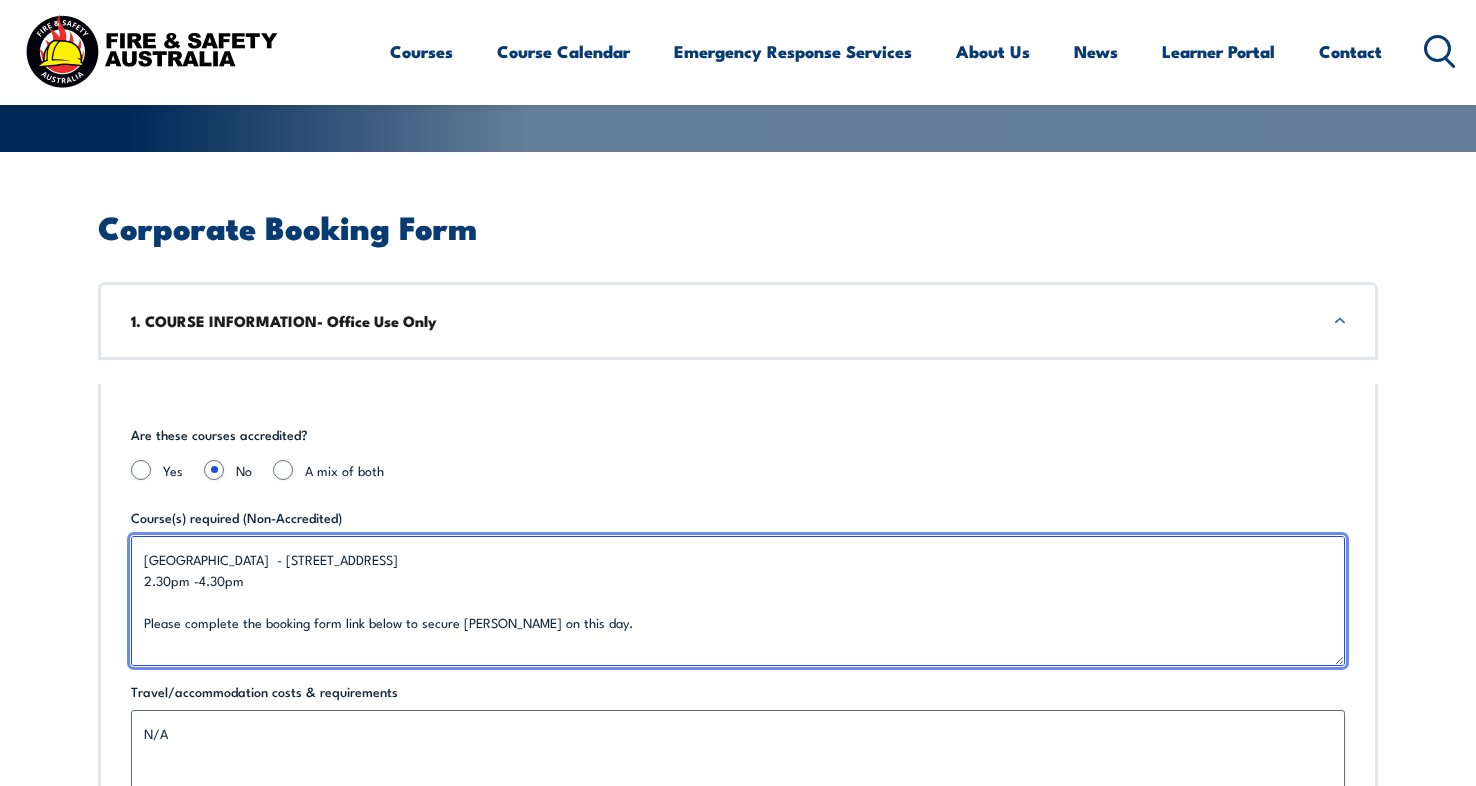 drag, startPoint x: 562, startPoint y: 619, endPoint x: 112, endPoint y: 629, distance: 450.11108 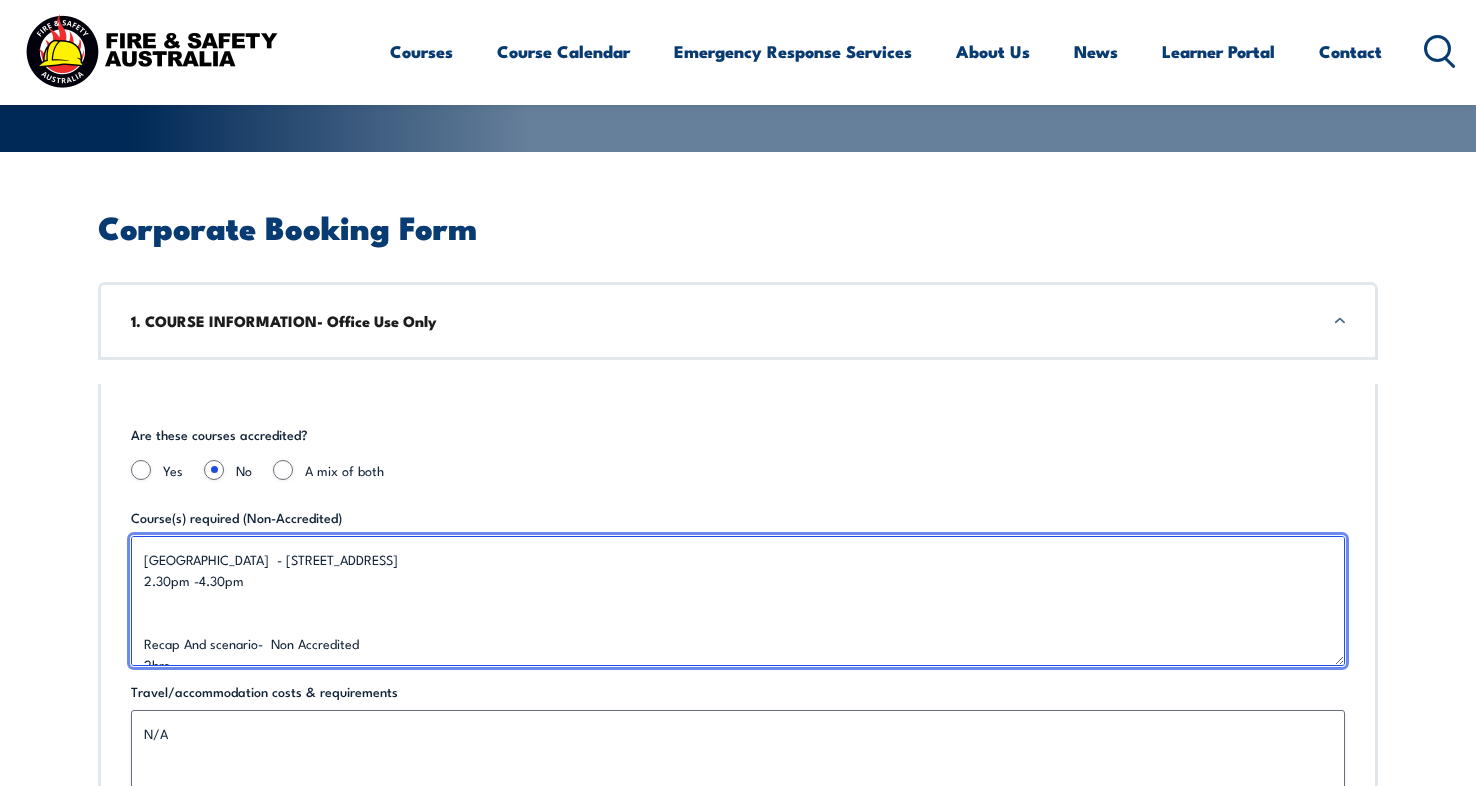 click on "Recap And scenario-  Non Accredited
2hrs
Scope:  run a more interactive panel session. eg.  place the panel into test mode, notify Firecom, and trigger an alarm in a section of the facility.
This would allow us to walk through a realistic response using the actual fire panel, providing much more value to the participants.
That kind of session would require some advance coordination and notification to staff of the drill prior" at bounding box center (738, 601) 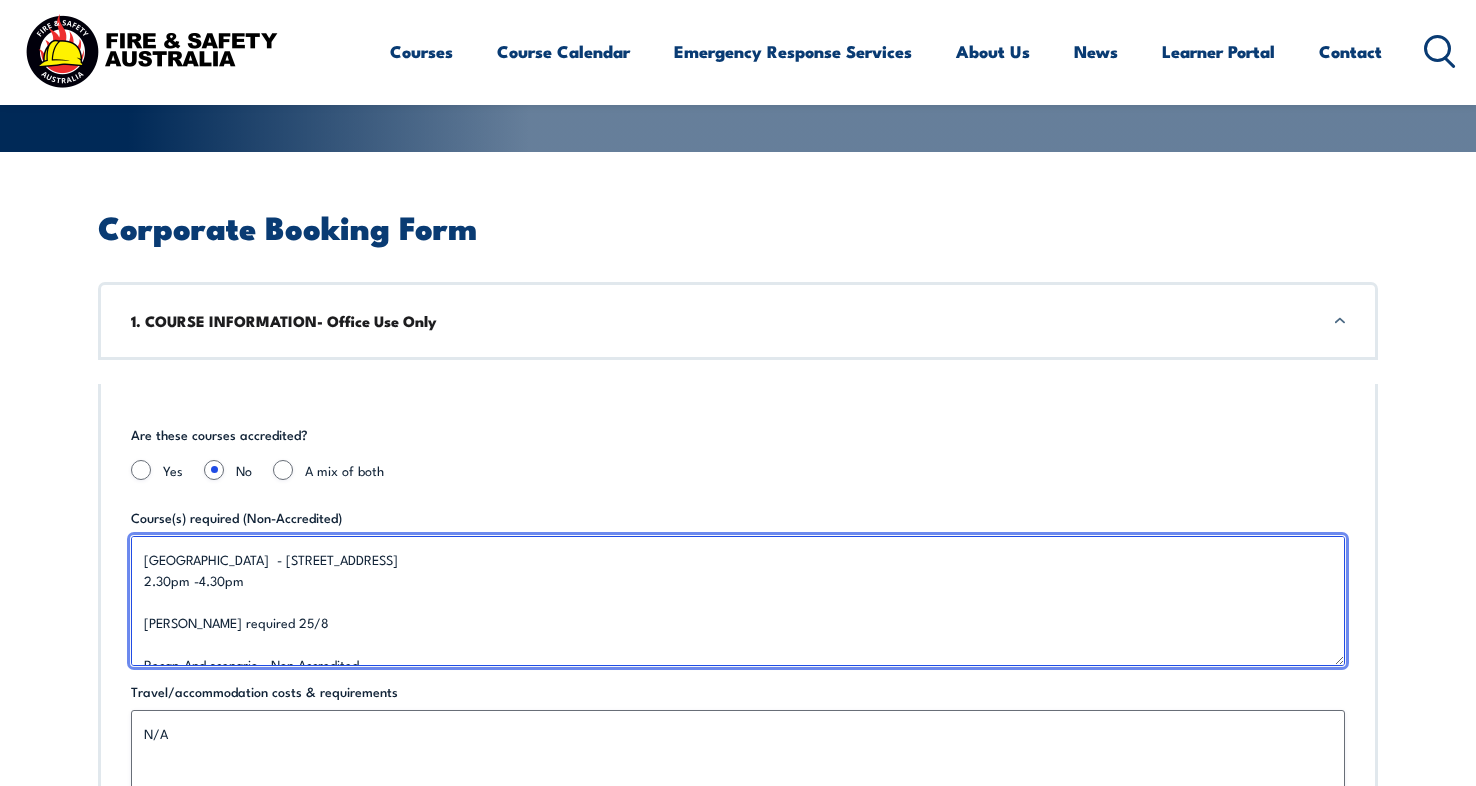 click on "Recap And scenario-  Non Accredited
2hrs
Scope:  run a more interactive panel session. eg.  place the panel into test mode, notify Firecom, and trigger an alarm in a section of the facility.
This would allow us to walk through a realistic response using the actual fire panel, providing much more value to the participants.
That kind of session would require some advance coordination and notification to staff of the drill prior" at bounding box center [738, 601] 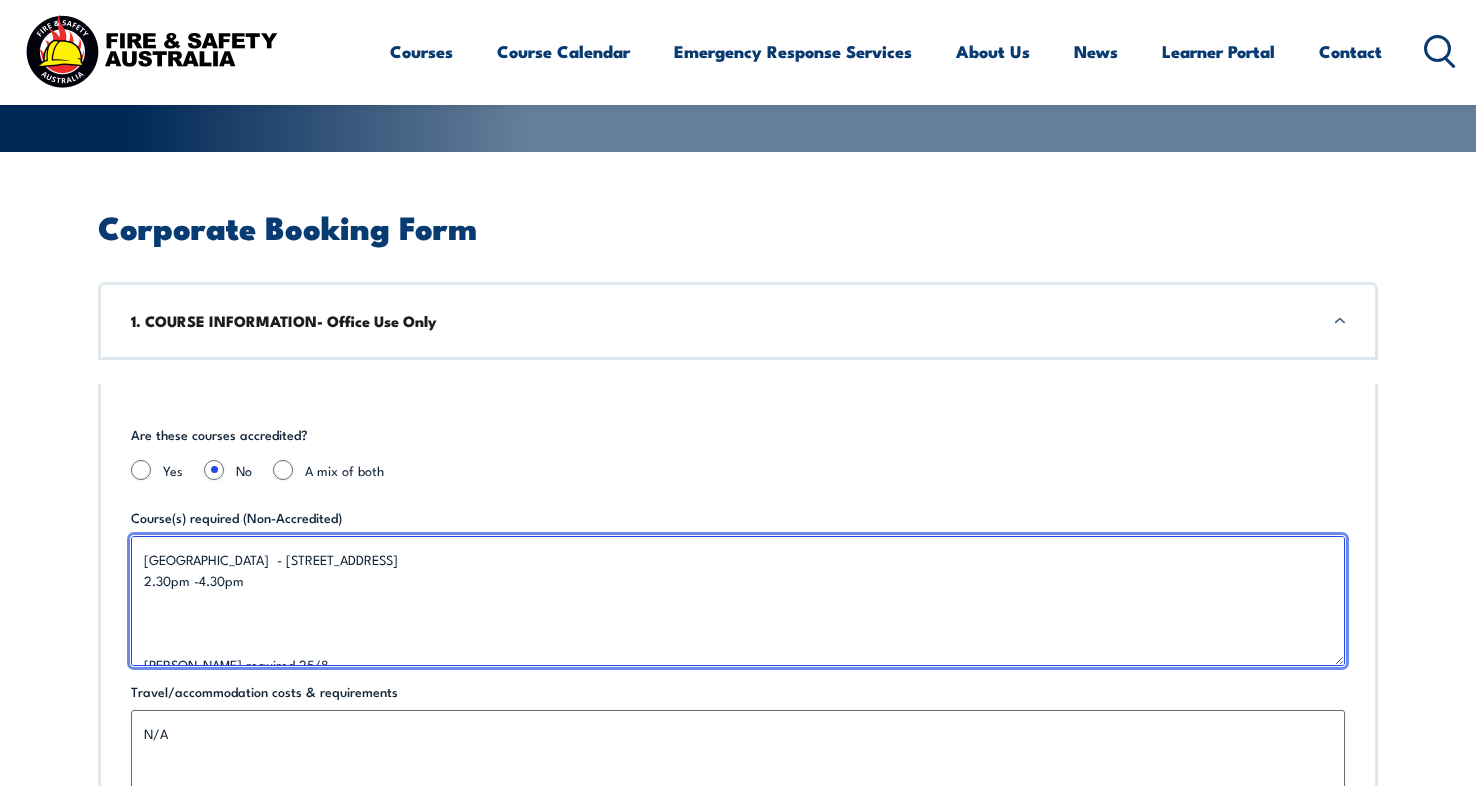 paste on "Lenay Valley Hospital  5.30pm - 7.30pm" 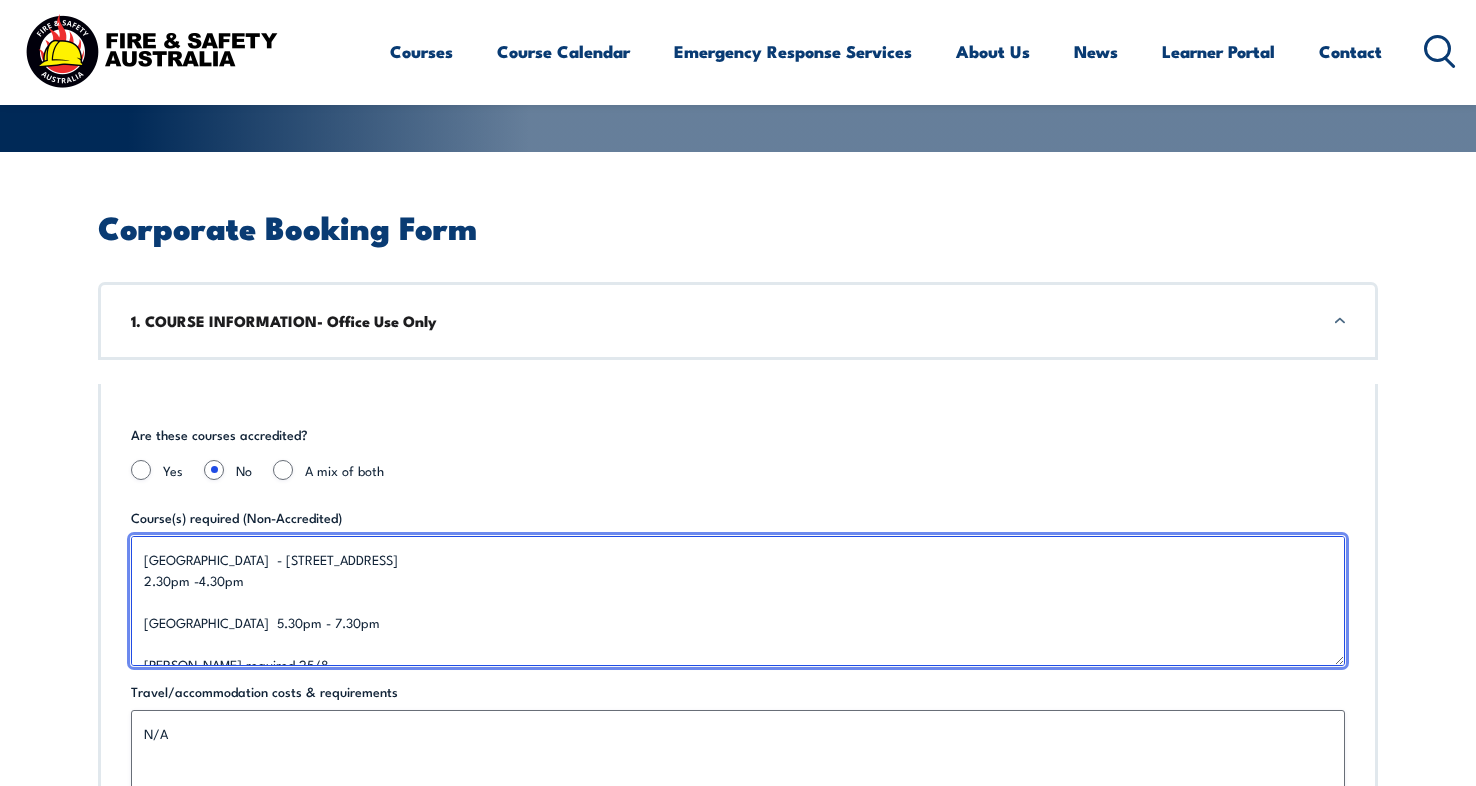click on "Recap And scenario-  Non Accredited
2hrs
Scope:  run a more interactive panel session. eg.  place the panel into test mode, notify Firecom, and trigger an alarm in a section of the facility.
This would allow us to walk through a realistic response using the actual fire panel, providing much more value to the participants.
That kind of session would require some advance coordination and notification to staff of the drill prior" at bounding box center (738, 601) 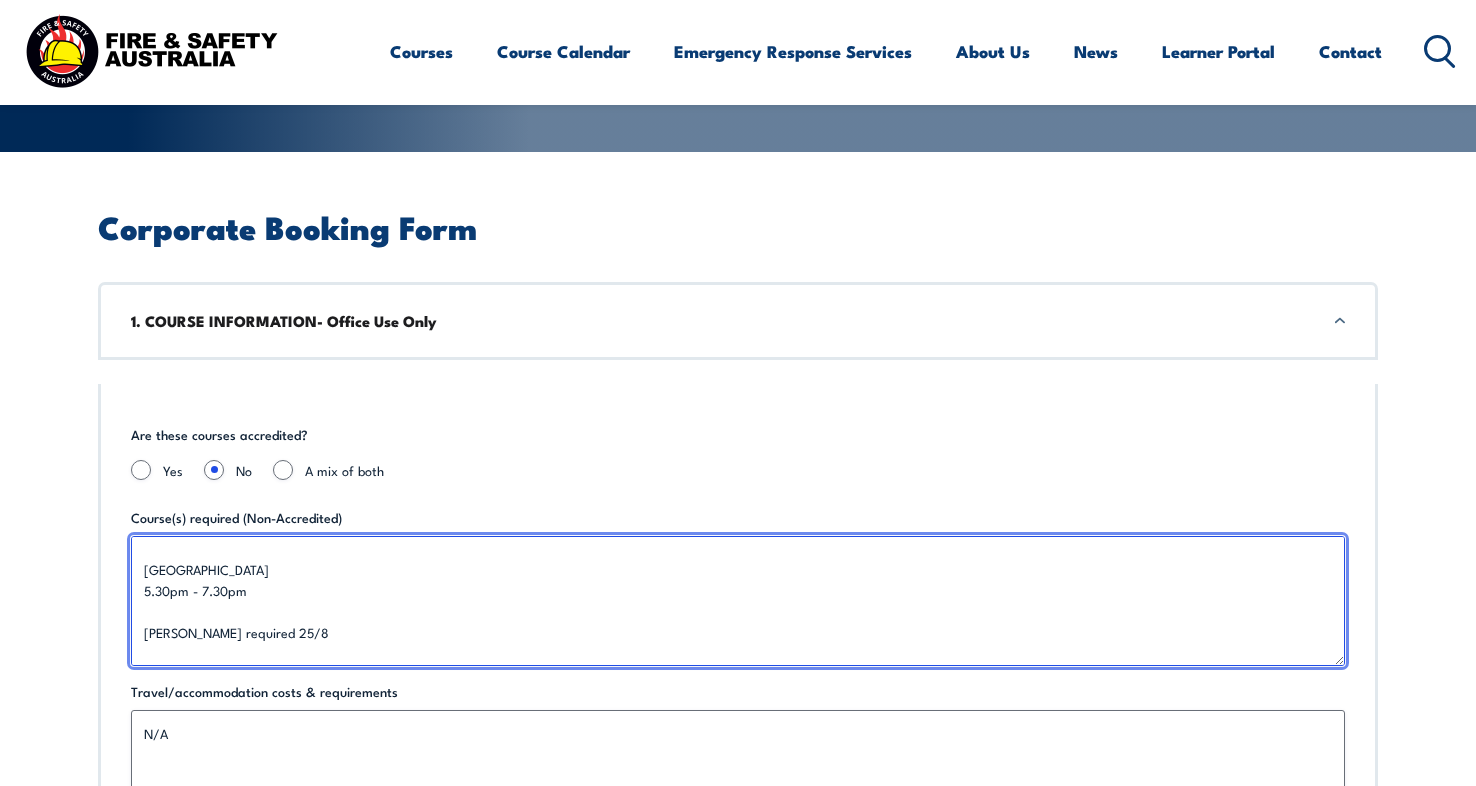 scroll, scrollTop: 63, scrollLeft: 0, axis: vertical 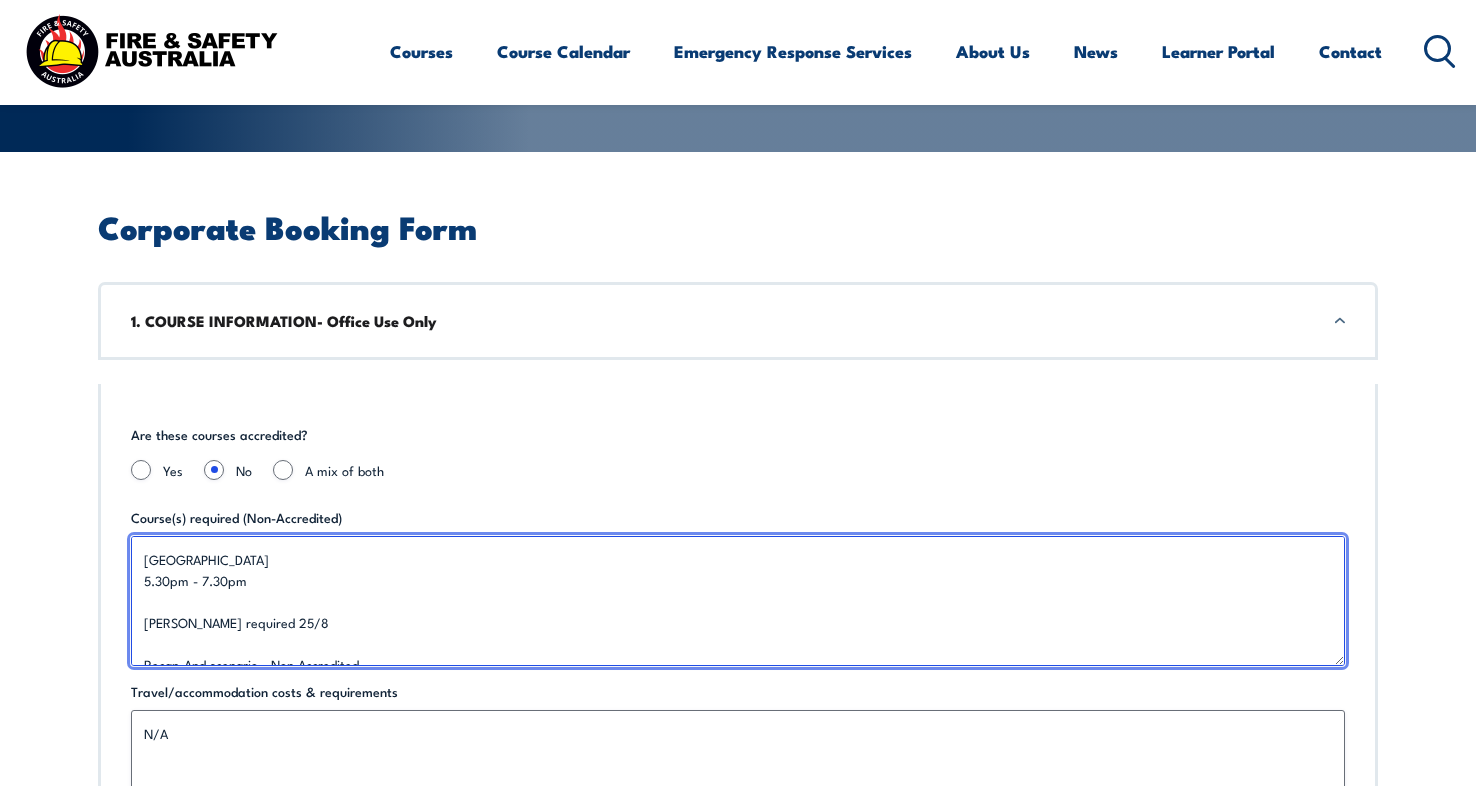 drag, startPoint x: 328, startPoint y: 622, endPoint x: 108, endPoint y: 624, distance: 220.0091 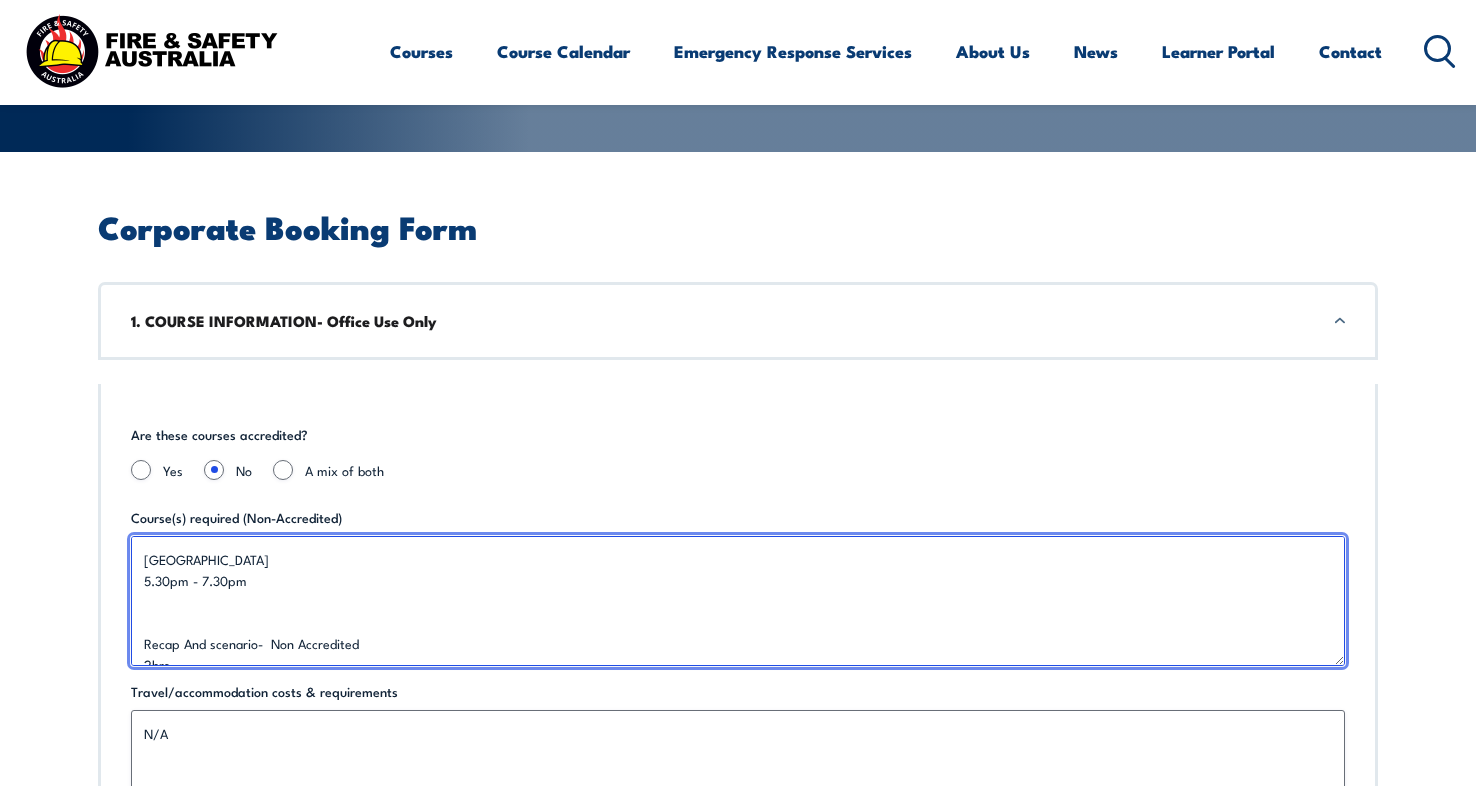 click on "Recap And scenario-  Non Accredited
2hrs
Scope:  run a more interactive panel session. eg.  place the panel into test mode, notify Firecom, and trigger an alarm in a section of the facility.
This would allow us to walk through a realistic response using the actual fire panel, providing much more value to the participants.
That kind of session would require some advance coordination and notification to staff of the drill prior" at bounding box center [738, 601] 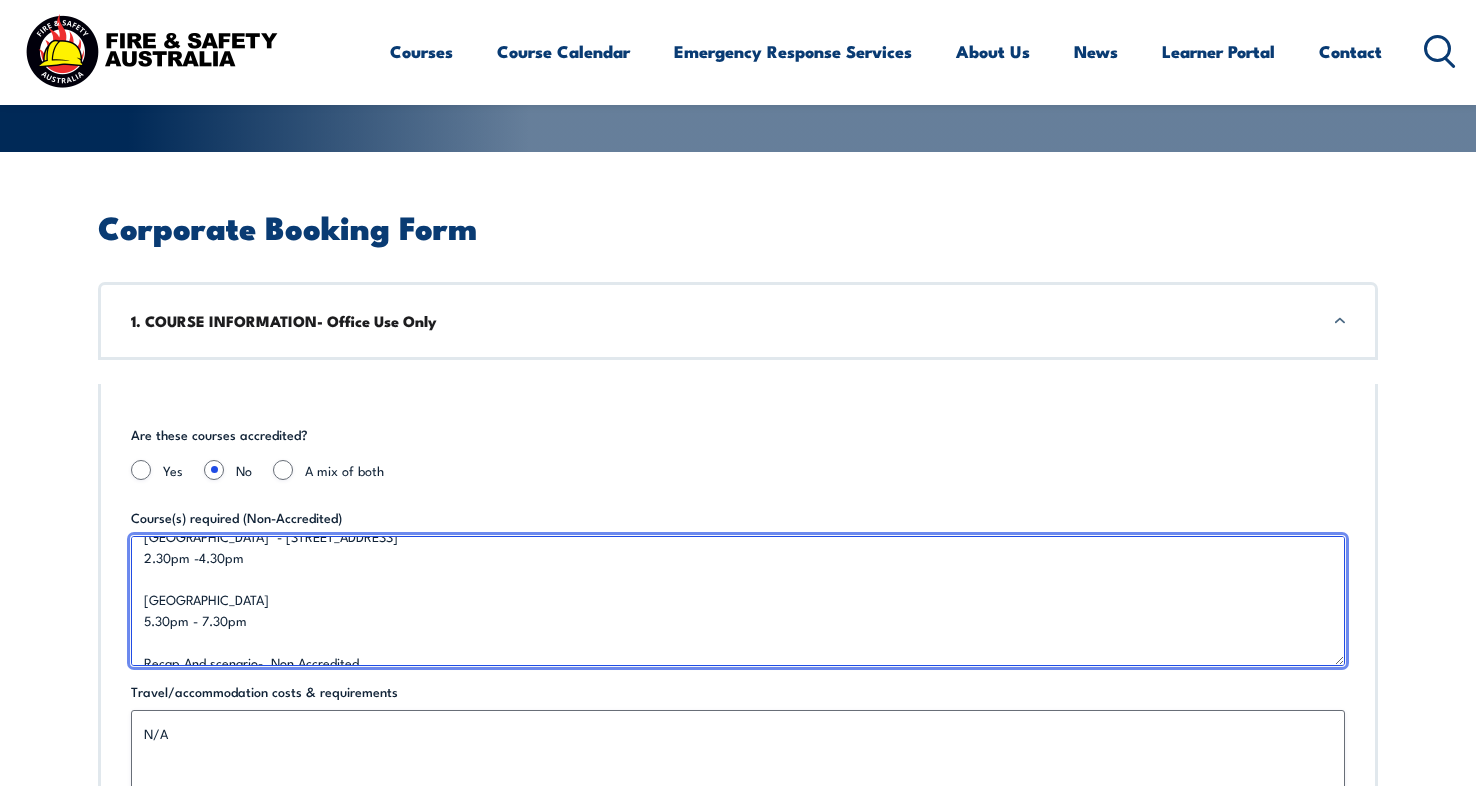 scroll, scrollTop: 4, scrollLeft: 0, axis: vertical 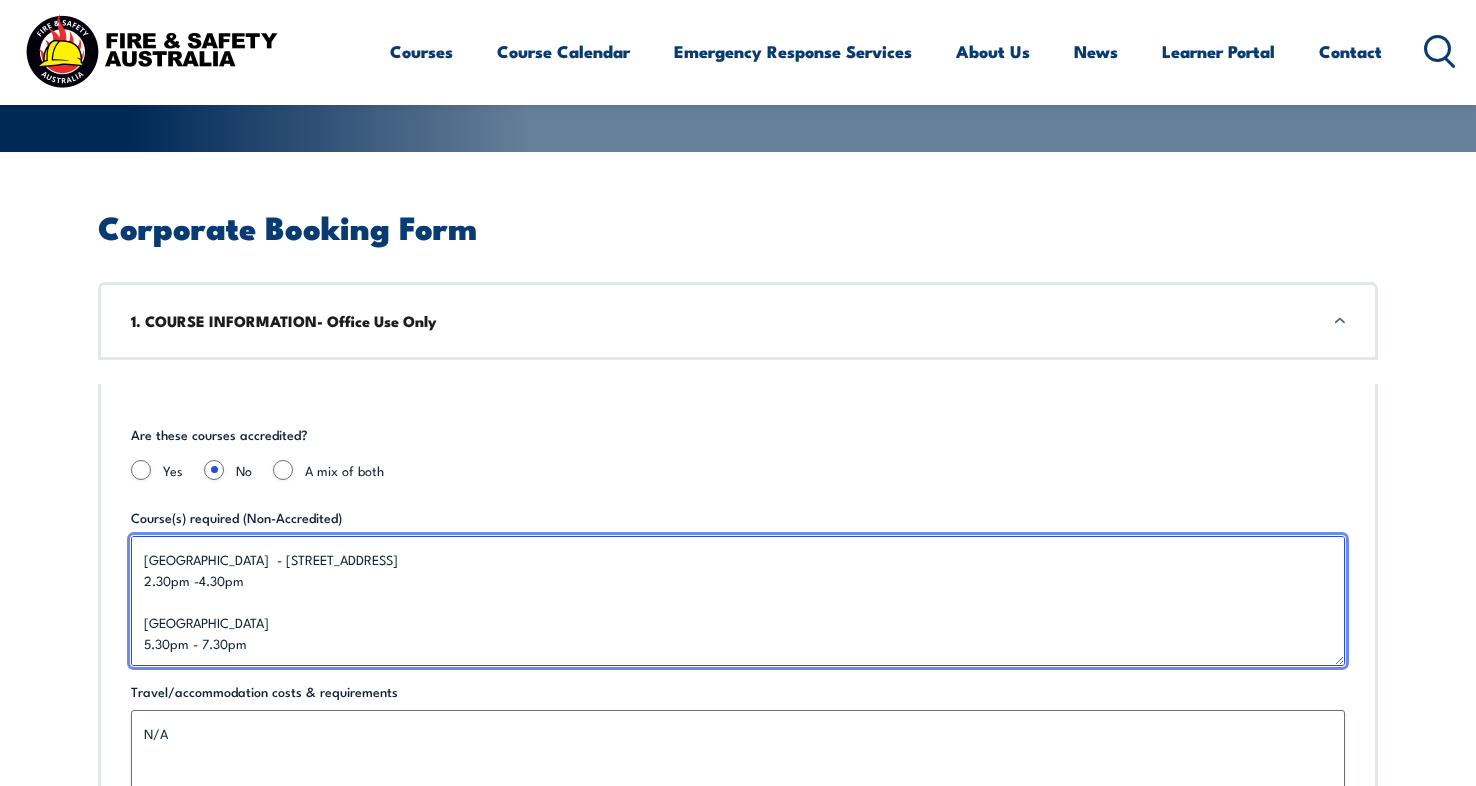 click on "Recap And scenario-  Non Accredited
2hrs
Scope:  run a more interactive panel session. eg.  place the panel into test mode, notify Firecom, and trigger an alarm in a section of the facility.
This would allow us to walk through a realistic response using the actual fire panel, providing much more value to the participants.
That kind of session would require some advance coordination and notification to staff of the drill prior" at bounding box center [738, 601] 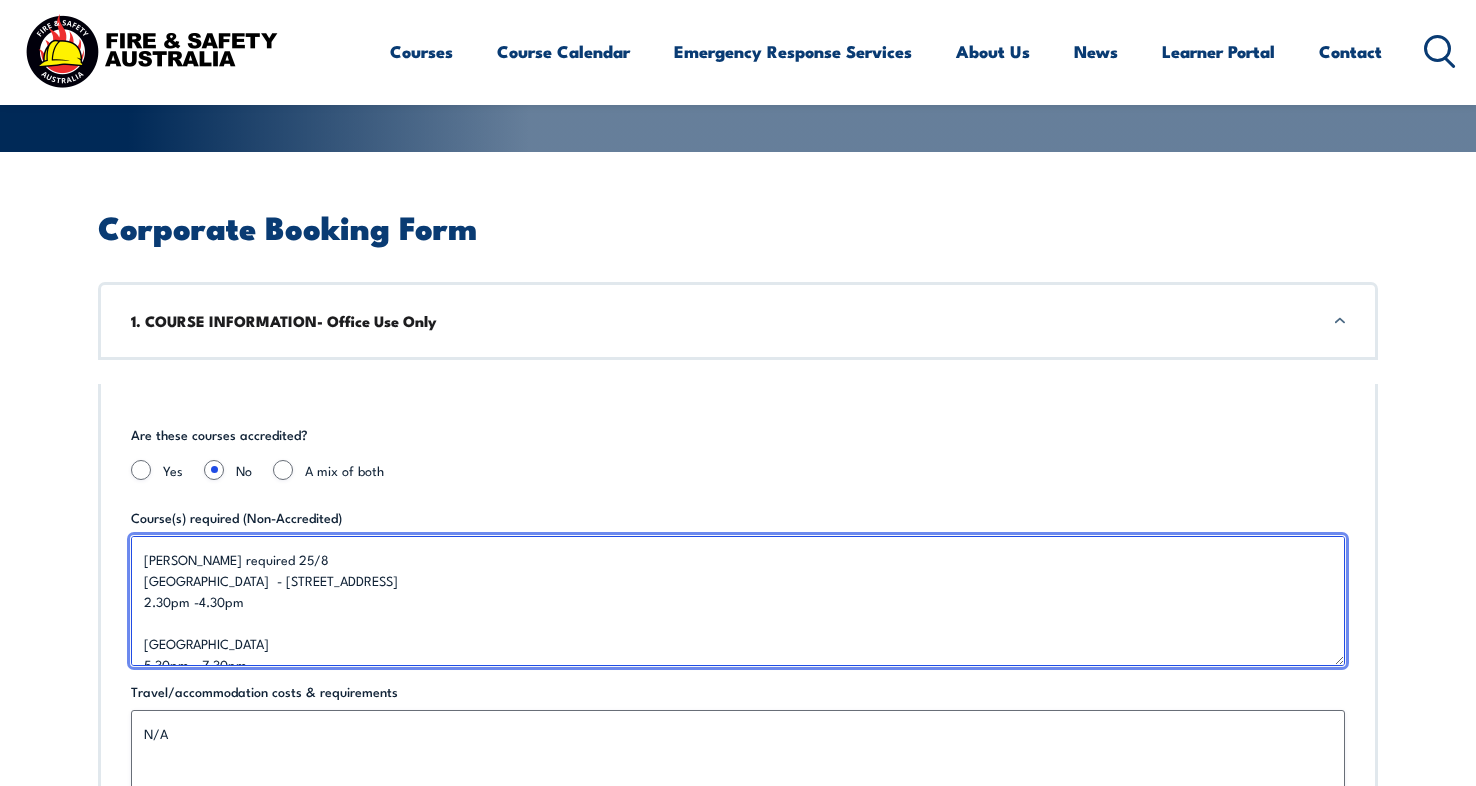 click on "Recap And scenario-  Non Accredited
2hrs
Scope:  run a more interactive panel session. eg.  place the panel into test mode, notify Firecom, and trigger an alarm in a section of the facility.
This would allow us to walk through a realistic response using the actual fire panel, providing much more value to the participants.
That kind of session would require some advance coordination and notification to staff of the drill prior" at bounding box center [738, 601] 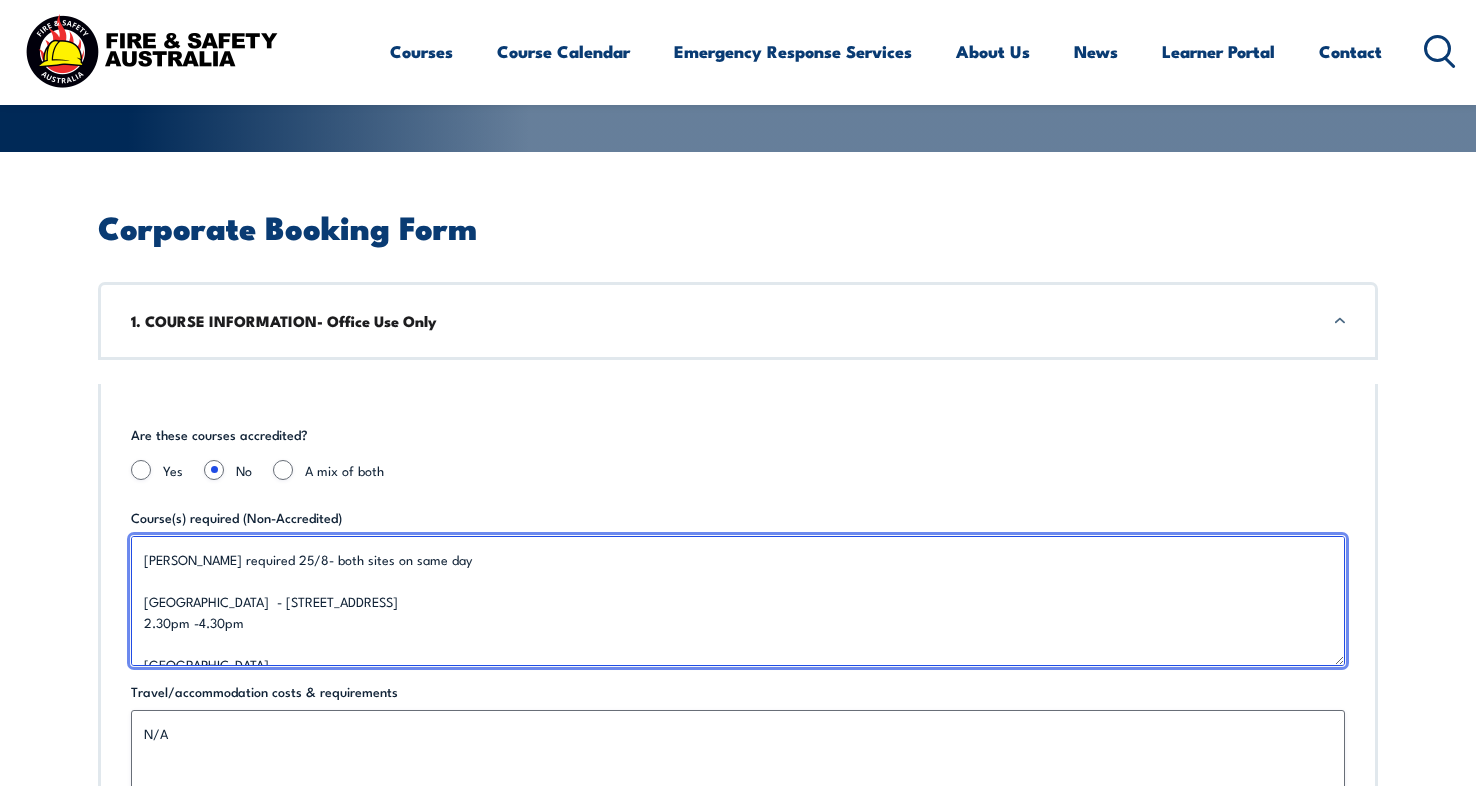 click on "Recap And scenario-  Non Accredited
2hrs
Scope:  run a more interactive panel session. eg.  place the panel into test mode, notify Firecom, and trigger an alarm in a section of the facility.
This would allow us to walk through a realistic response using the actual fire panel, providing much more value to the participants.
That kind of session would require some advance coordination and notification to staff of the drill prior" at bounding box center (738, 601) 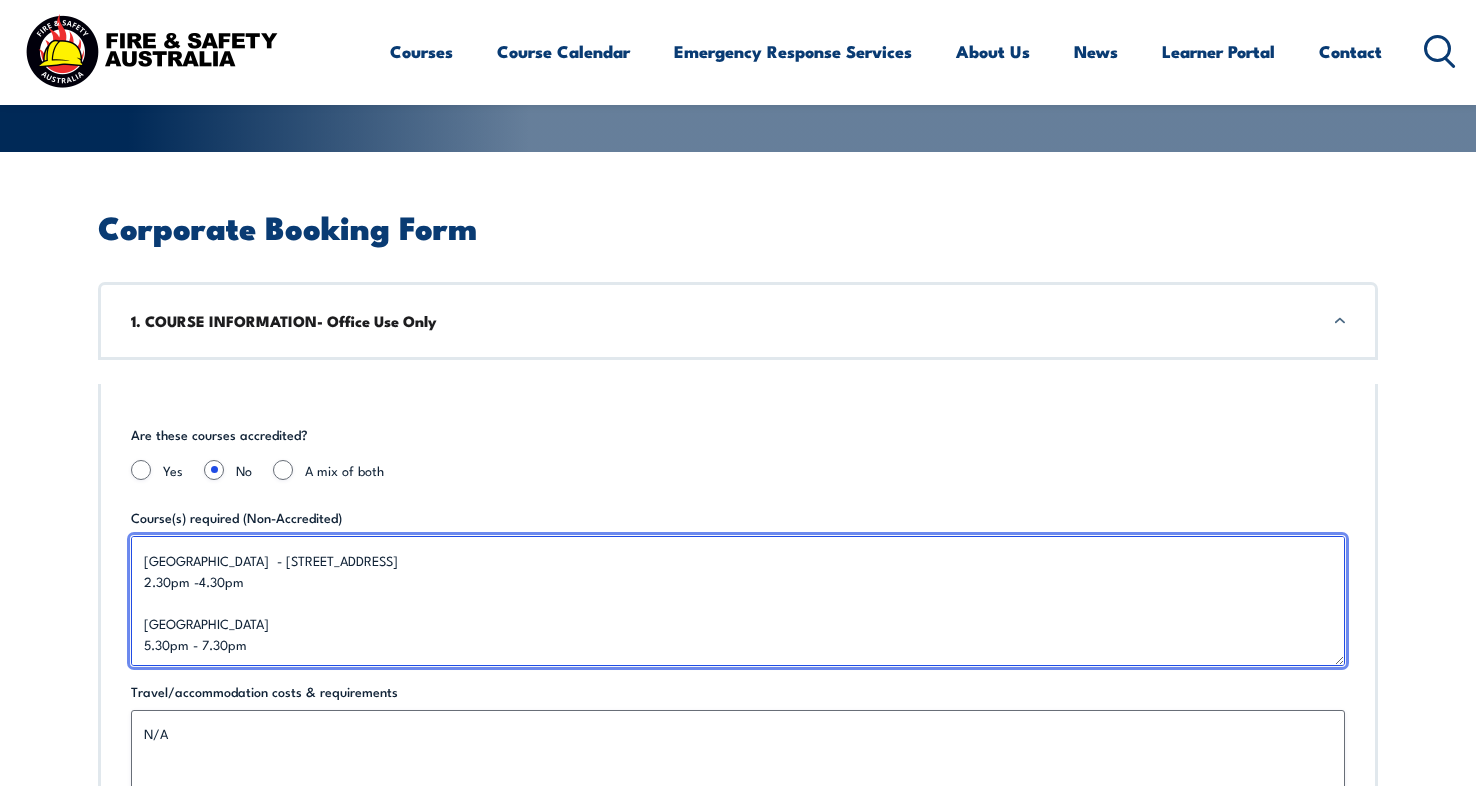 scroll, scrollTop: 60, scrollLeft: 0, axis: vertical 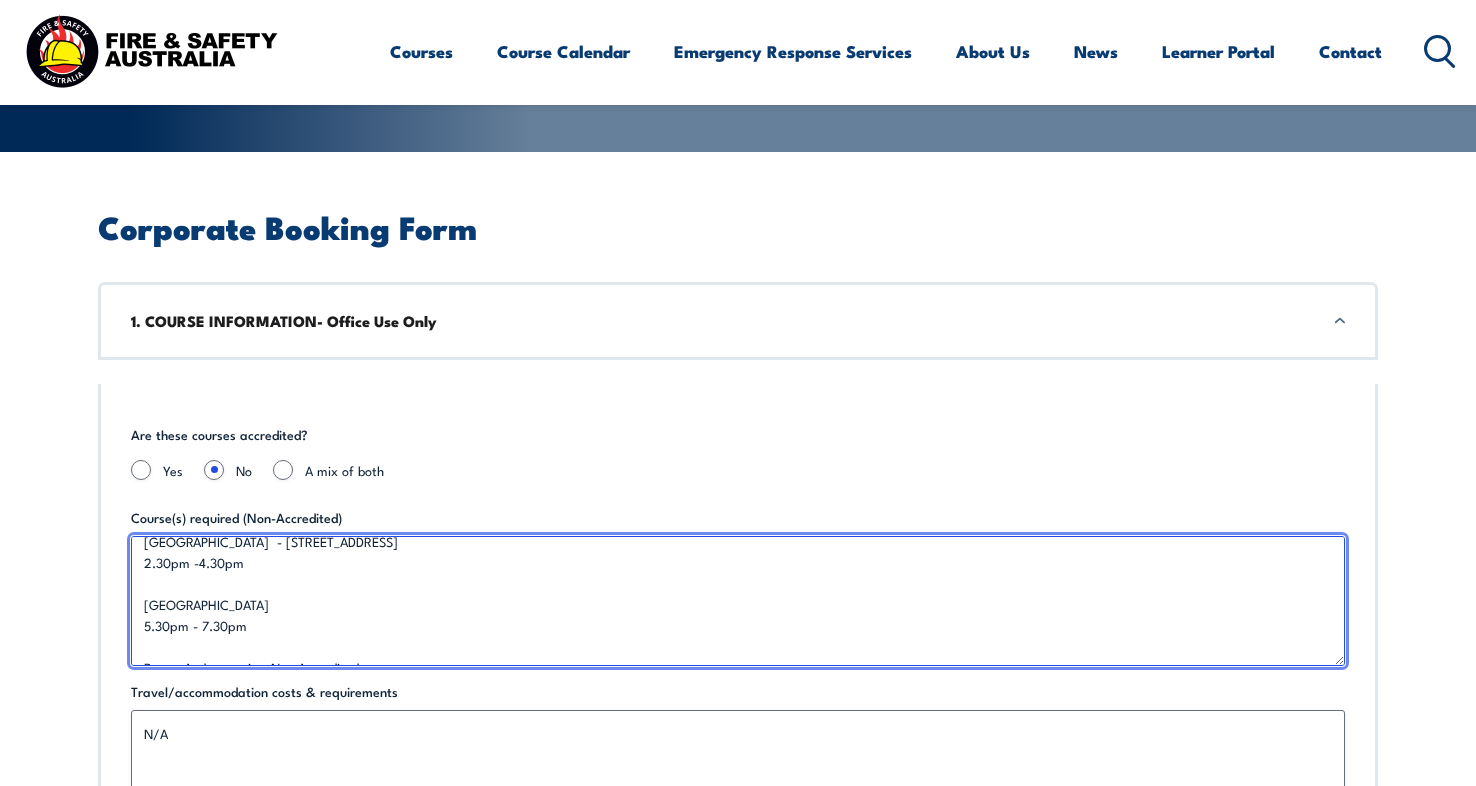 click on "Recap And scenario-  Non Accredited
2hrs
Scope:  run a more interactive panel session. eg.  place the panel into test mode, notify Firecom, and trigger an alarm in a section of the facility.
This would allow us to walk through a realistic response using the actual fire panel, providing much more value to the participants.
That kind of session would require some advance coordination and notification to staff of the drill prior" at bounding box center [738, 601] 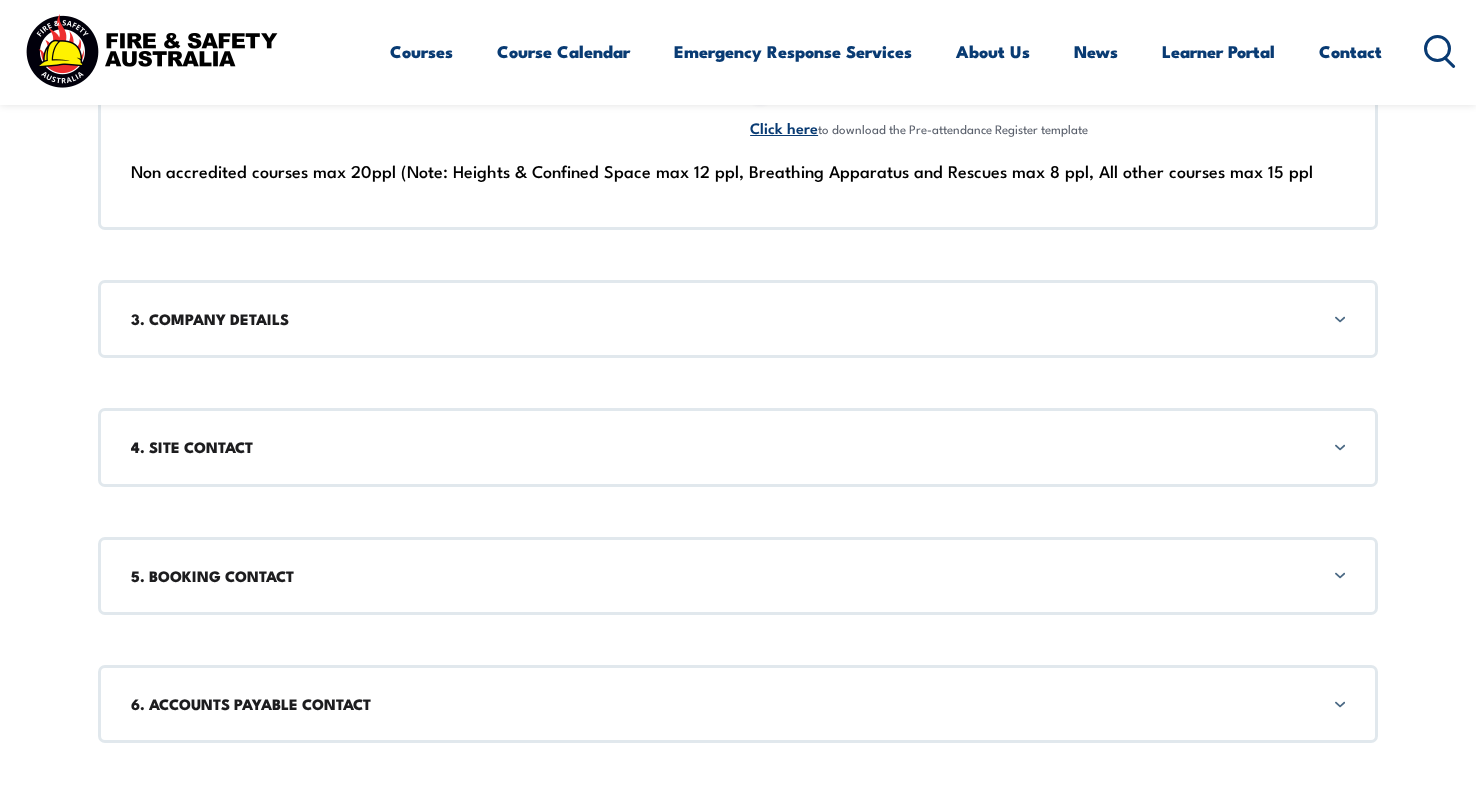 scroll, scrollTop: 1866, scrollLeft: 0, axis: vertical 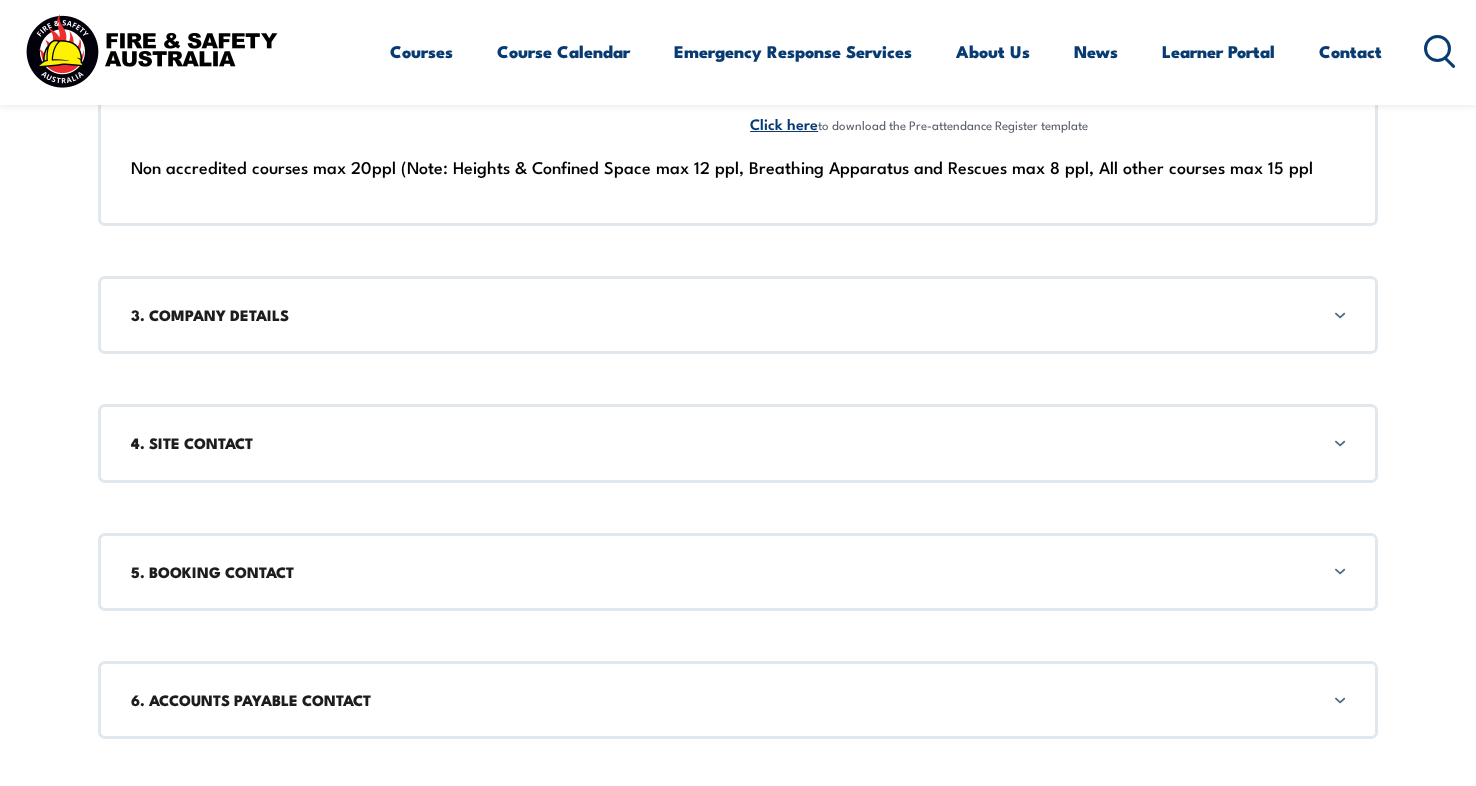 click on "3. COMPANY DETAILS" at bounding box center (738, 315) 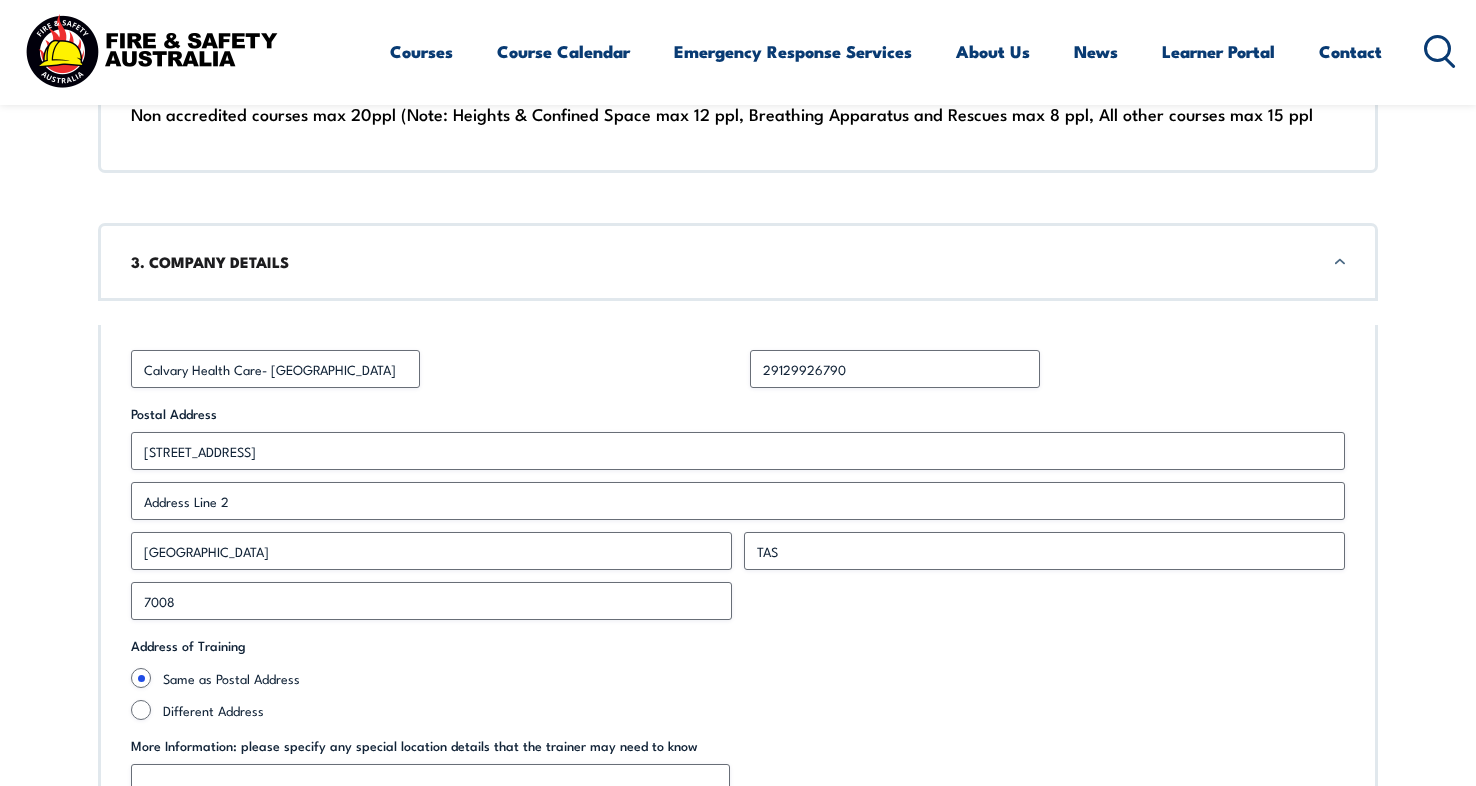 scroll, scrollTop: 1938, scrollLeft: 0, axis: vertical 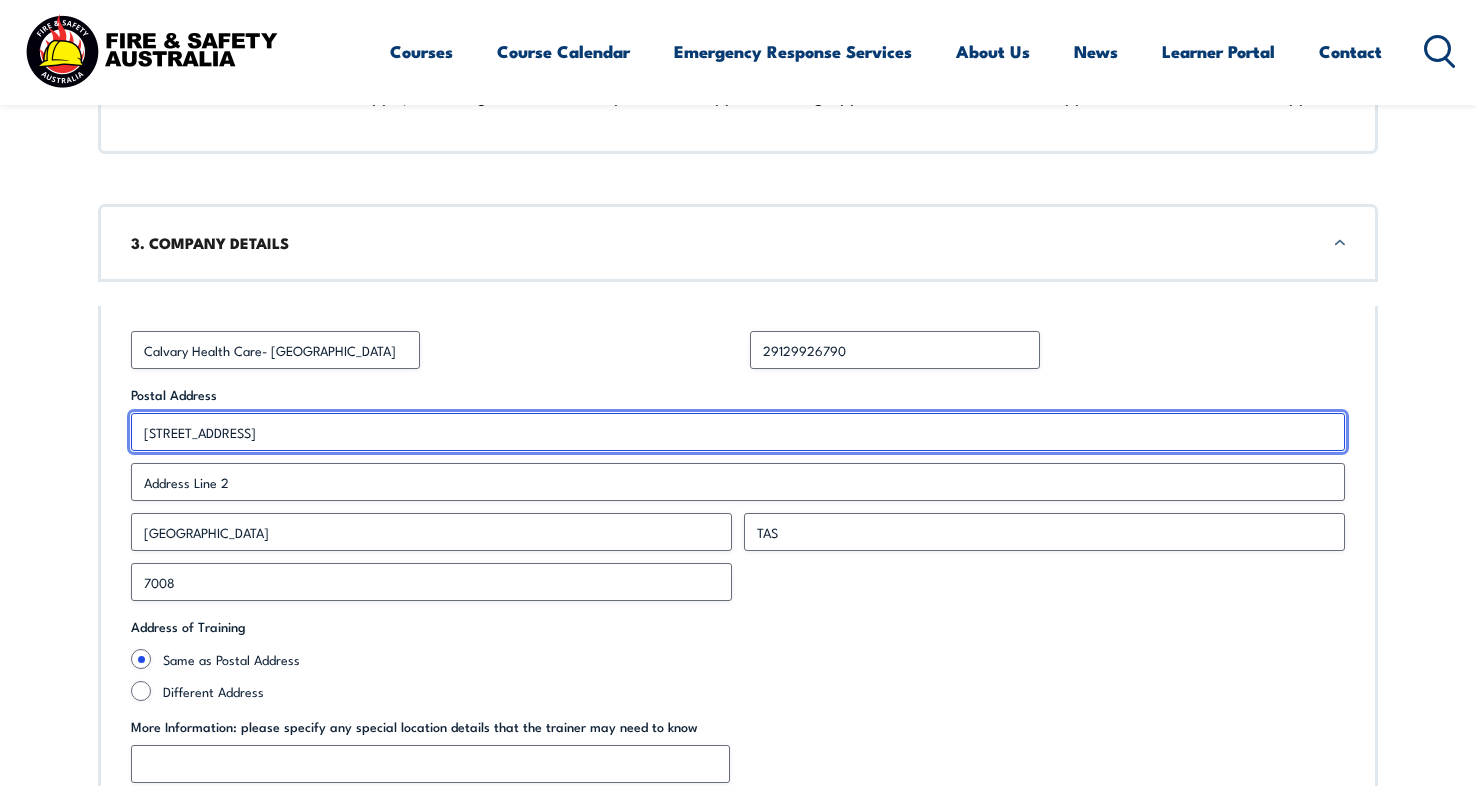 drag, startPoint x: 268, startPoint y: 429, endPoint x: 140, endPoint y: 428, distance: 128.0039 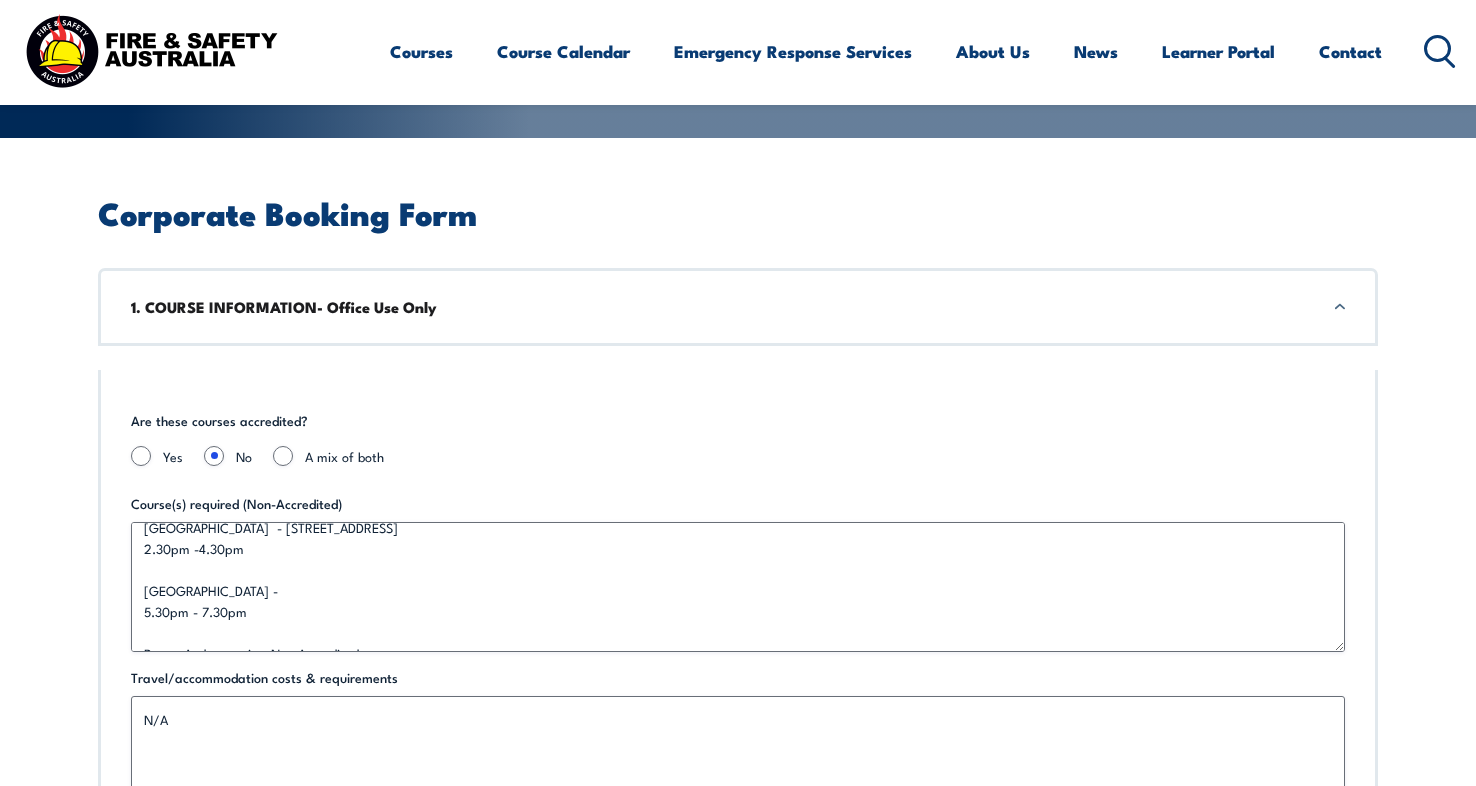 scroll, scrollTop: 460, scrollLeft: 0, axis: vertical 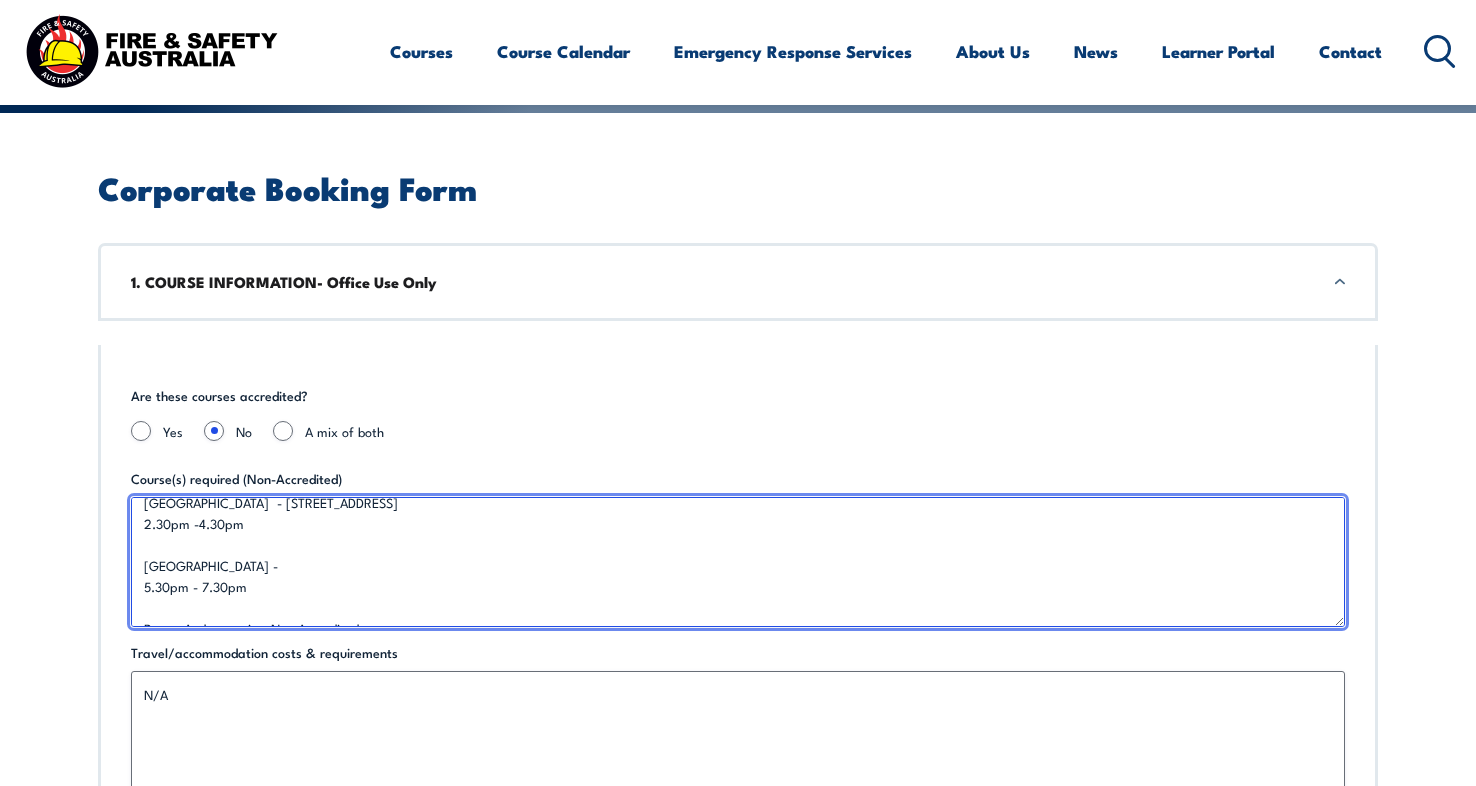 click on "Recap And scenario-  Non Accredited
2hrs
Scope:  run a more interactive panel session. eg.  place the panel into test mode, notify Firecom, and trigger an alarm in a section of the facility.
This would allow us to walk through a realistic response using the actual fire panel, providing much more value to the participants.
That kind of session would require some advance coordination and notification to staff of the drill prior" at bounding box center (738, 562) 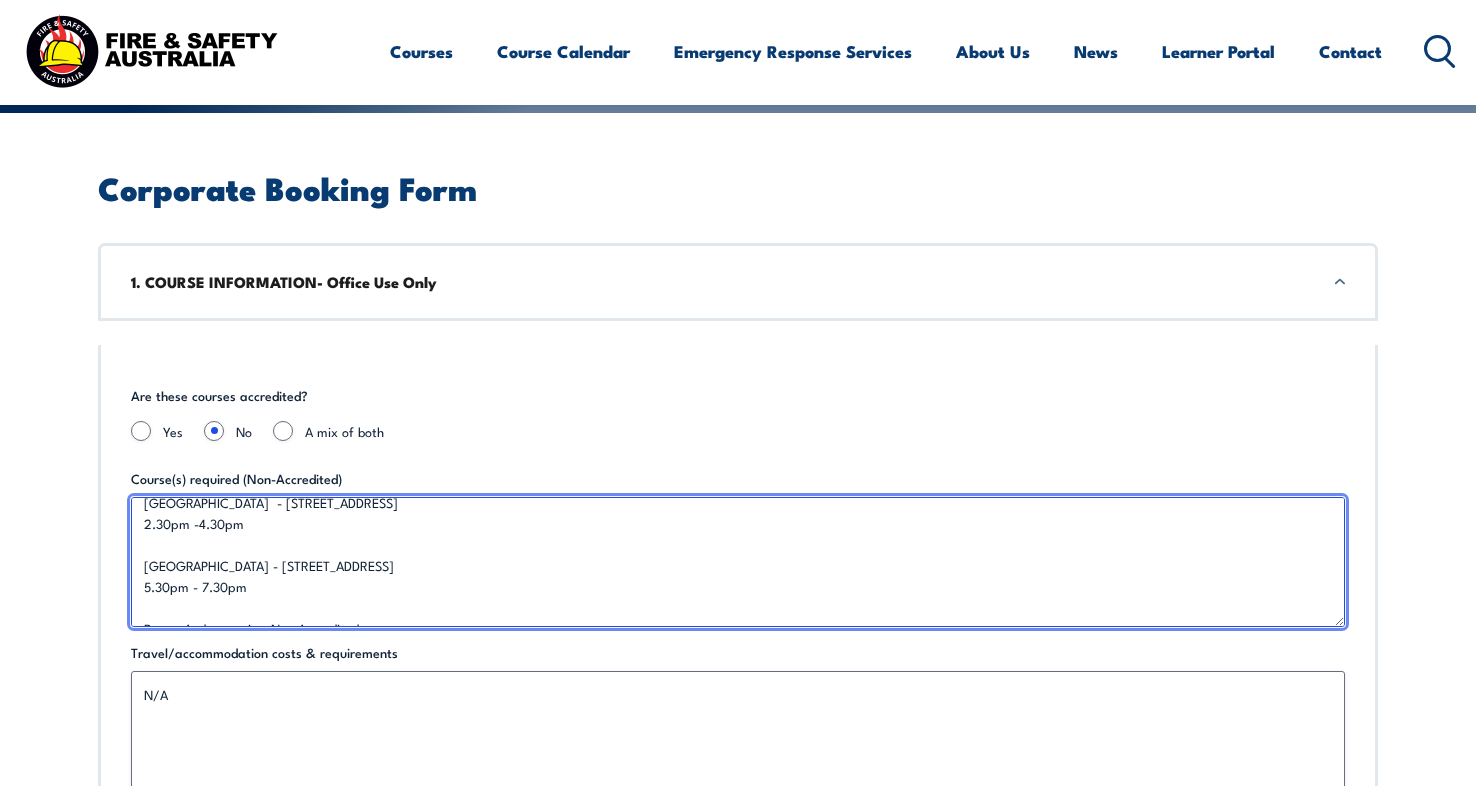click on "Recap And scenario-  Non Accredited
2hrs
Scope:  run a more interactive panel session. eg.  place the panel into test mode, notify Firecom, and trigger an alarm in a section of the facility.
This would allow us to walk through a realistic response using the actual fire panel, providing much more value to the participants.
That kind of session would require some advance coordination and notification to staff of the drill prior" at bounding box center (738, 562) 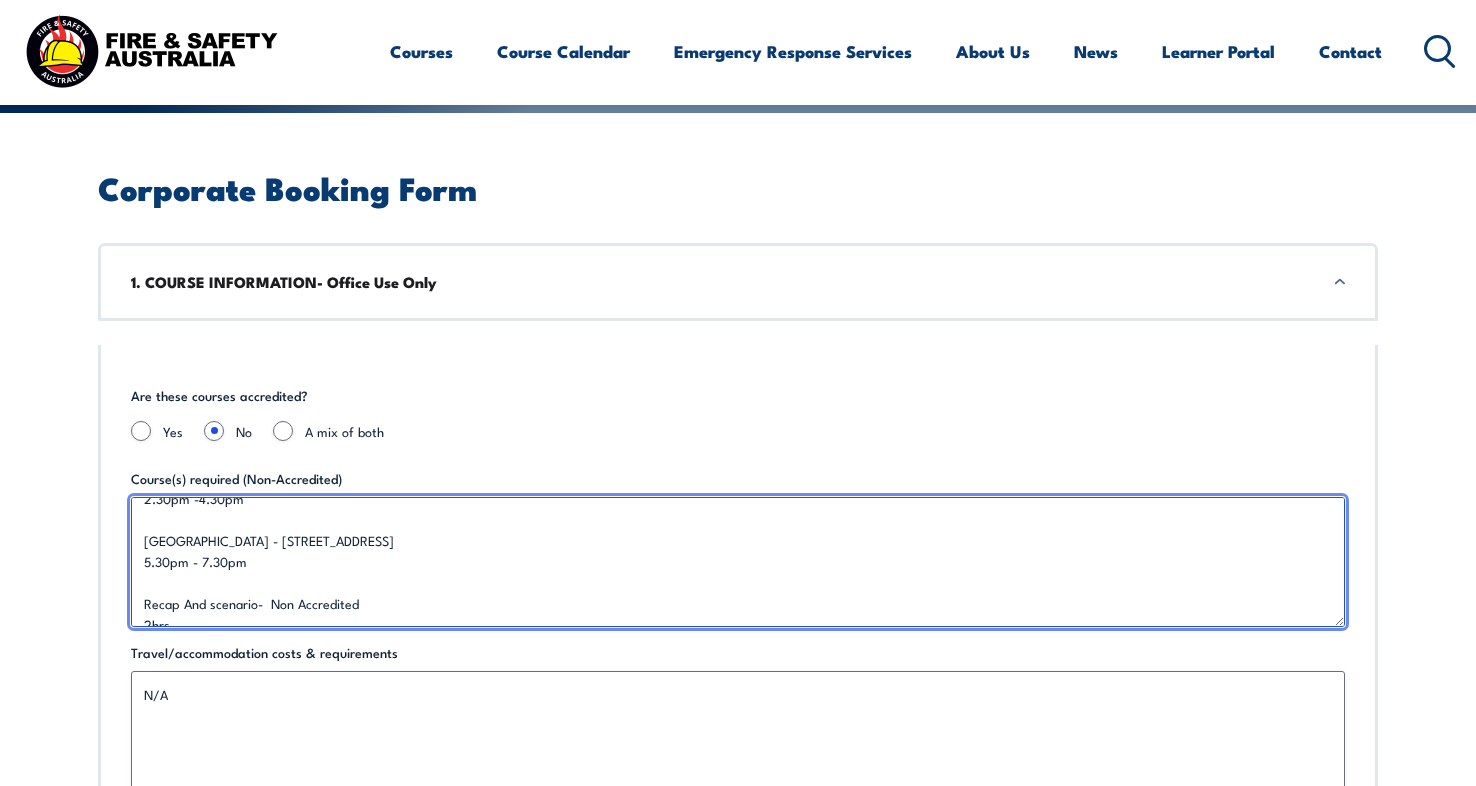 scroll, scrollTop: 83, scrollLeft: 0, axis: vertical 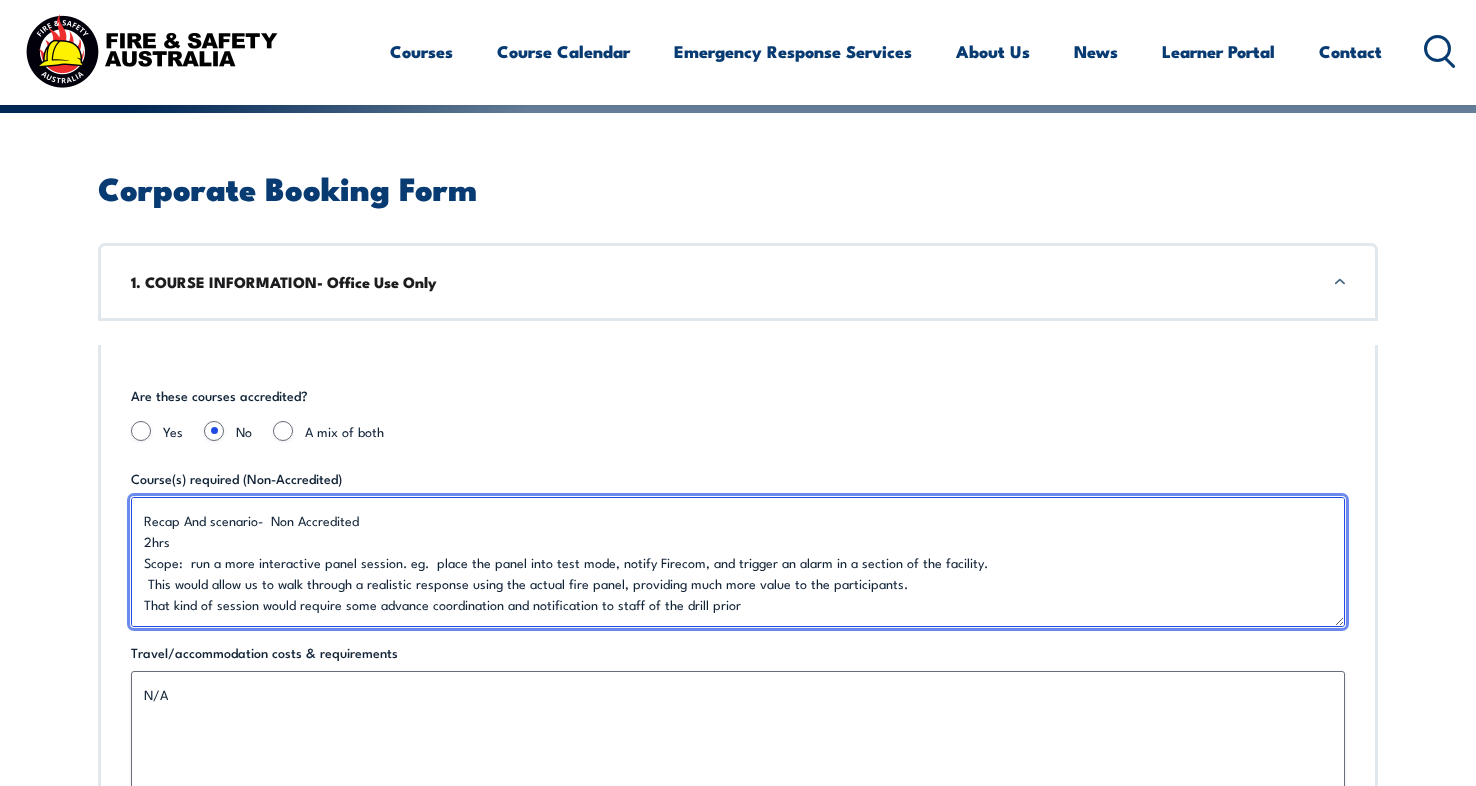 click on "Recap And scenario-  Non Accredited
2hrs
Scope:  run a more interactive panel session. eg.  place the panel into test mode, notify Firecom, and trigger an alarm in a section of the facility.
This would allow us to walk through a realistic response using the actual fire panel, providing much more value to the participants.
That kind of session would require some advance coordination and notification to staff of the drill prior" at bounding box center [738, 562] 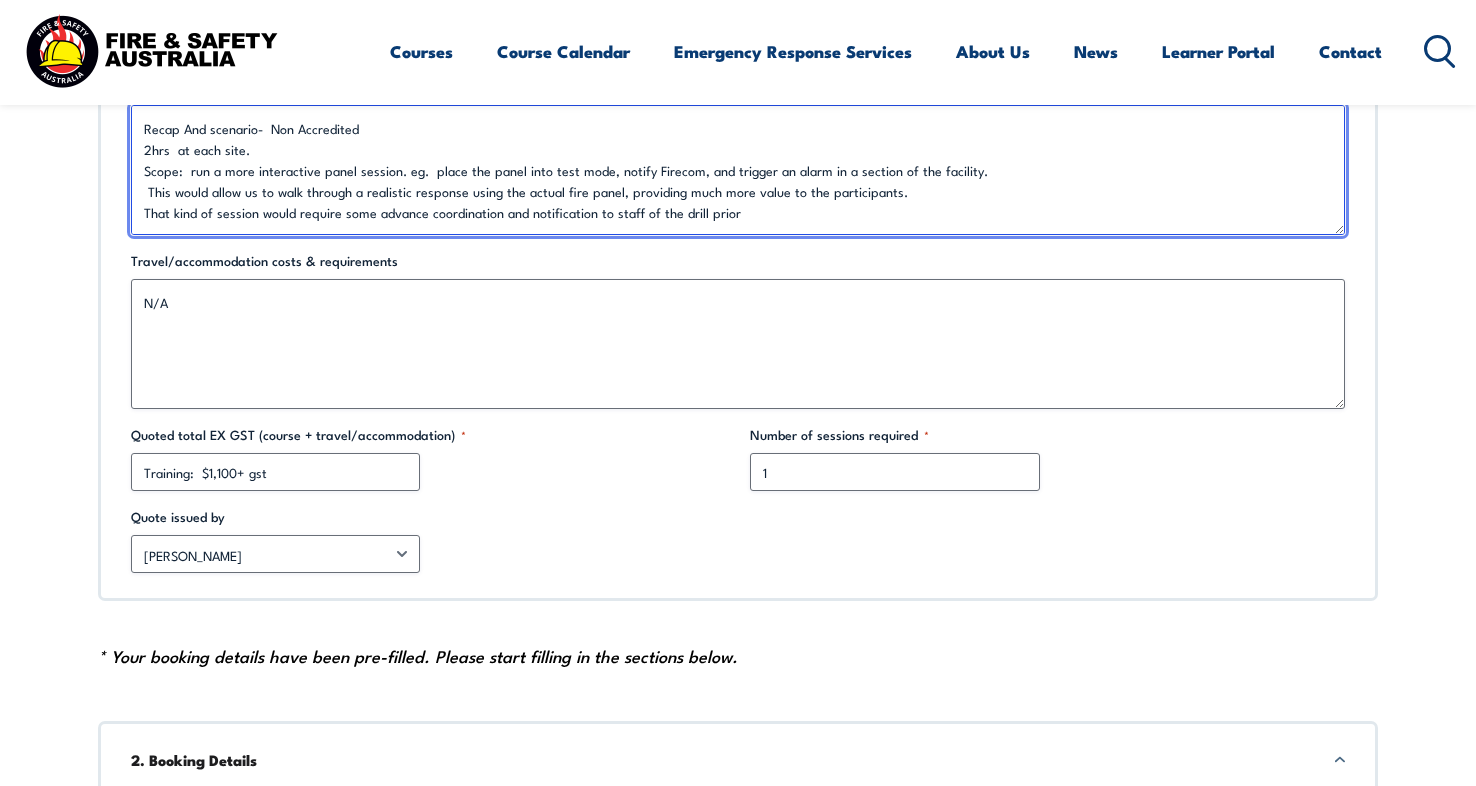 scroll, scrollTop: 868, scrollLeft: 0, axis: vertical 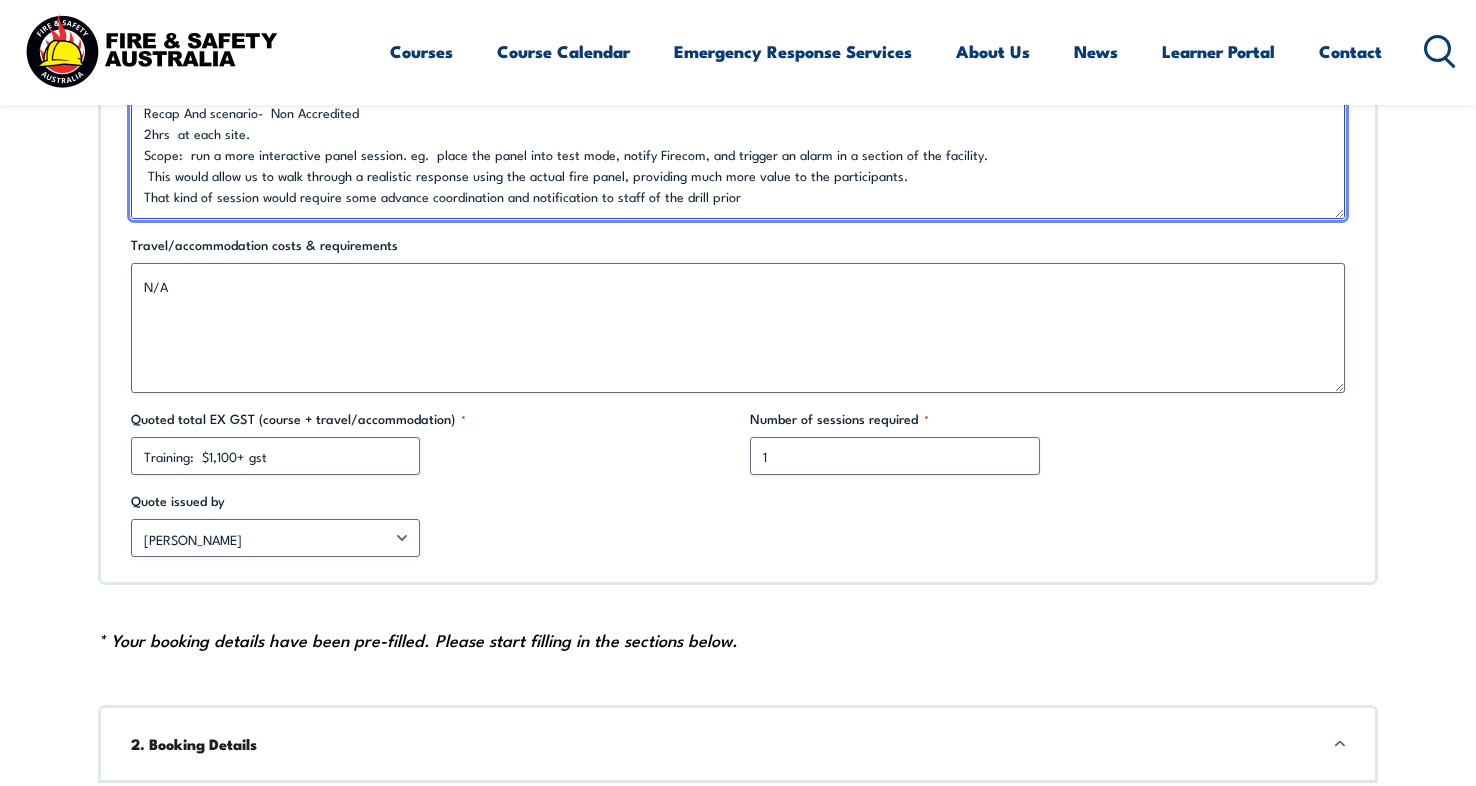 type on "Liam McArthur required 25/8- both sites on same day
Calvary St John’s Hospital  - 30 Cascade road- South Hobart
2.30pm -4.30pm
Lenay Valley Hospital - 49 Augusta Road Lenay Valley
5.30pm - 7.30pm
Recap And scenario-  Non Accredited
2hrs  at each site.
Scope:  run a more interactive panel session. eg.  place the panel into test mode, notify Firecom, and trigger an alarm in a section of the facility.
This would allow us to walk through a realistic response using the actual fire panel, providing much more value to the participants.
That kind of session would require some advance coordination and notification to staff of the drill prior" 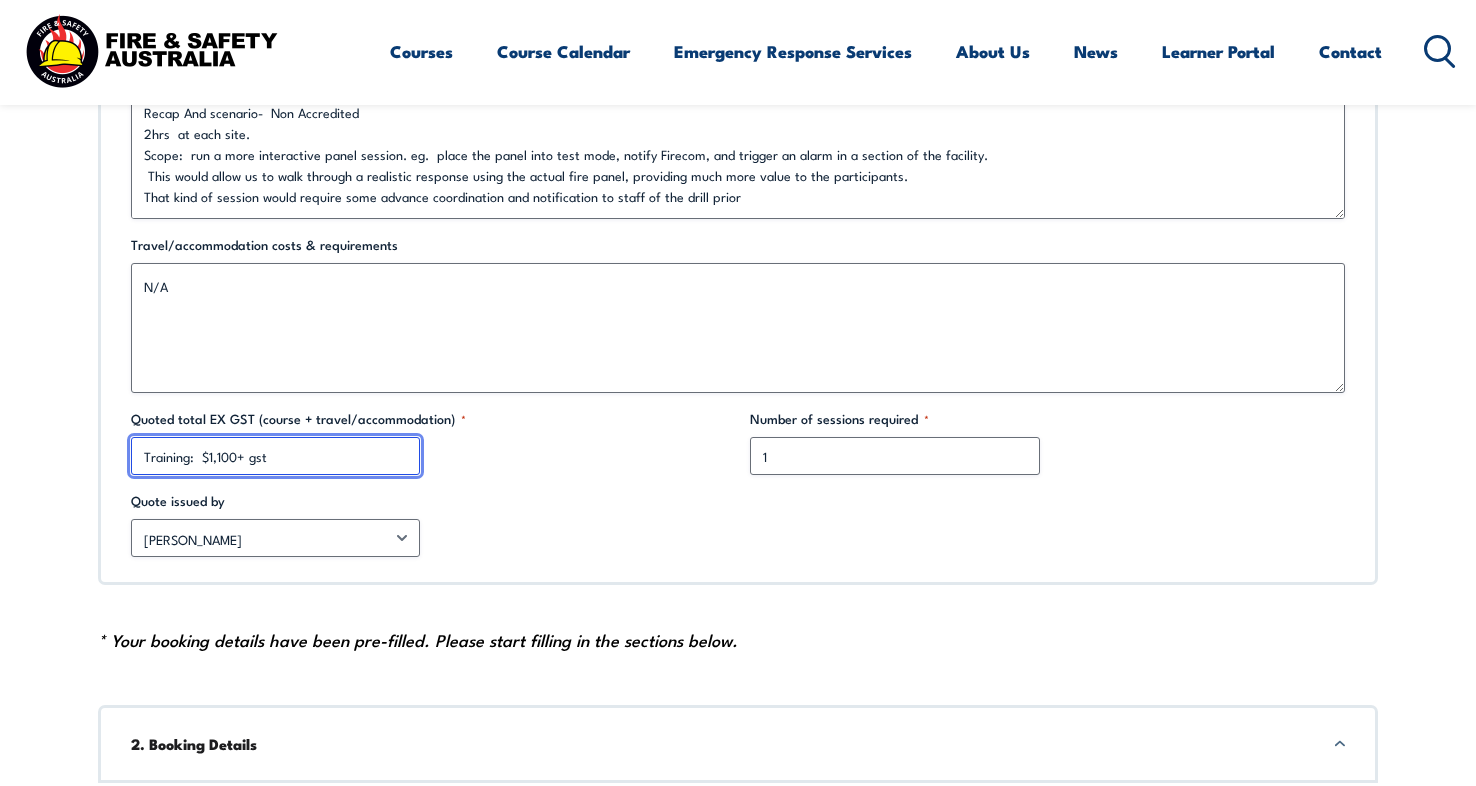 click on "Training:  $1,100+ gst" at bounding box center [275, 456] 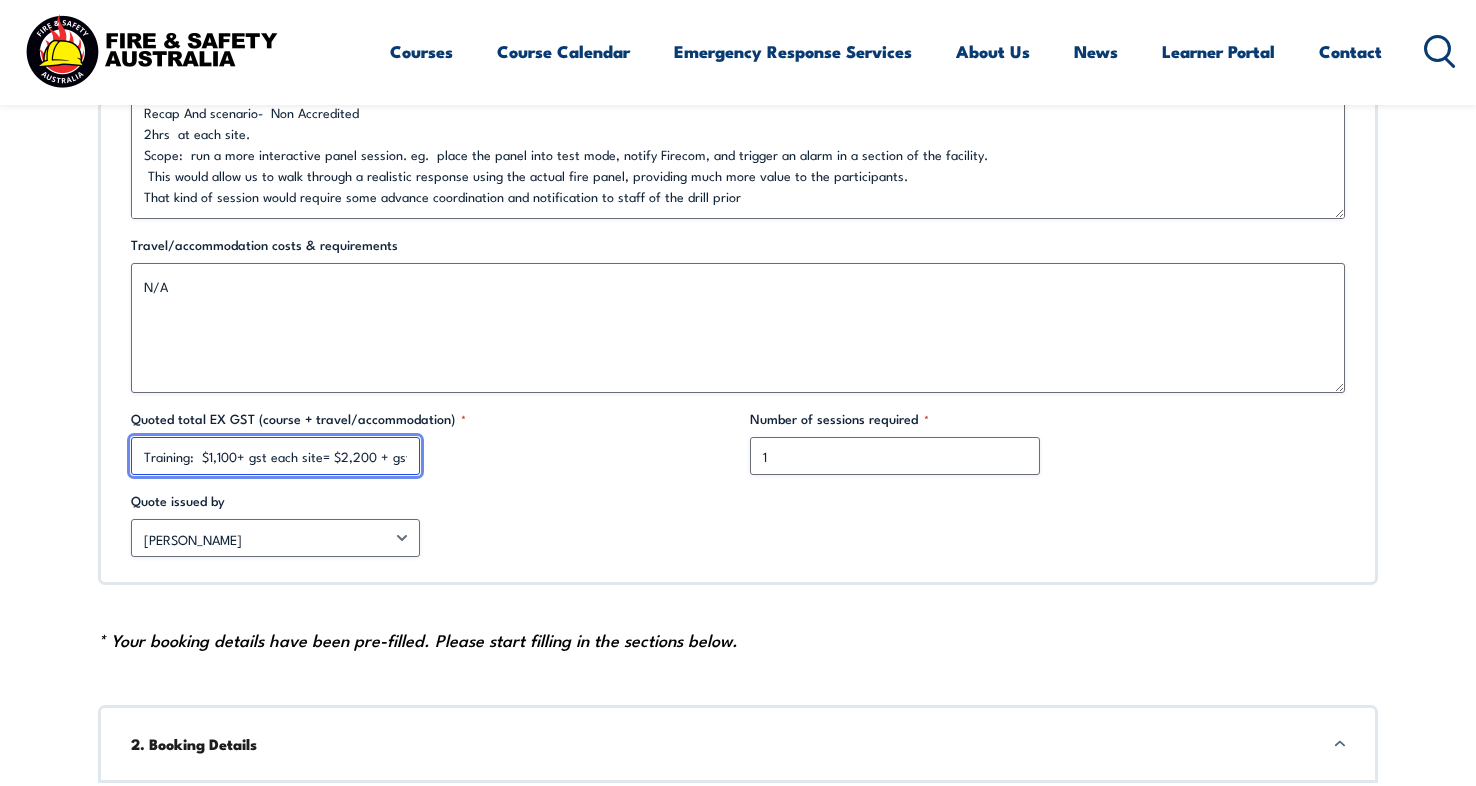 type on "Training:  $1,100+ gst each site= $2,200 + gst" 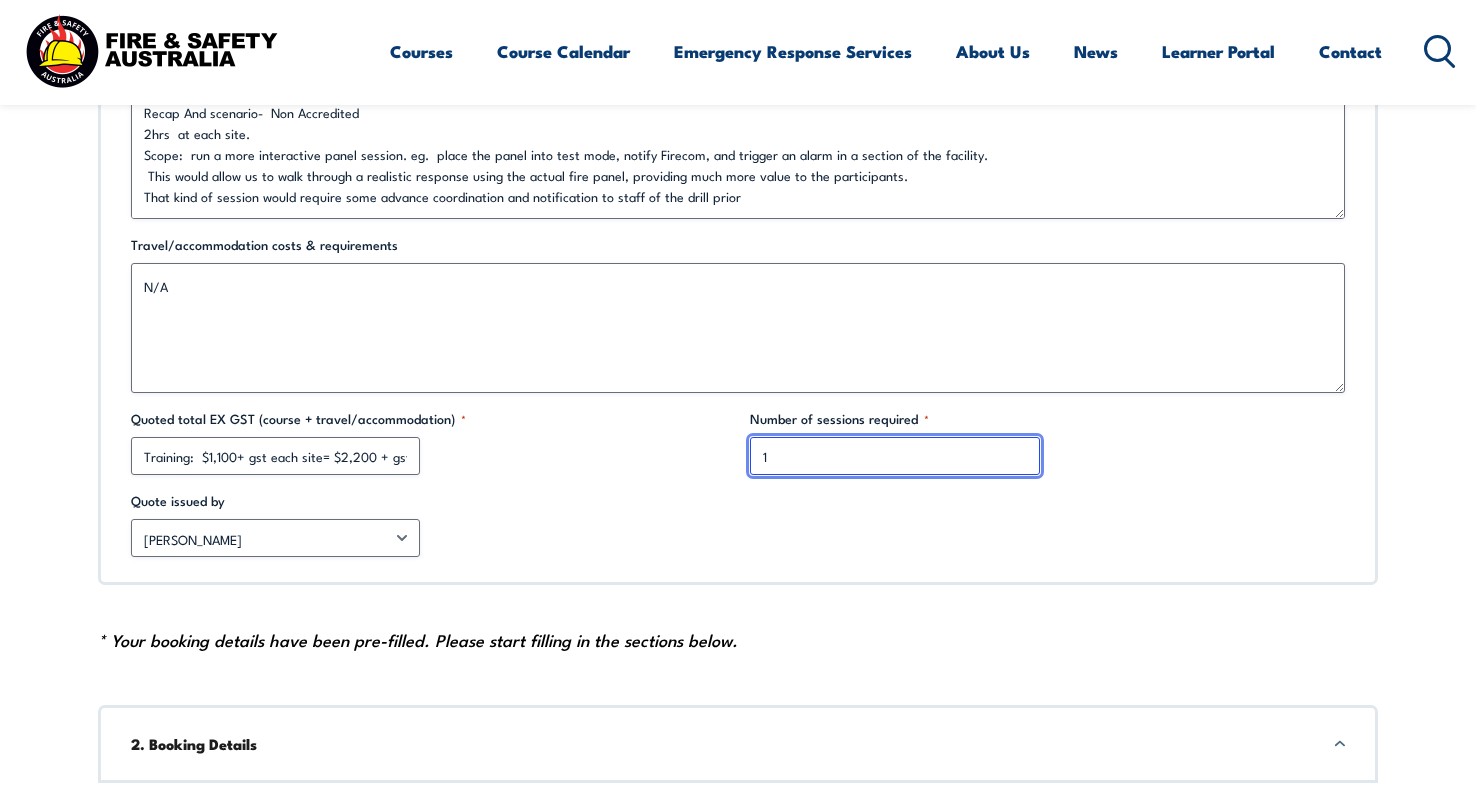 click on "1" at bounding box center (894, 456) 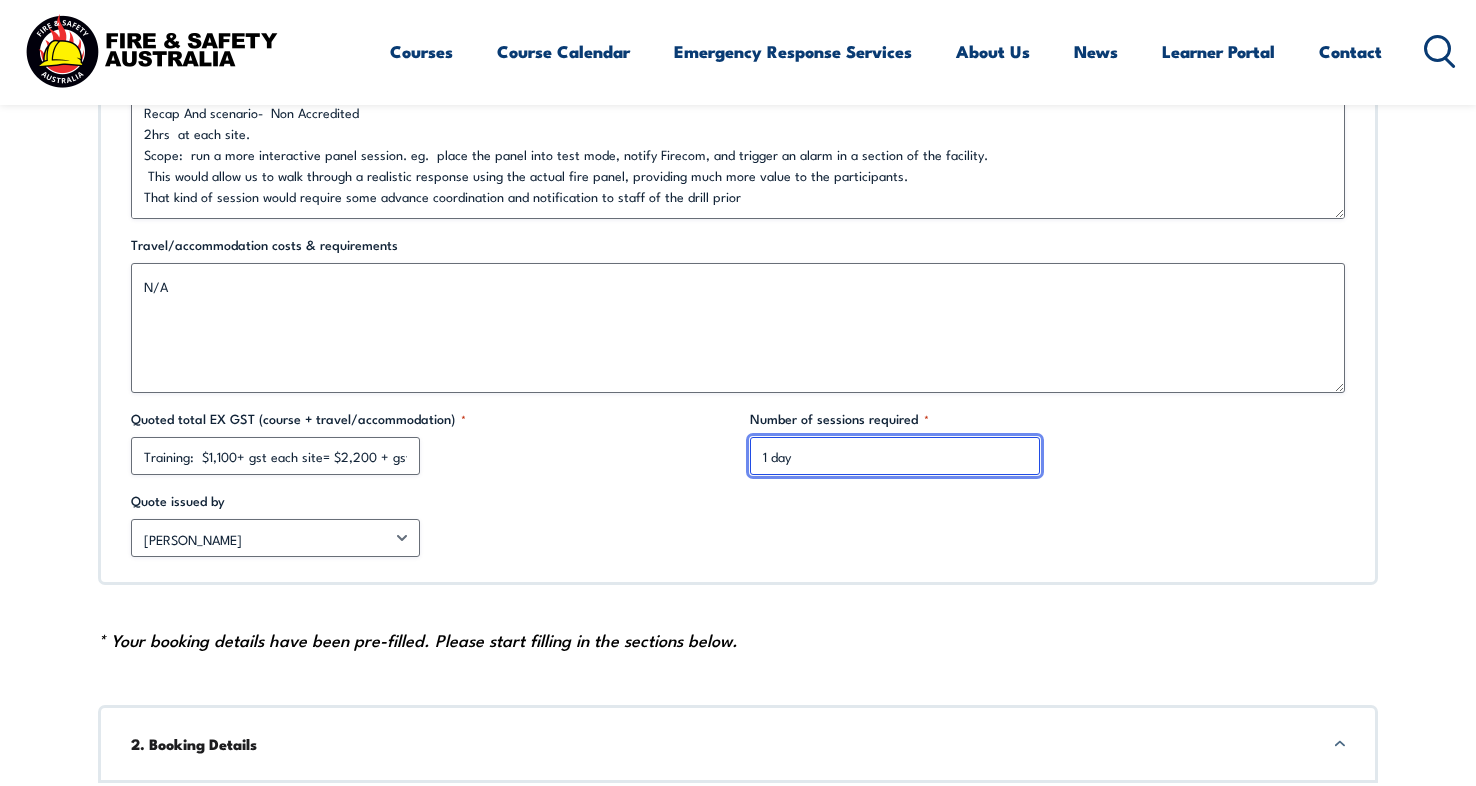 type on "1 day" 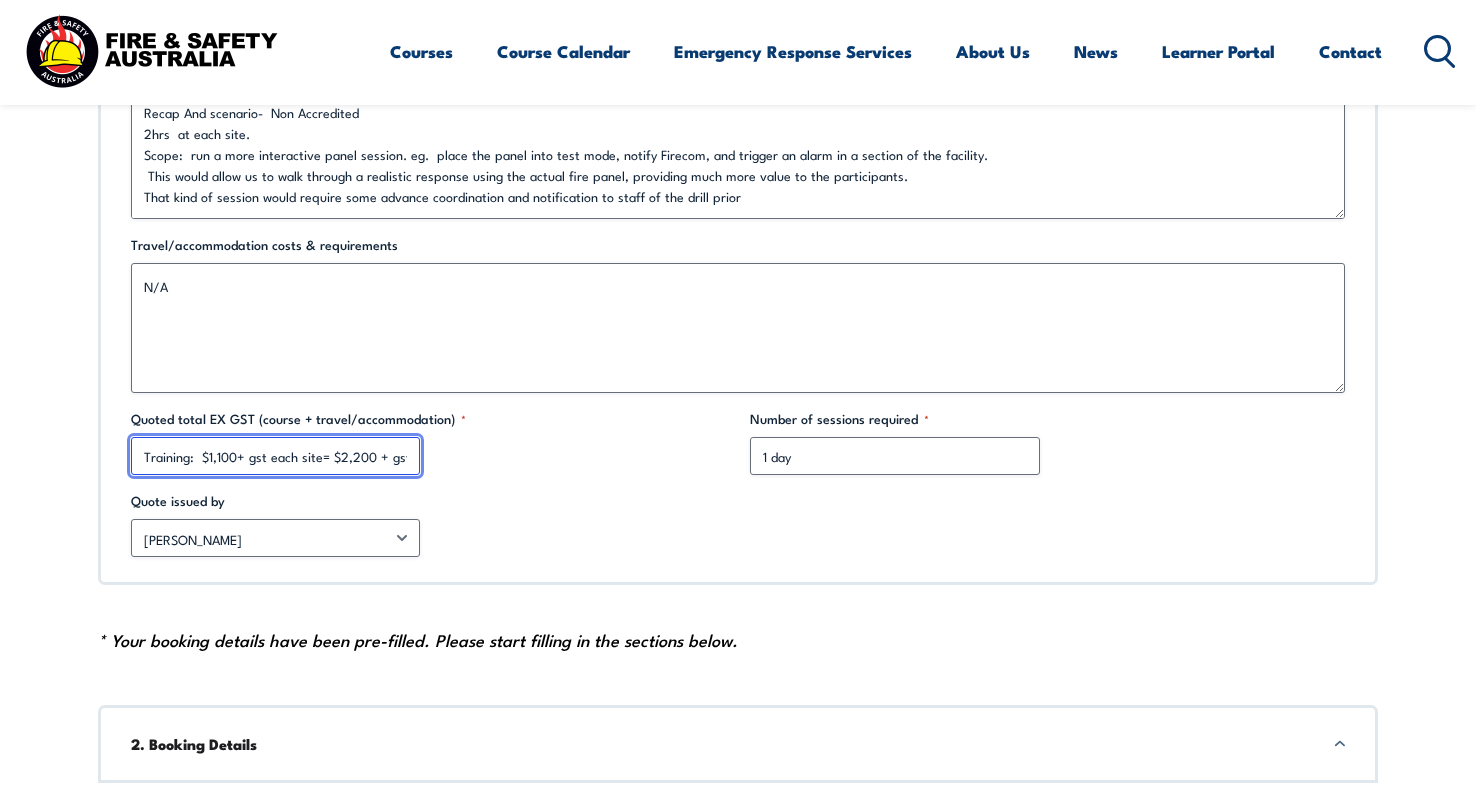 click on "Training:  $1,100+ gst each site= $2,200 + gst" at bounding box center [275, 456] 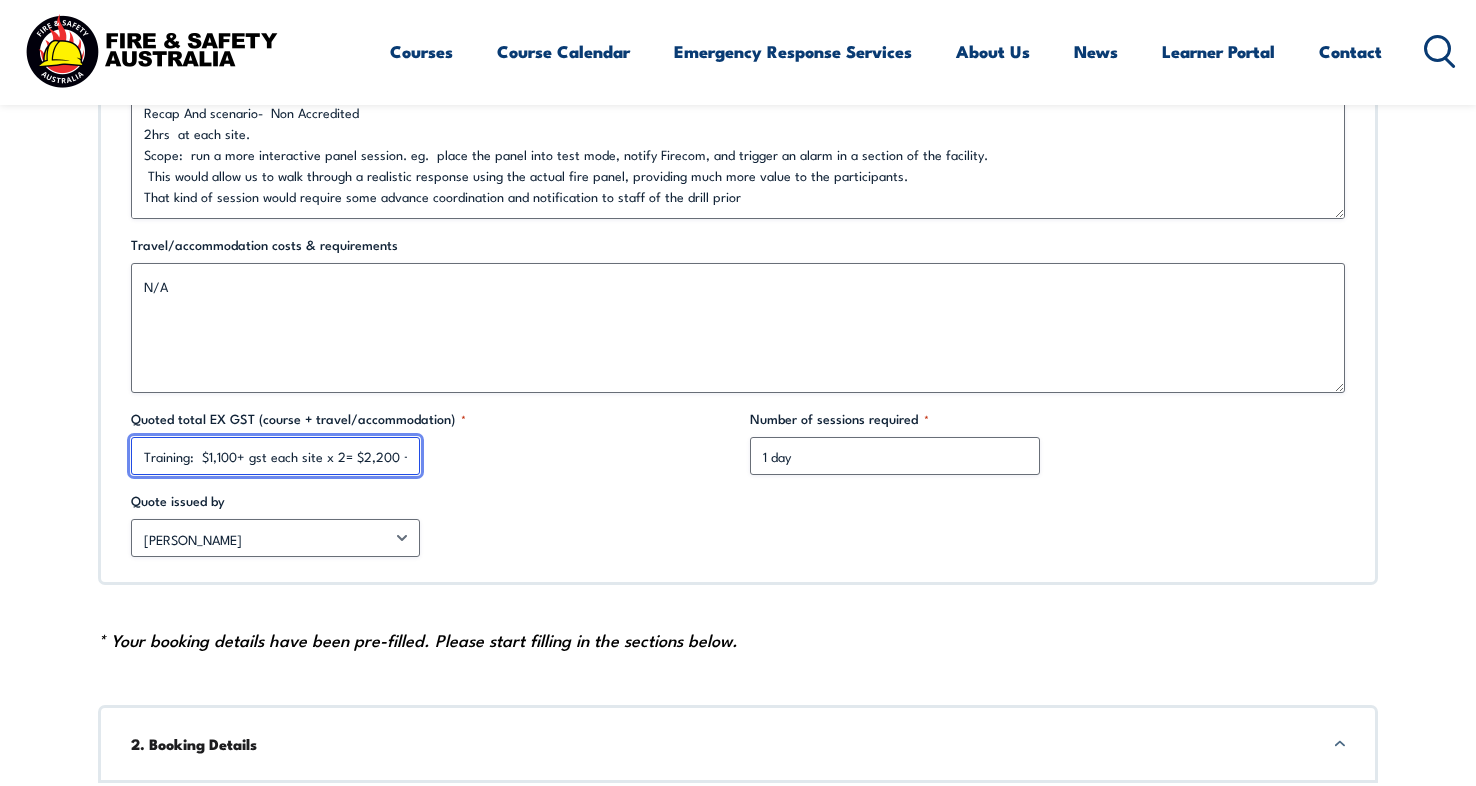 drag, startPoint x: 200, startPoint y: 459, endPoint x: 119, endPoint y: 467, distance: 81.394104 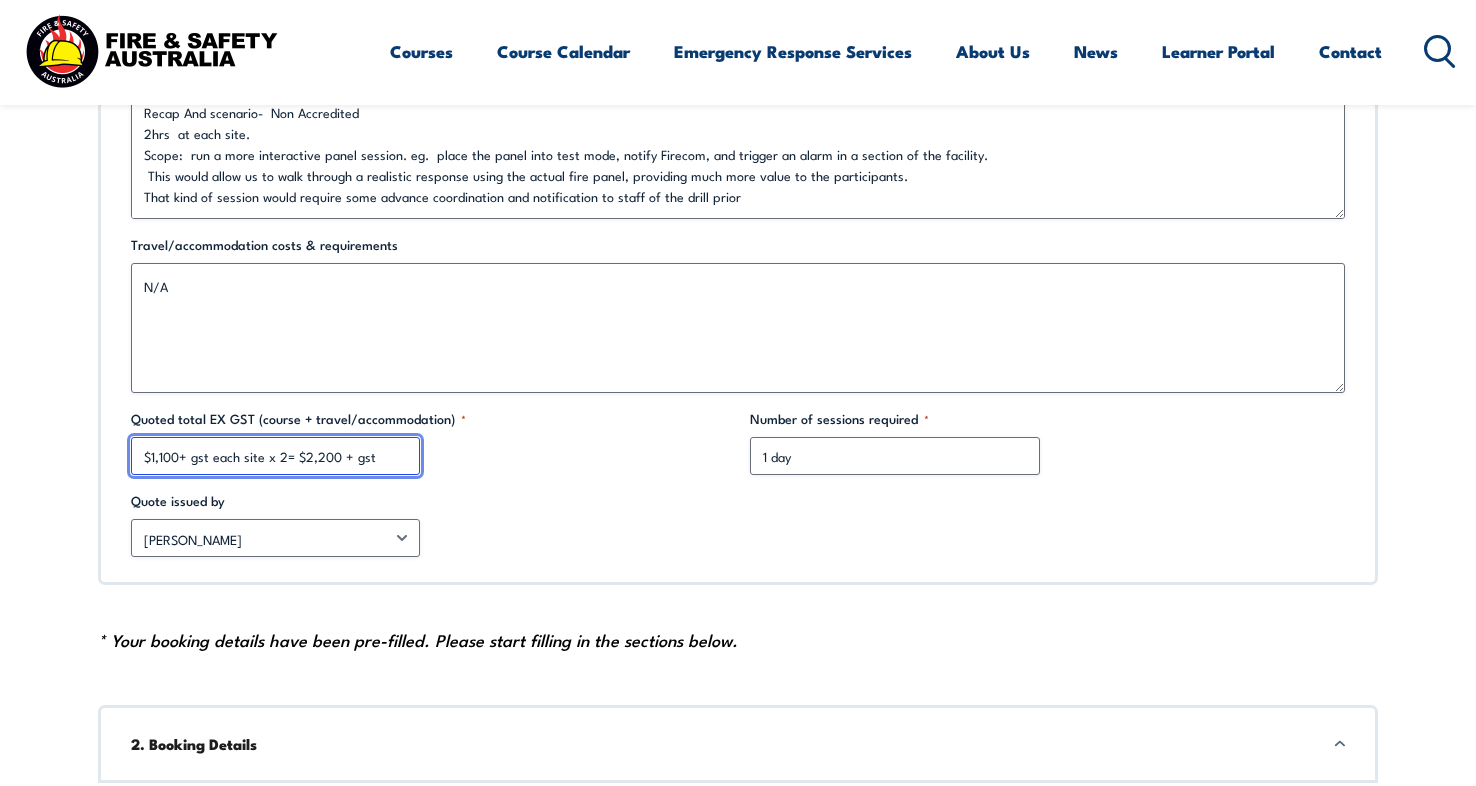 click on "$1,100+ gst each site x 2= $2,200 + gst" at bounding box center [275, 456] 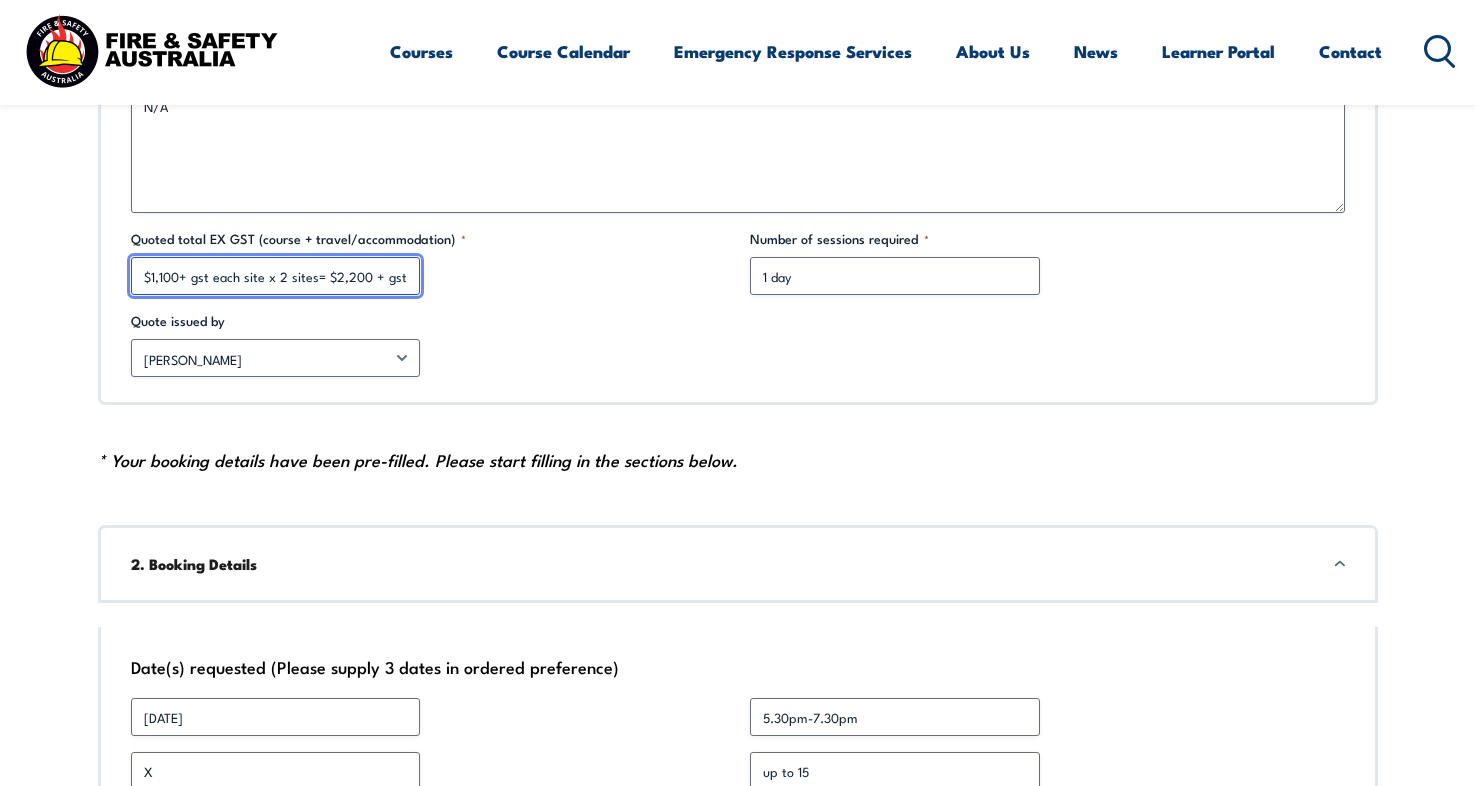 scroll, scrollTop: 1156, scrollLeft: 0, axis: vertical 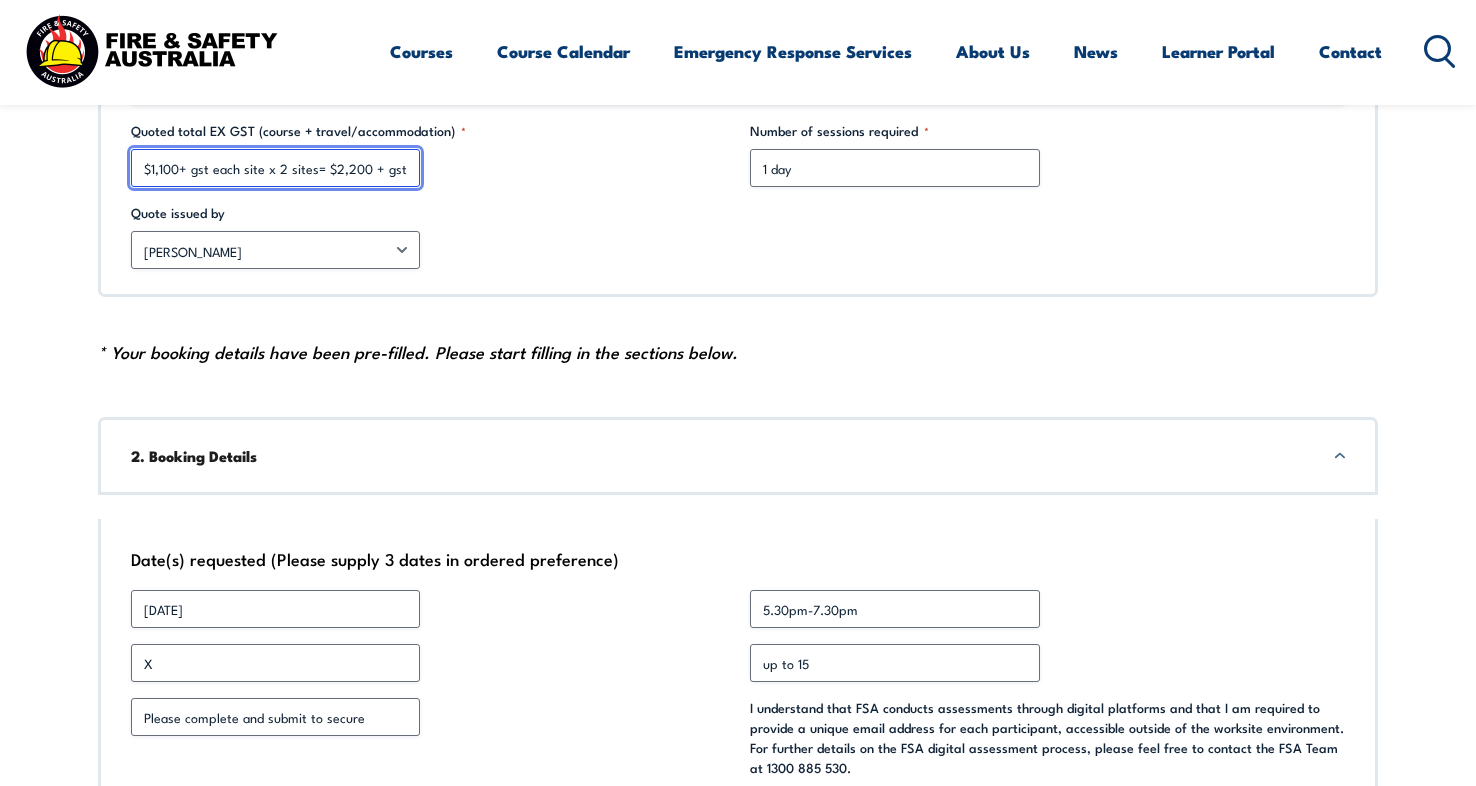 type on "$1,100+ gst each site x 2 sites= $2,200 + gst" 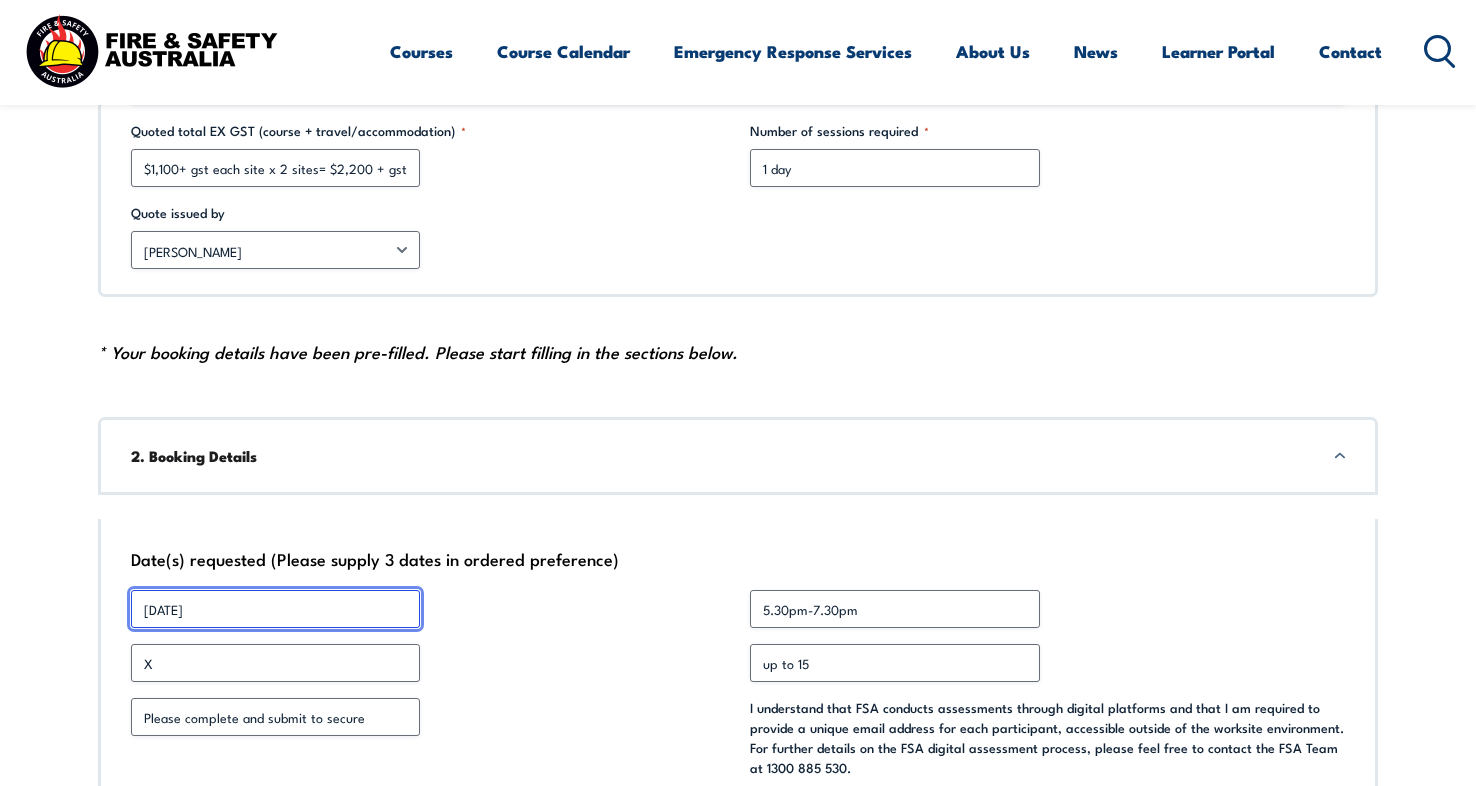 drag, startPoint x: 244, startPoint y: 611, endPoint x: 182, endPoint y: 616, distance: 62.201286 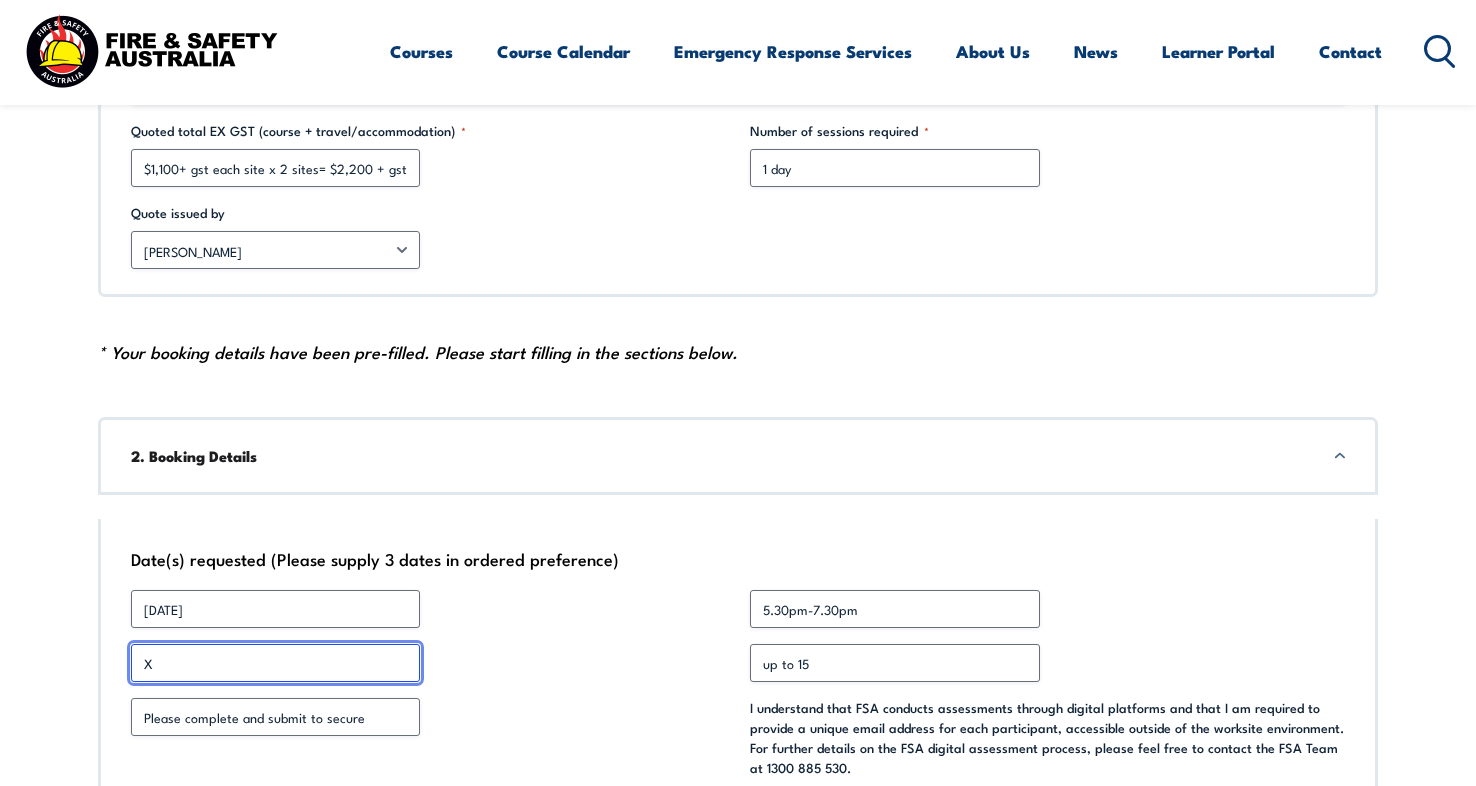 drag, startPoint x: 149, startPoint y: 659, endPoint x: 131, endPoint y: 659, distance: 18 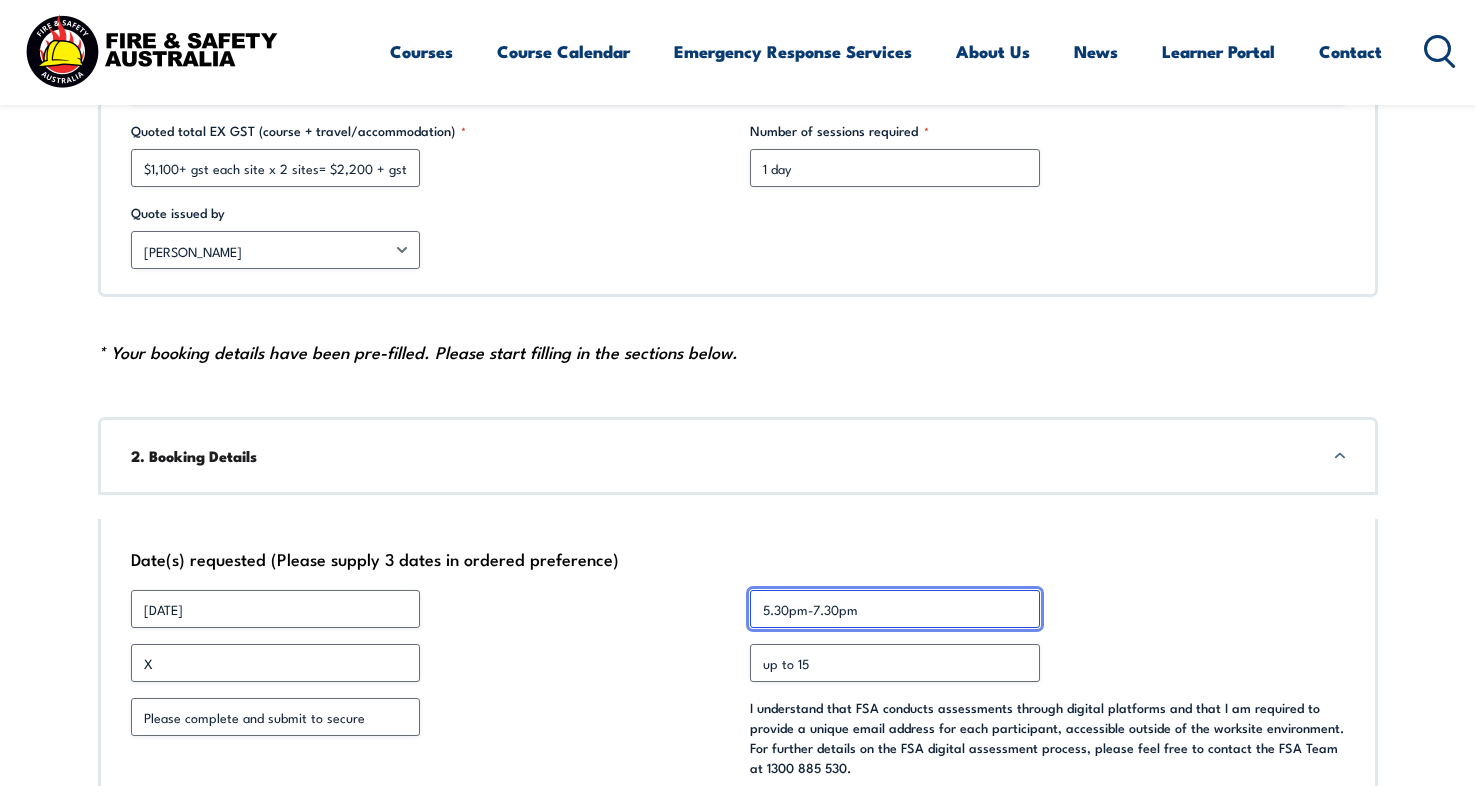 drag, startPoint x: 887, startPoint y: 606, endPoint x: 699, endPoint y: 598, distance: 188.17014 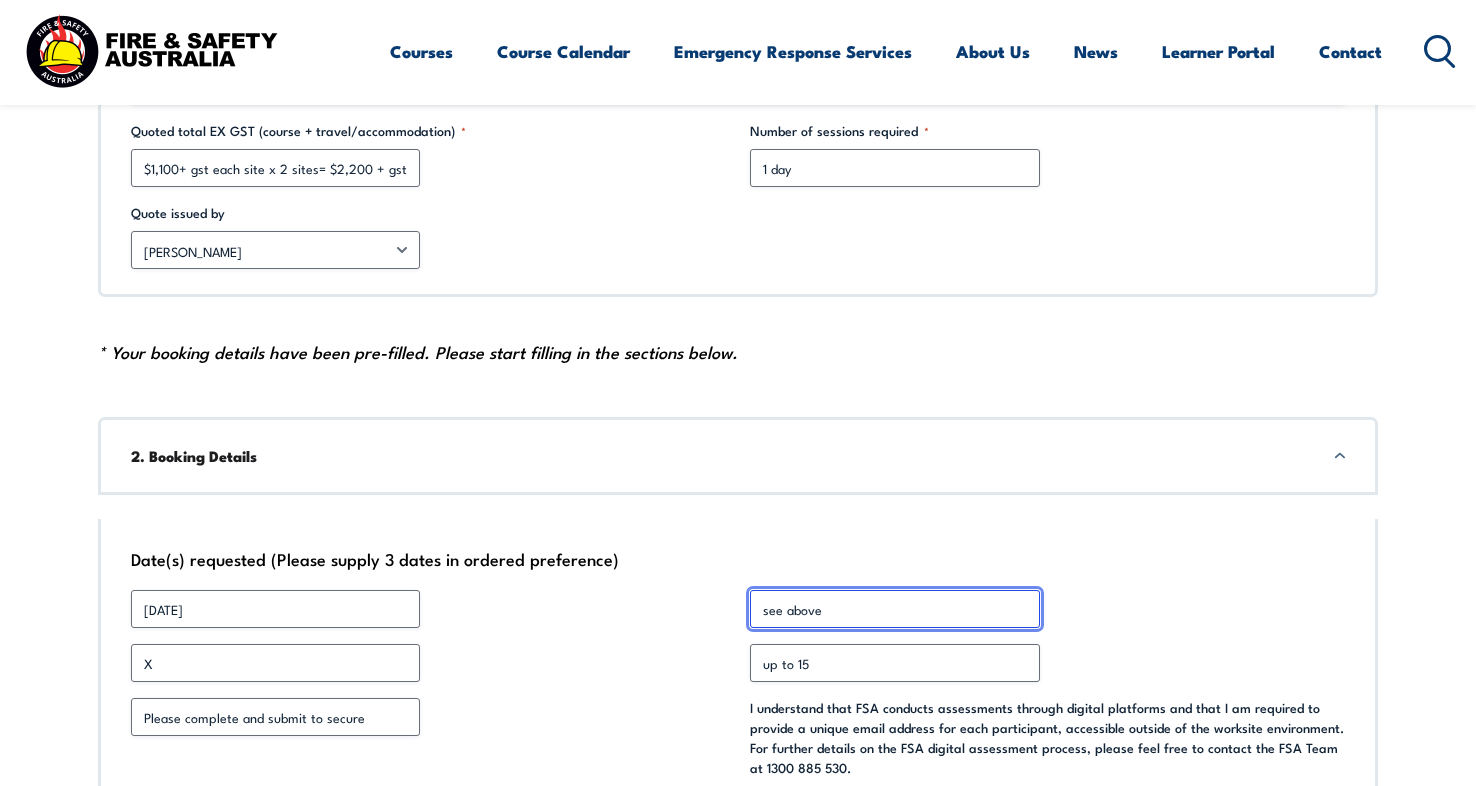 type on "see above" 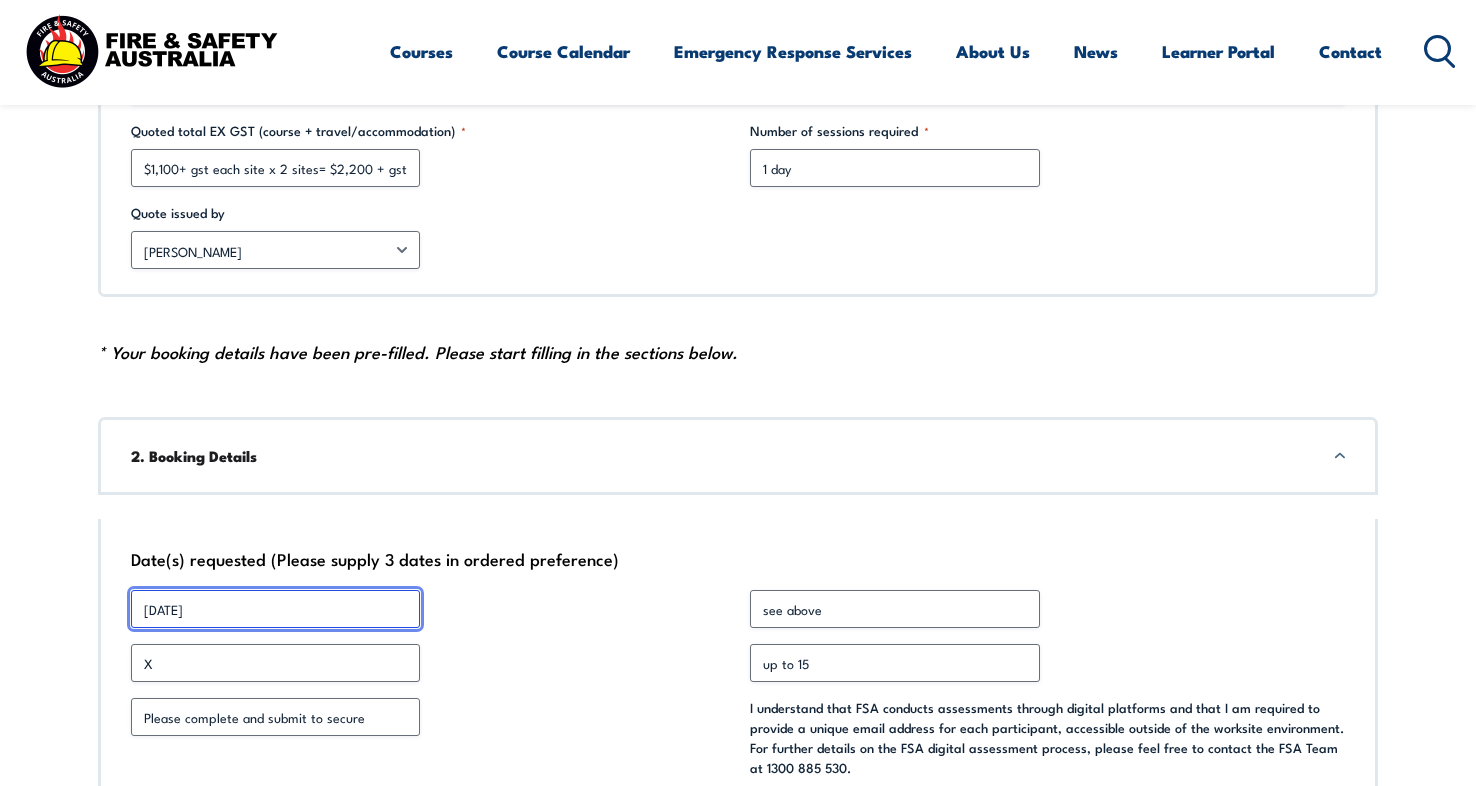 click on "Monday 25/8" at bounding box center (275, 609) 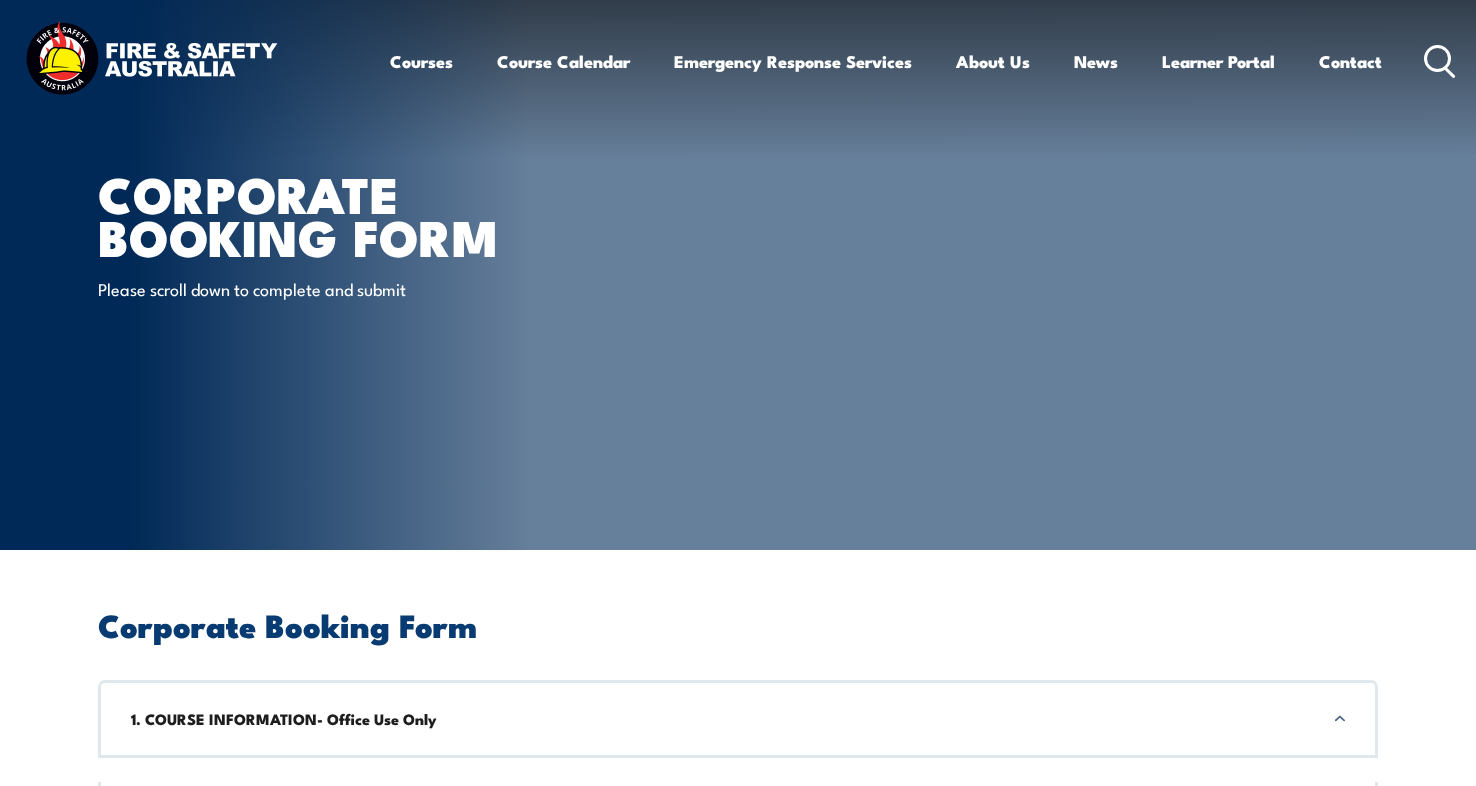 scroll, scrollTop: 0, scrollLeft: 0, axis: both 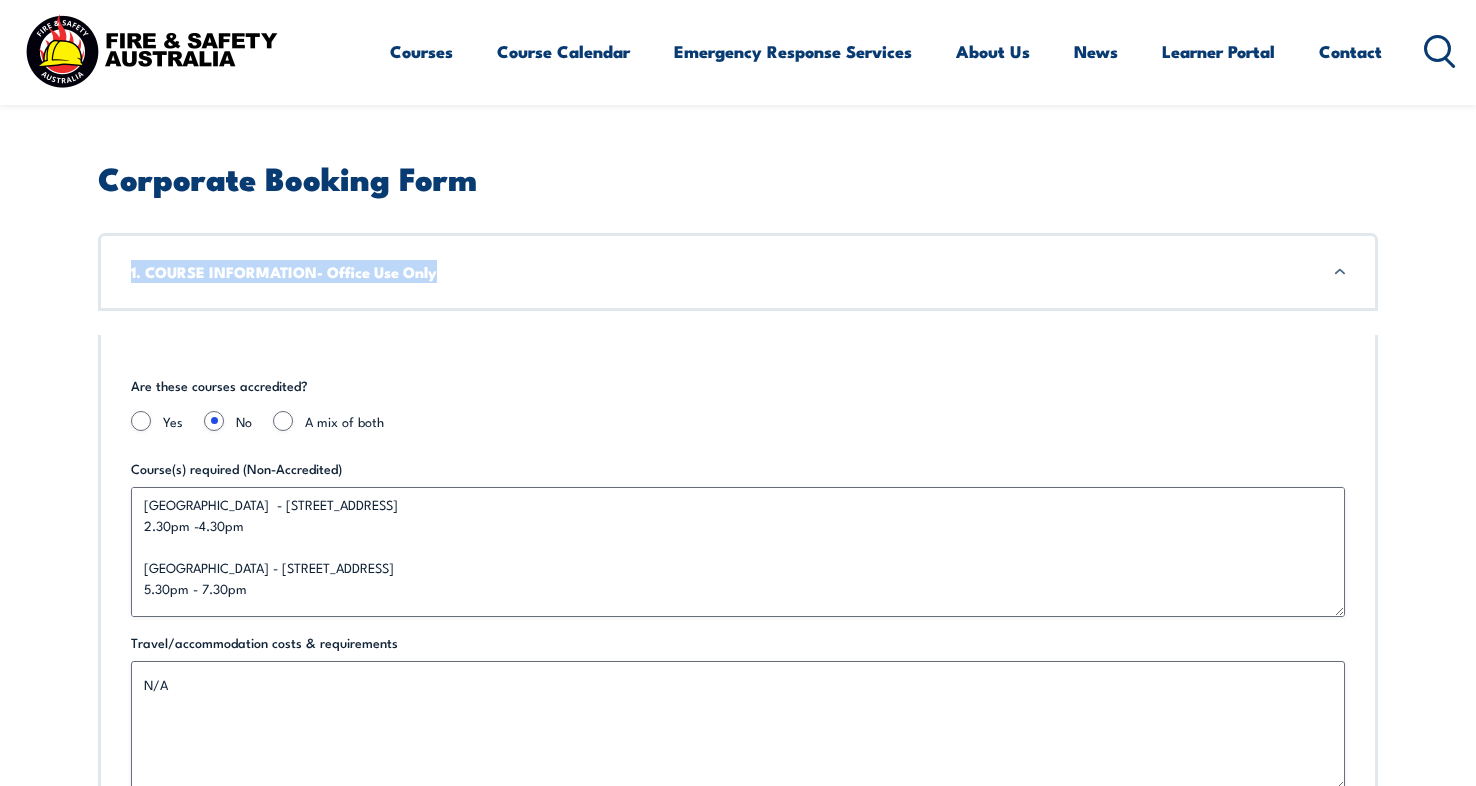 drag, startPoint x: 1475, startPoint y: 175, endPoint x: 1476, endPoint y: 211, distance: 36.013885 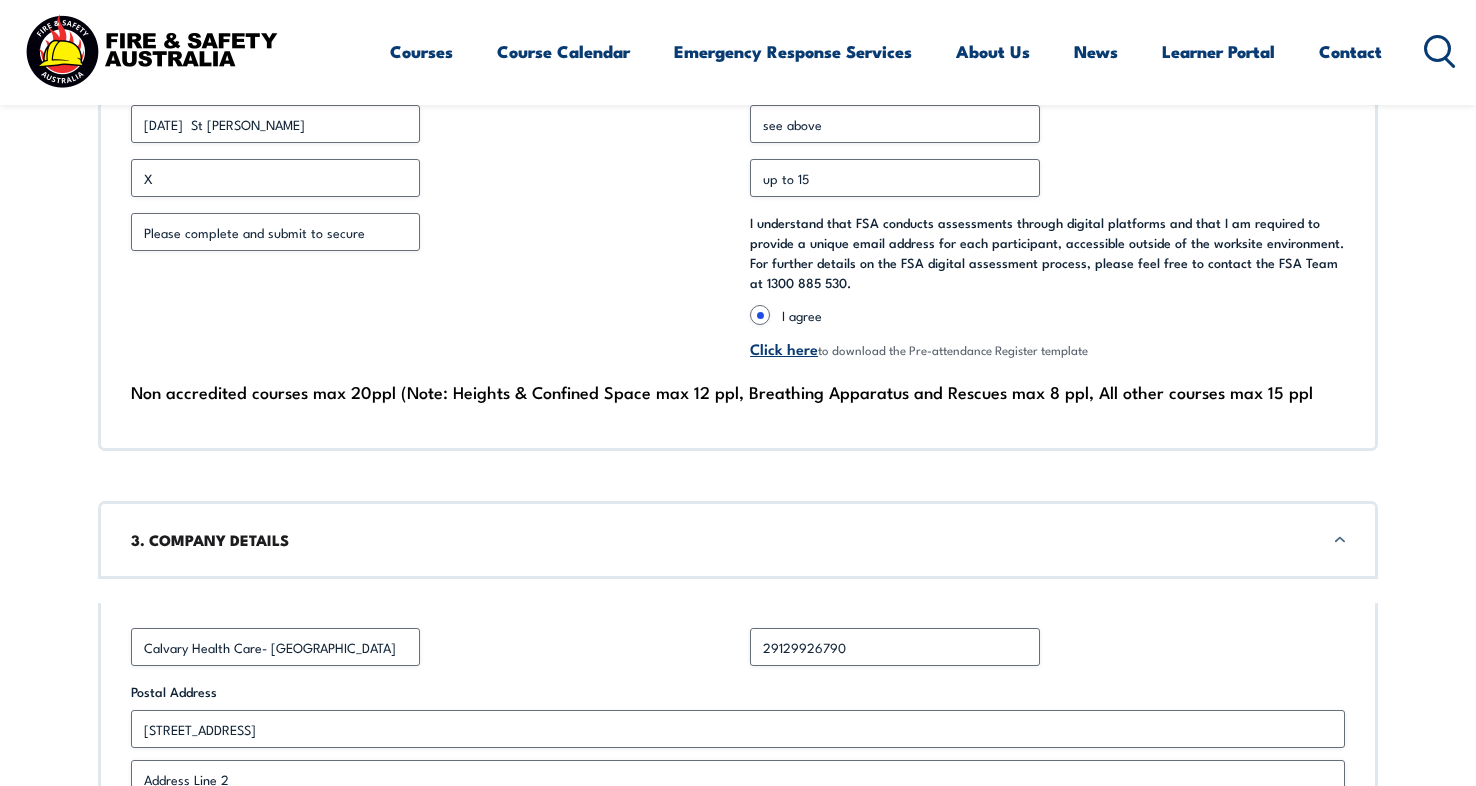 scroll, scrollTop: 1488, scrollLeft: 0, axis: vertical 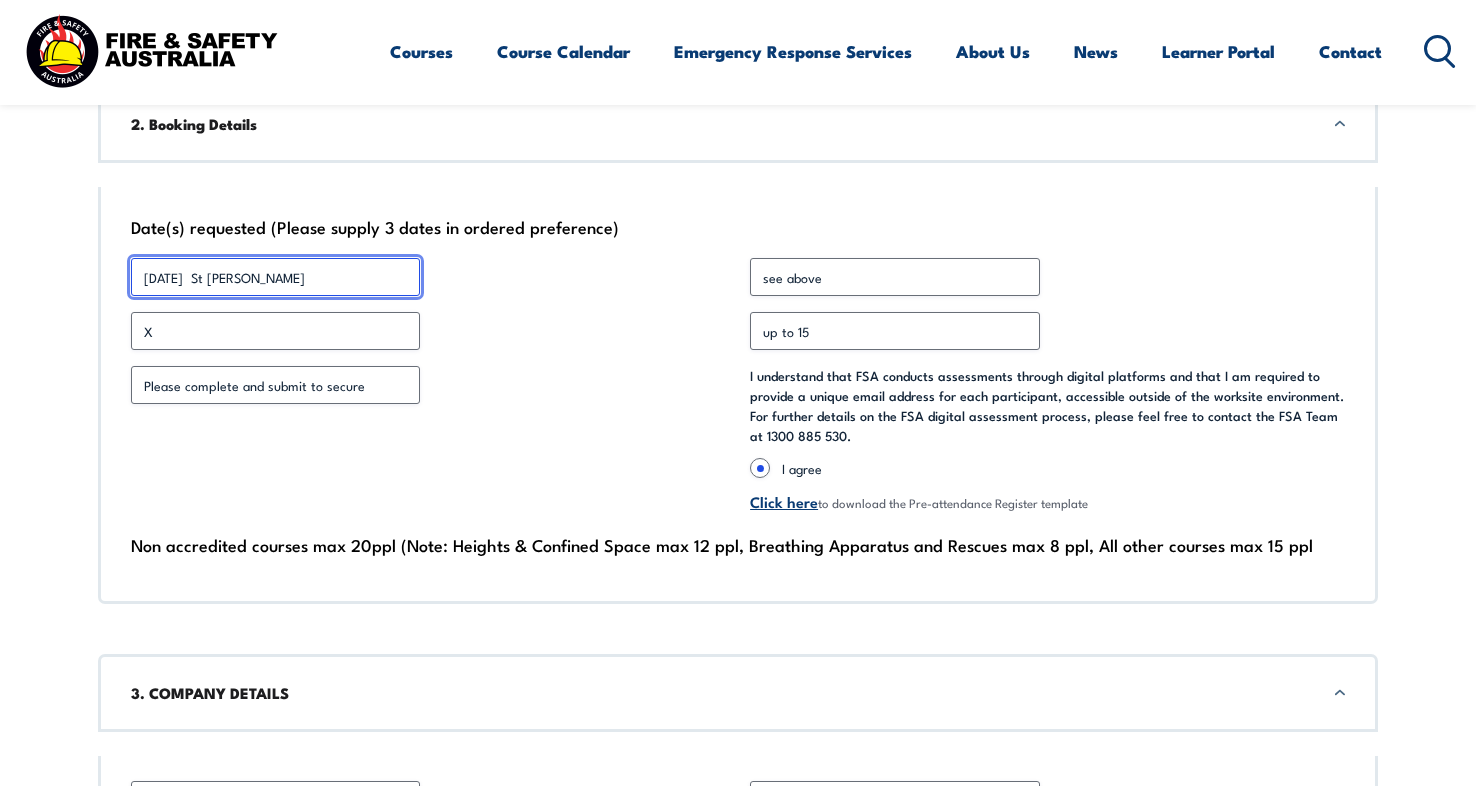 click on "Monday 25/8  St John" at bounding box center [275, 277] 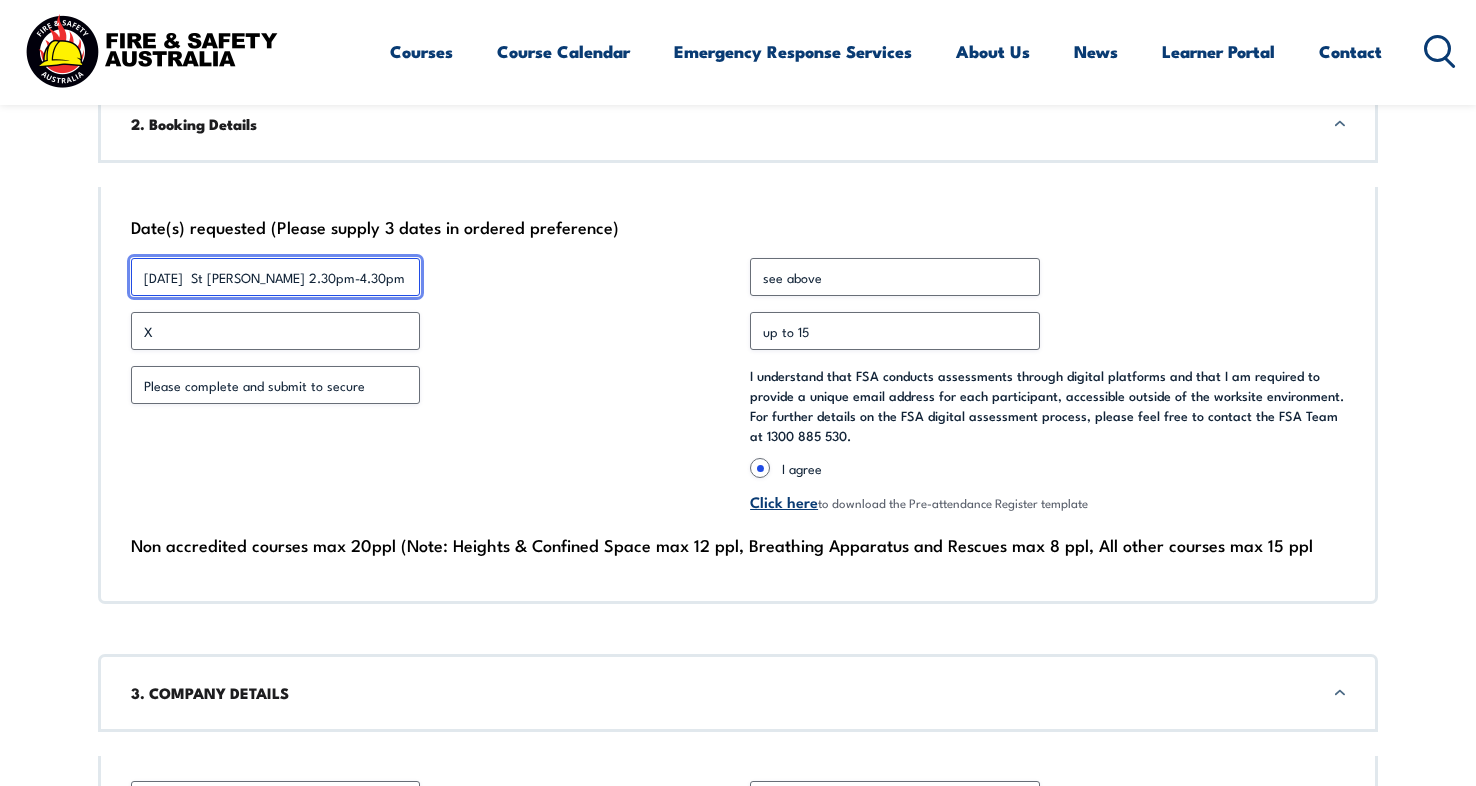 drag, startPoint x: 373, startPoint y: 274, endPoint x: 105, endPoint y: 279, distance: 268.04663 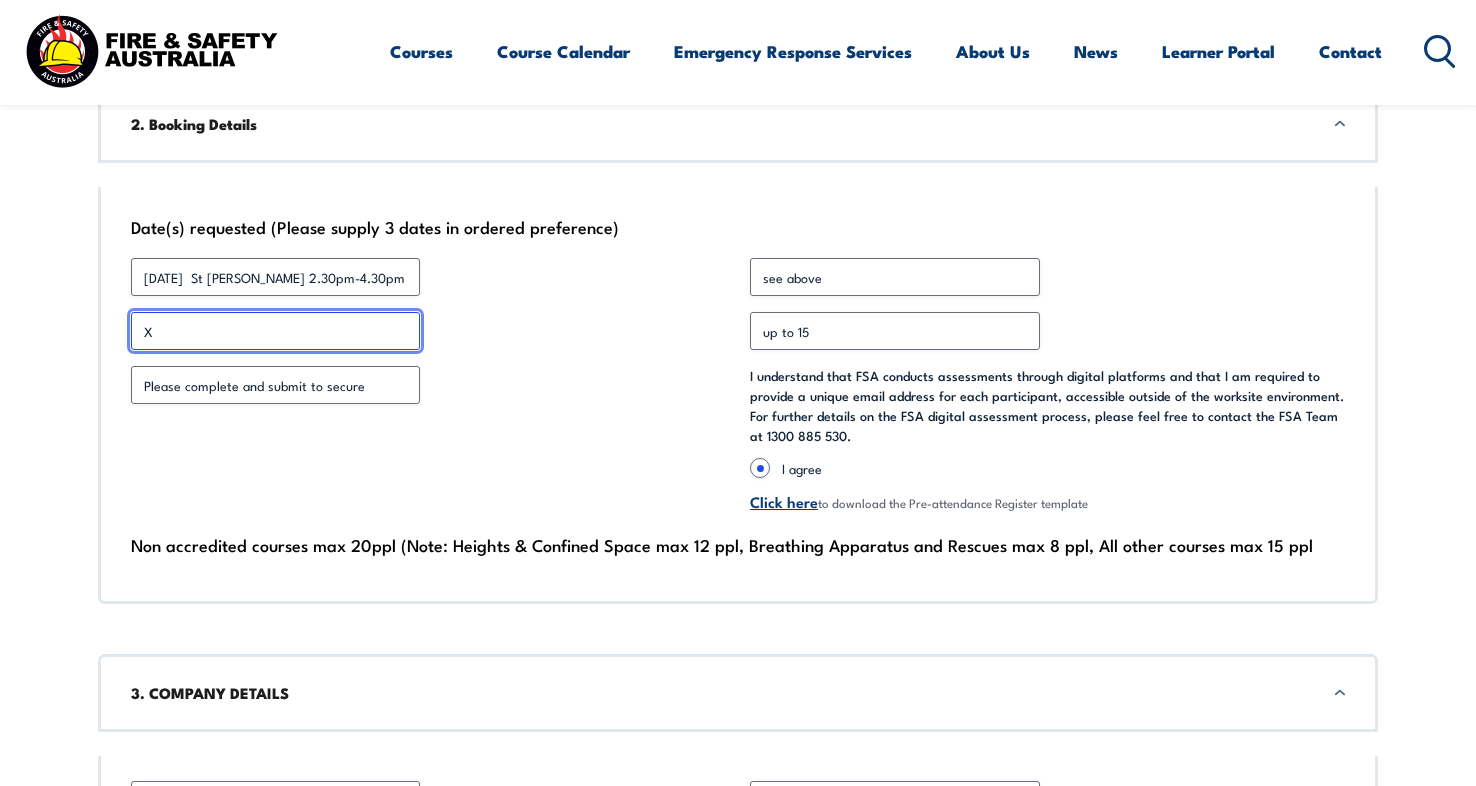 drag, startPoint x: 154, startPoint y: 327, endPoint x: 129, endPoint y: 330, distance: 25.179358 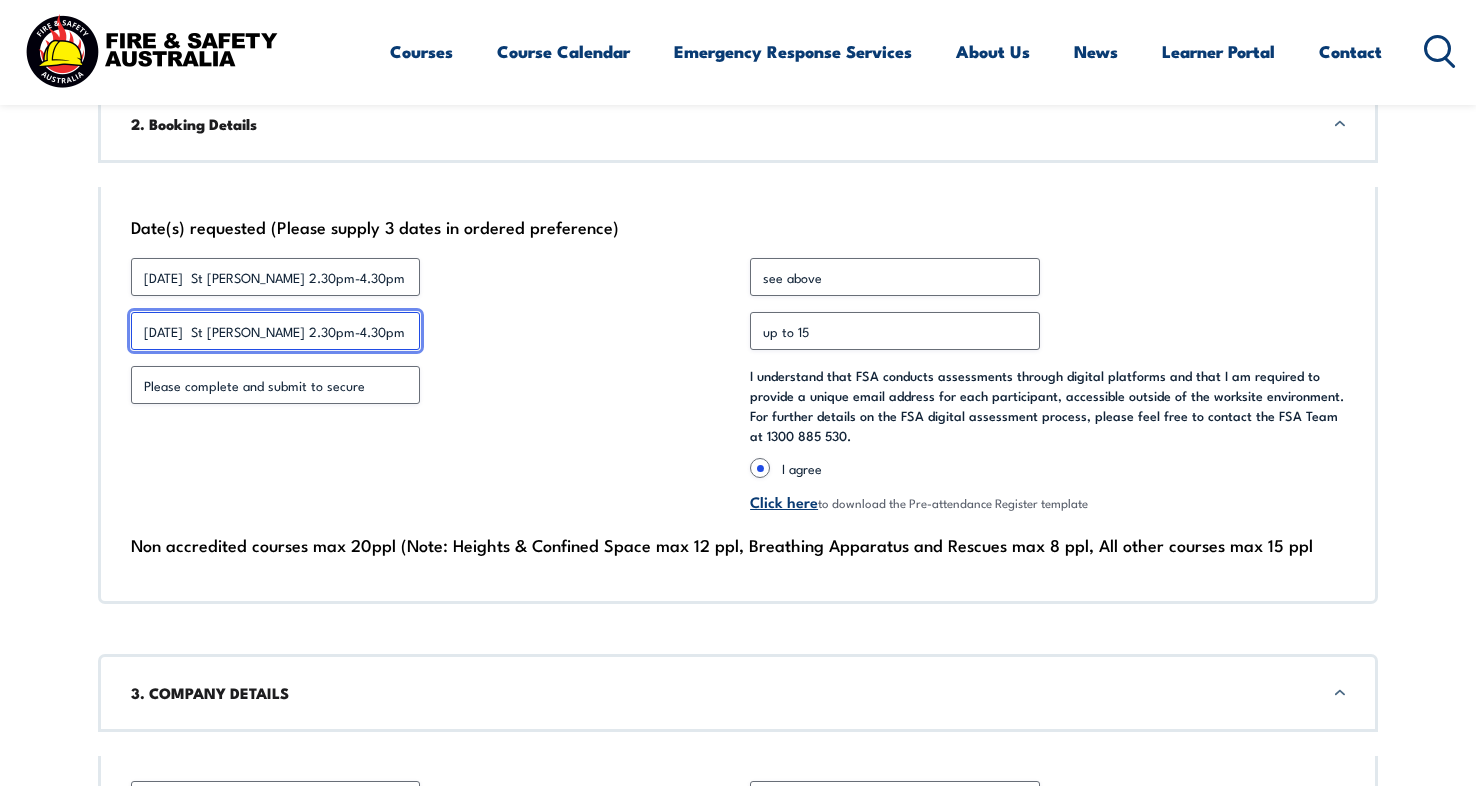 drag, startPoint x: 270, startPoint y: 324, endPoint x: 225, endPoint y: 331, distance: 45.54119 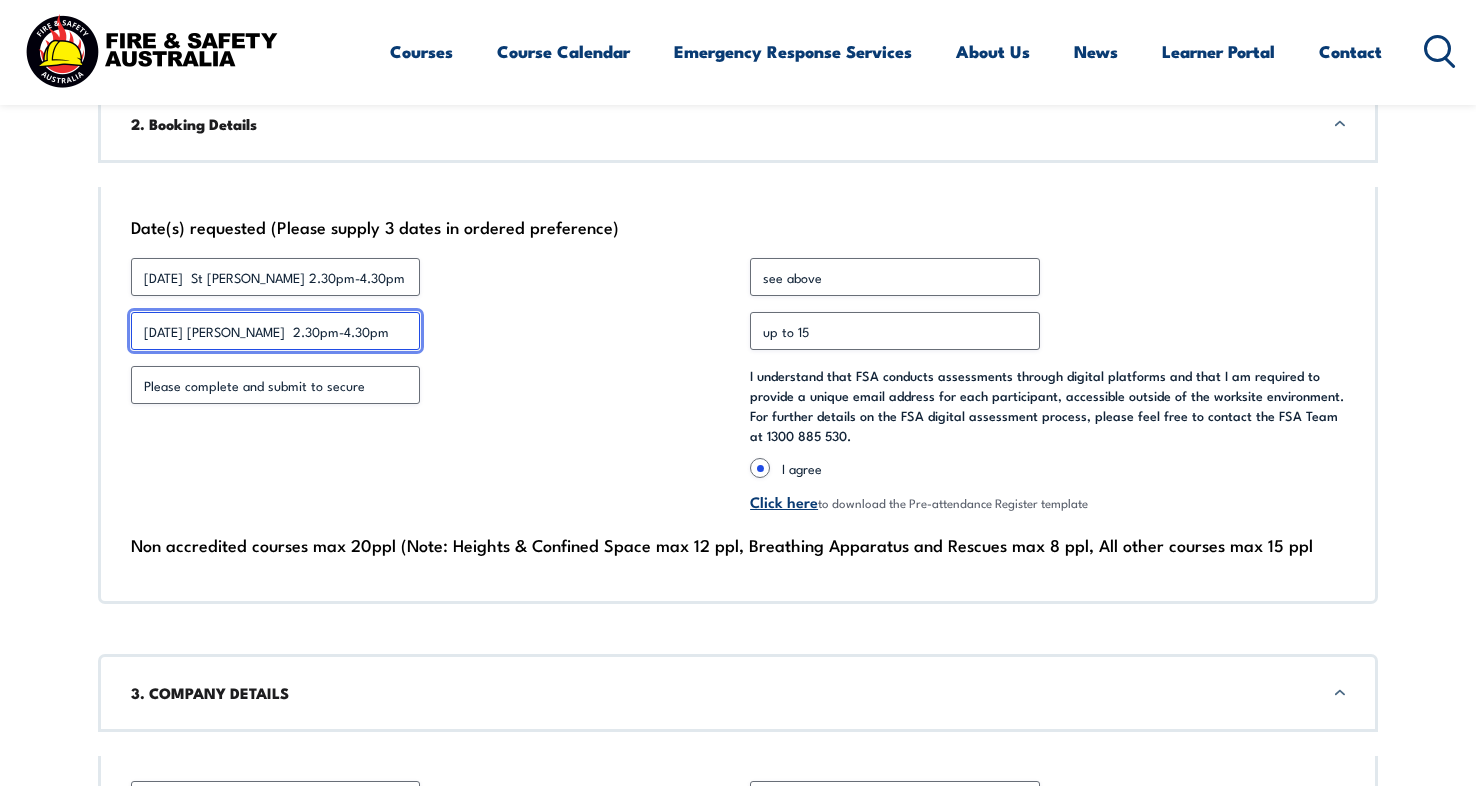 drag, startPoint x: 341, startPoint y: 331, endPoint x: 265, endPoint y: 341, distance: 76.655075 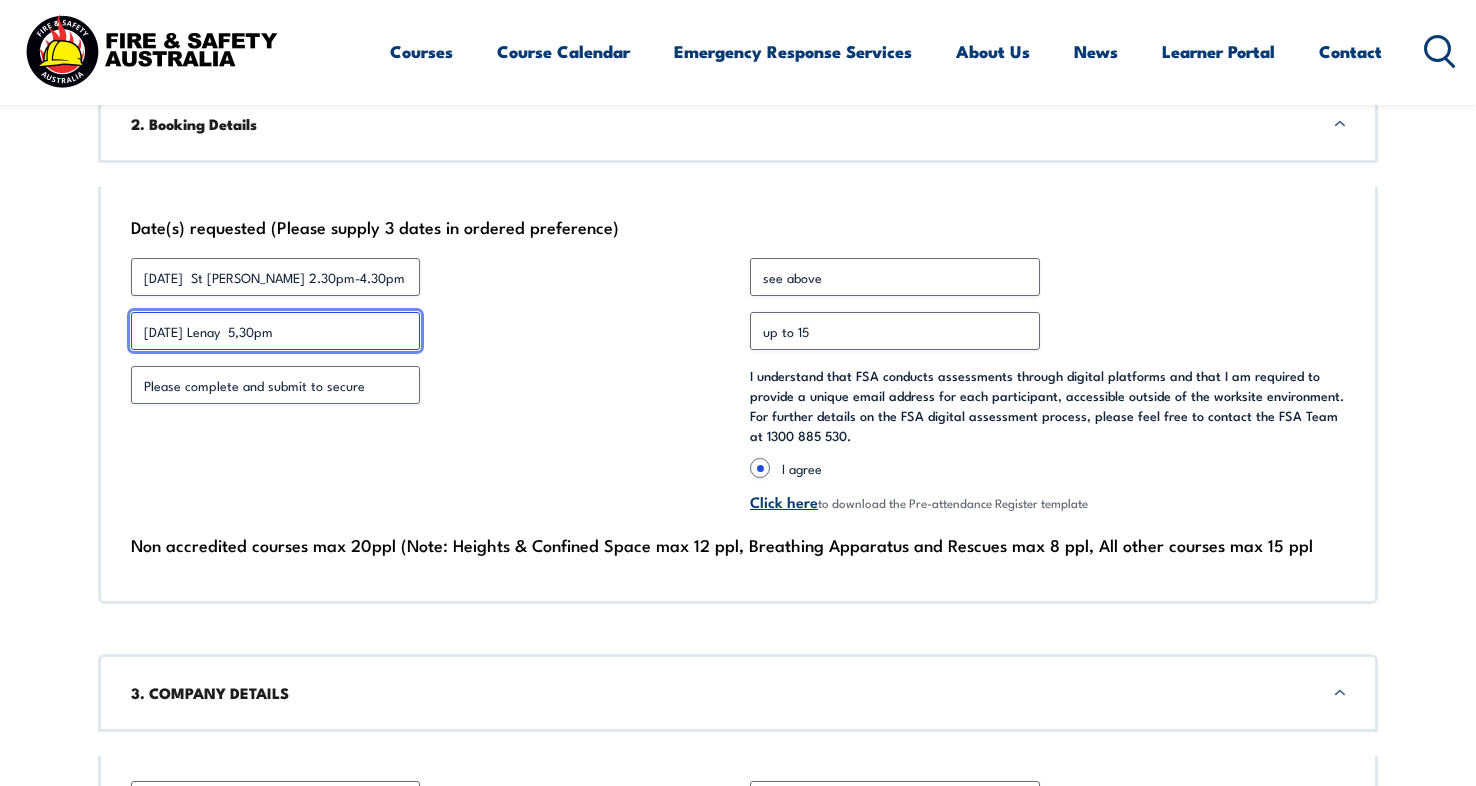 click on "Monday 25/8 Lenay  5,30pm" at bounding box center [275, 331] 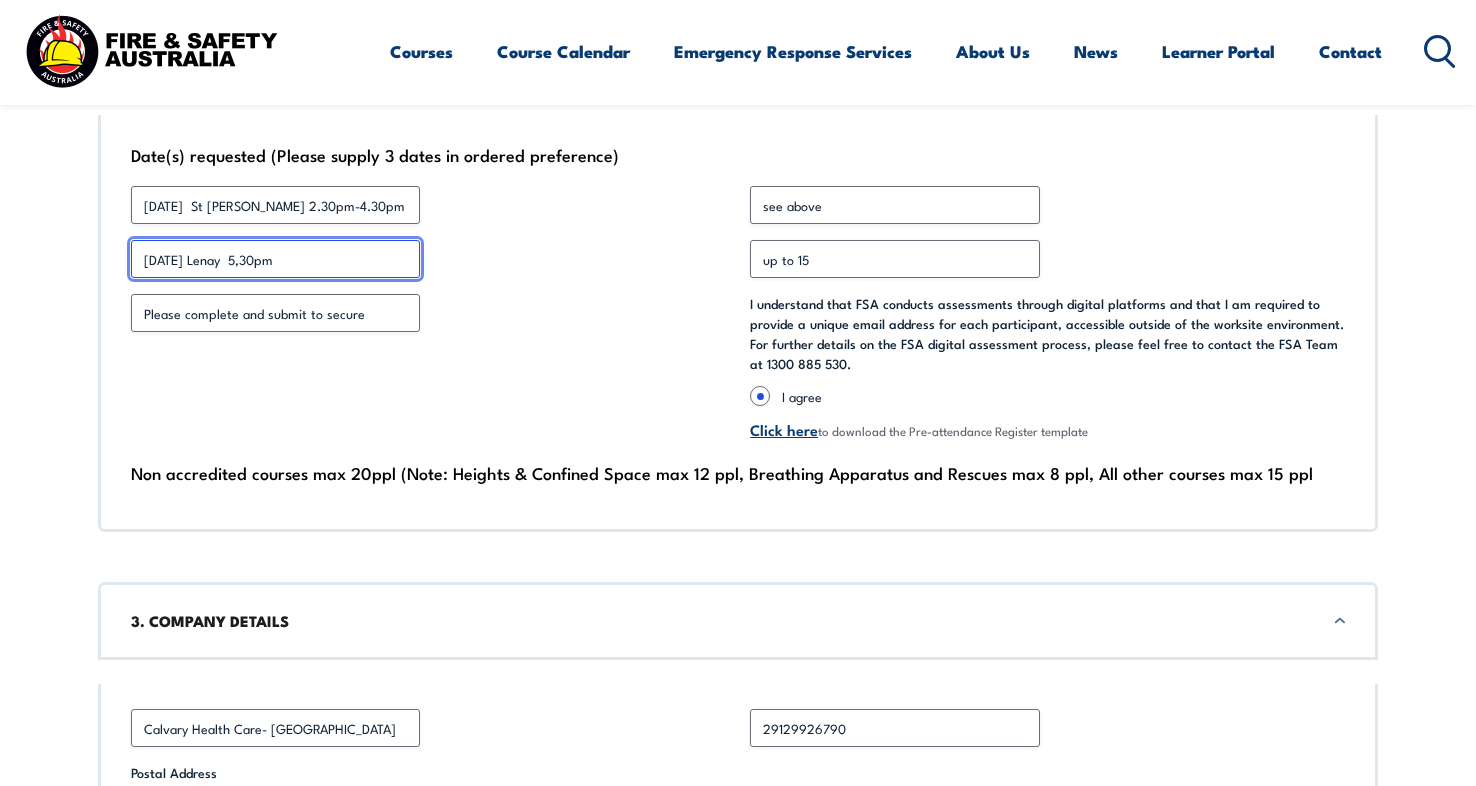 scroll, scrollTop: 1545, scrollLeft: 0, axis: vertical 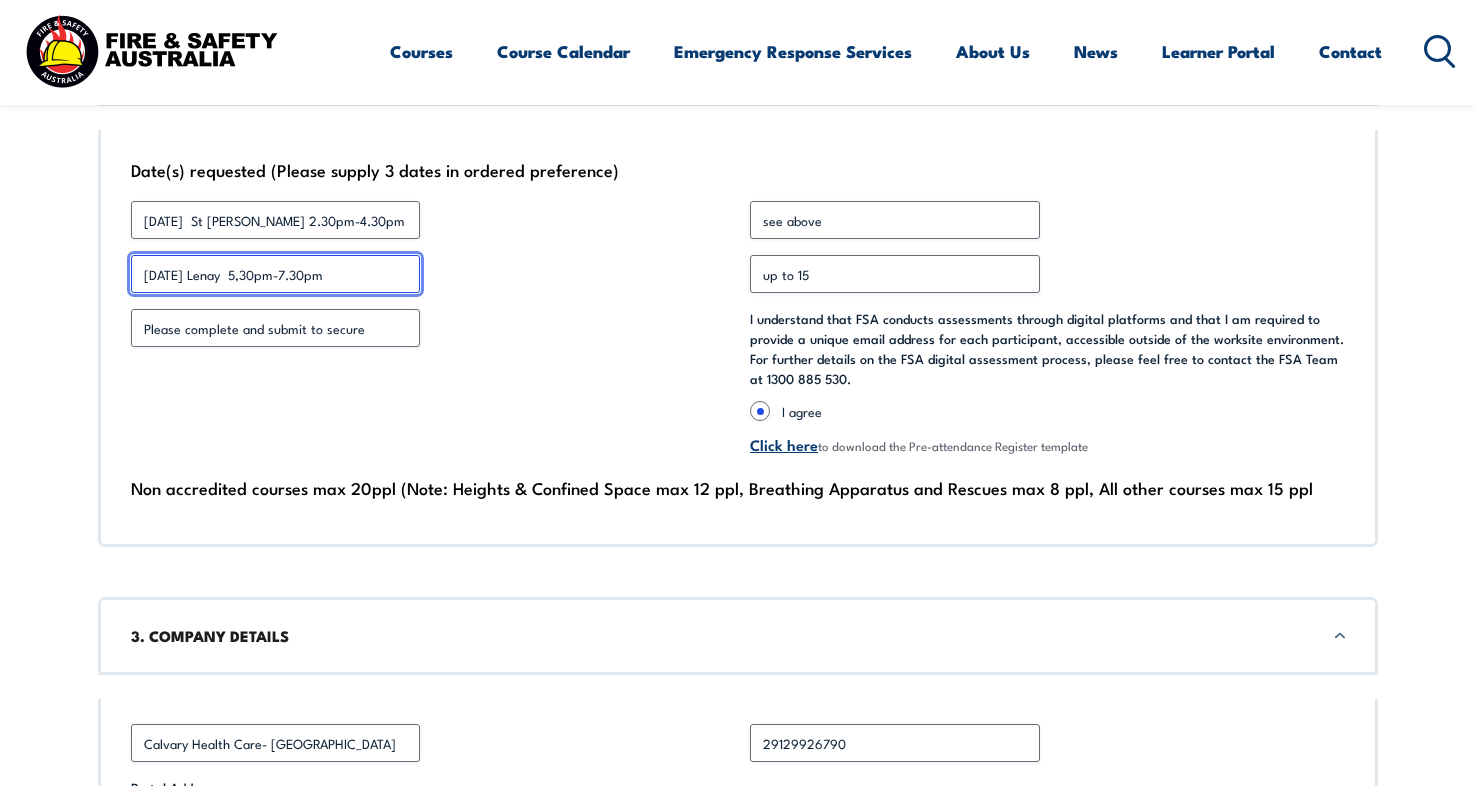 type on "Monday 25/8 Lenay  5,30pm-7.30pm" 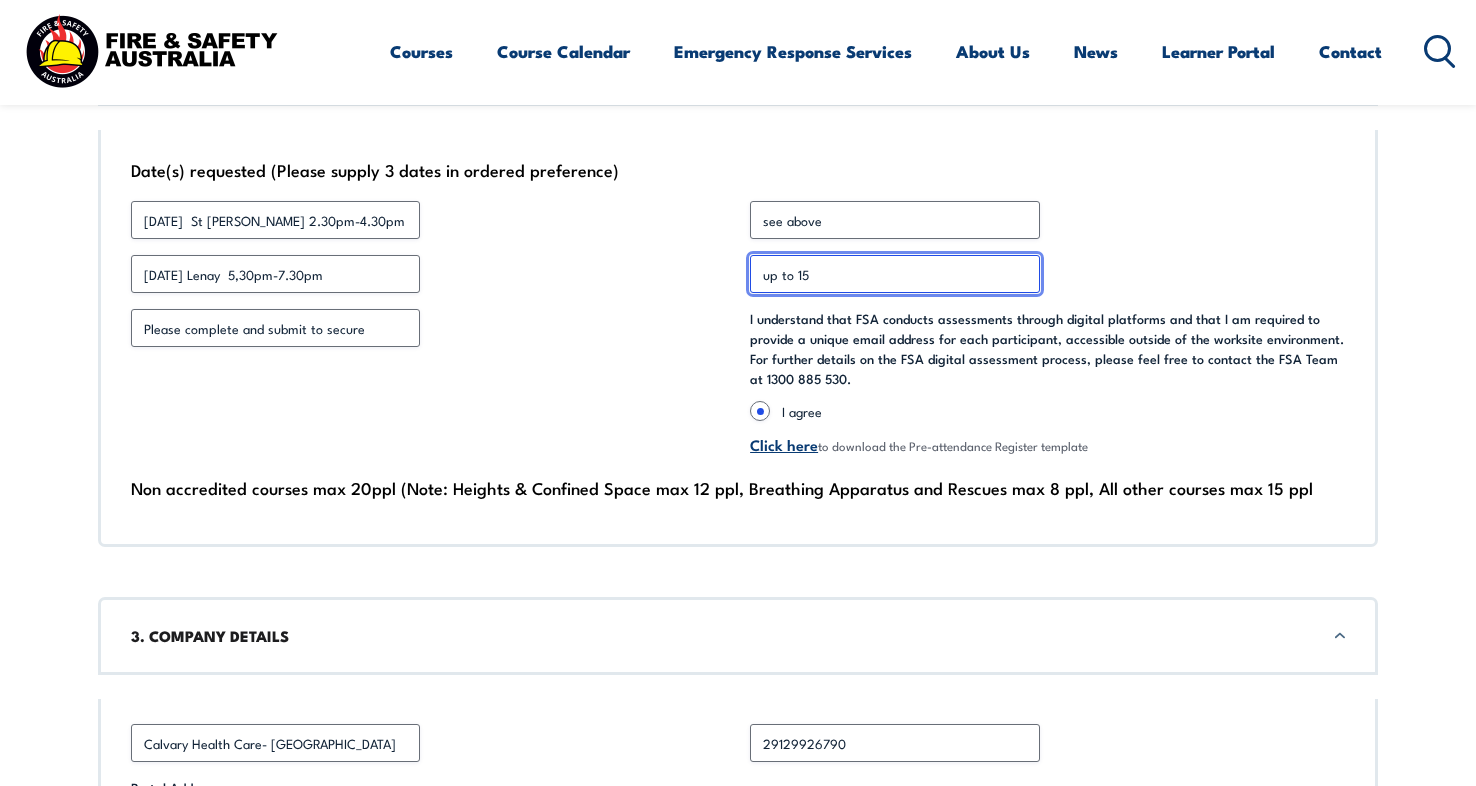 click on "up to 15" at bounding box center [894, 274] 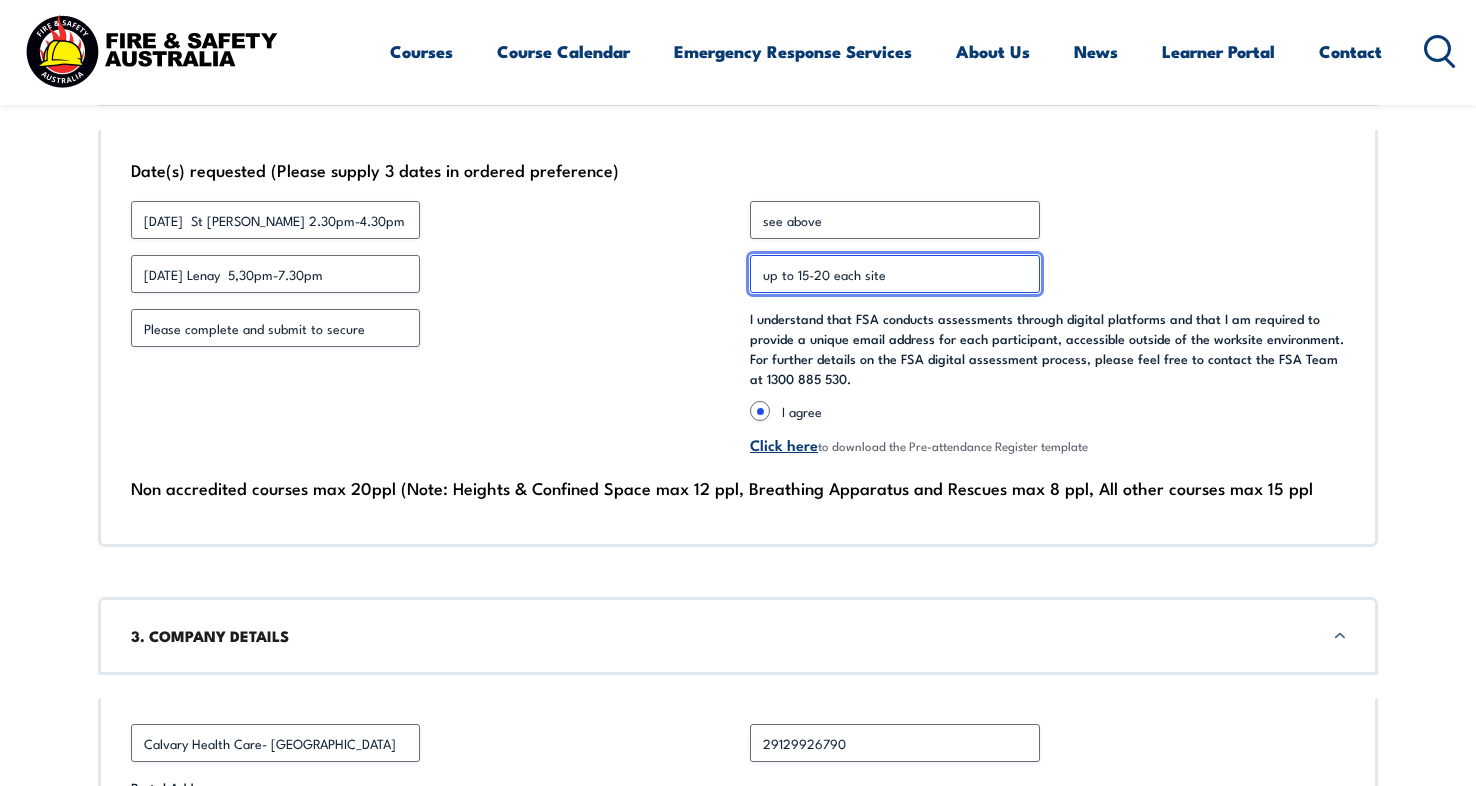 drag, startPoint x: 859, startPoint y: 272, endPoint x: 816, endPoint y: 279, distance: 43.56604 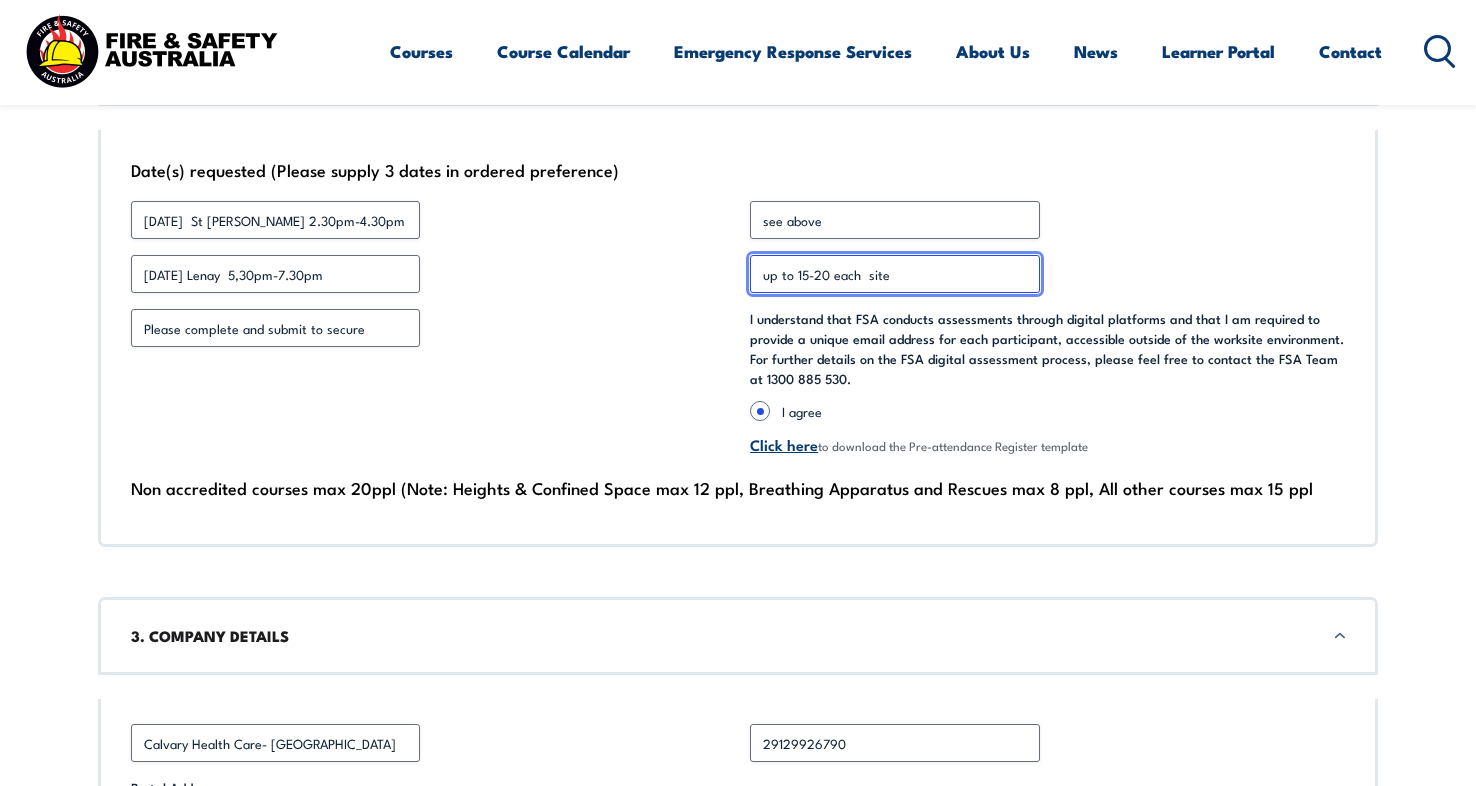 drag, startPoint x: 830, startPoint y: 274, endPoint x: 808, endPoint y: 275, distance: 22.022715 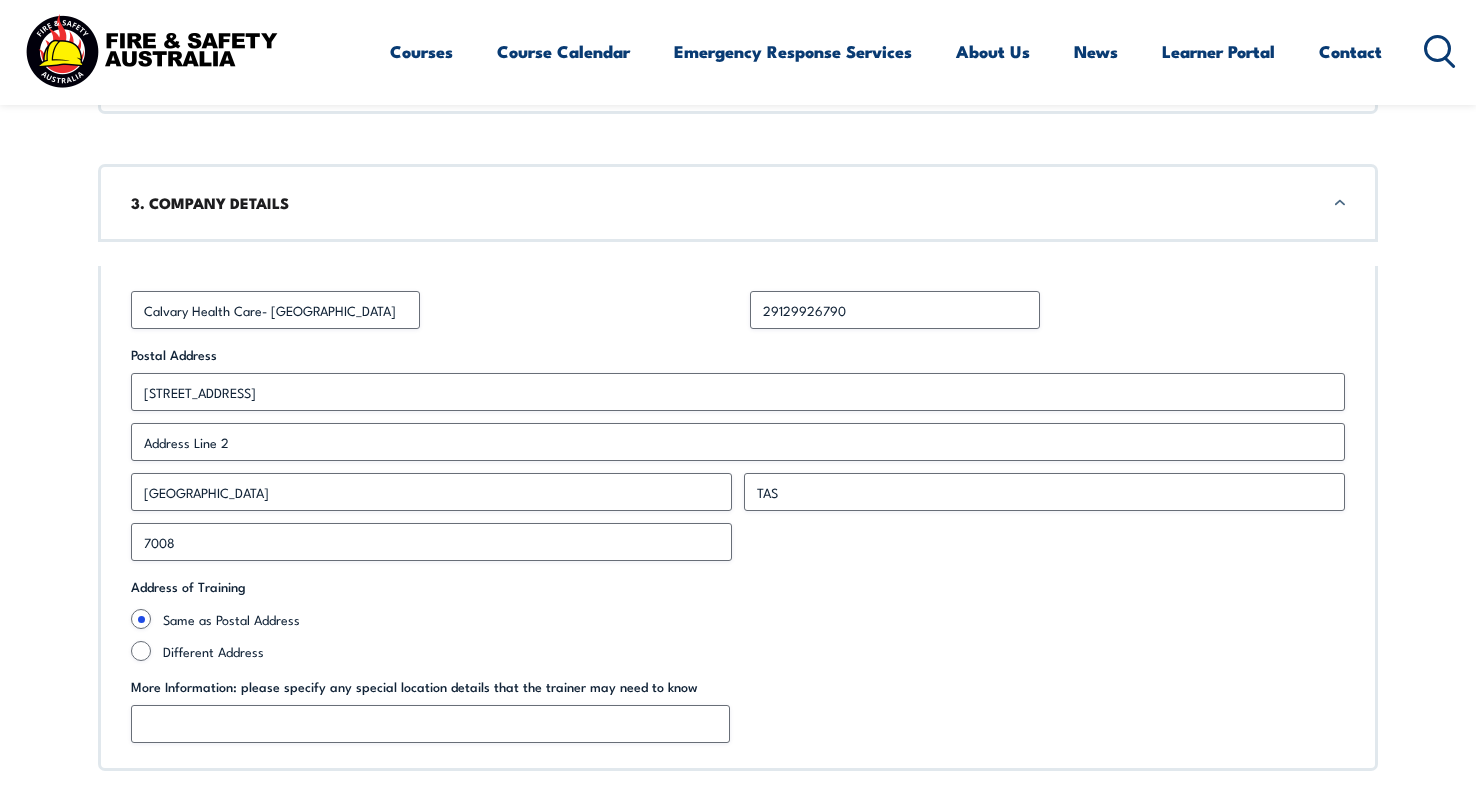scroll, scrollTop: 2029, scrollLeft: 0, axis: vertical 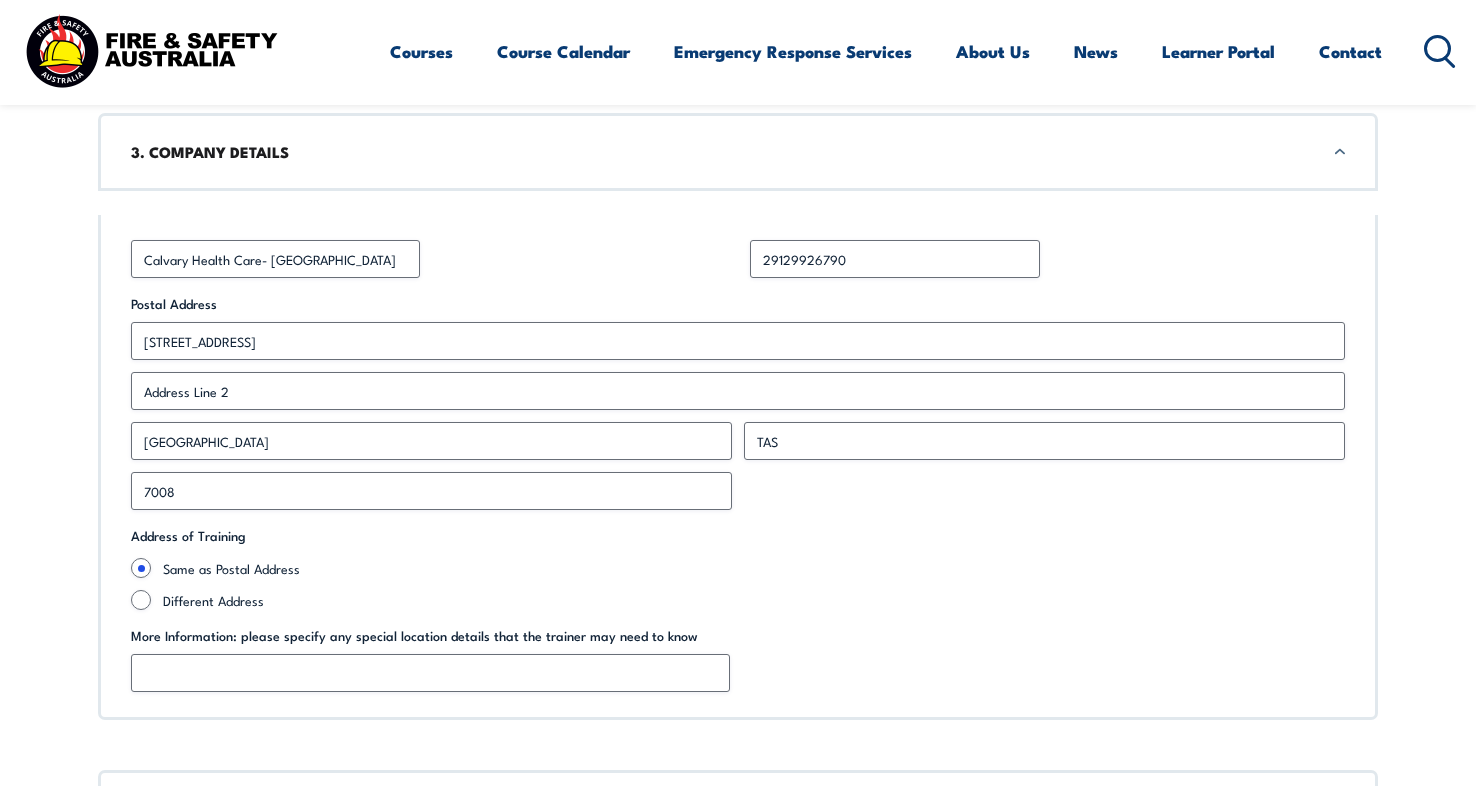 type on "up to 15 each  site" 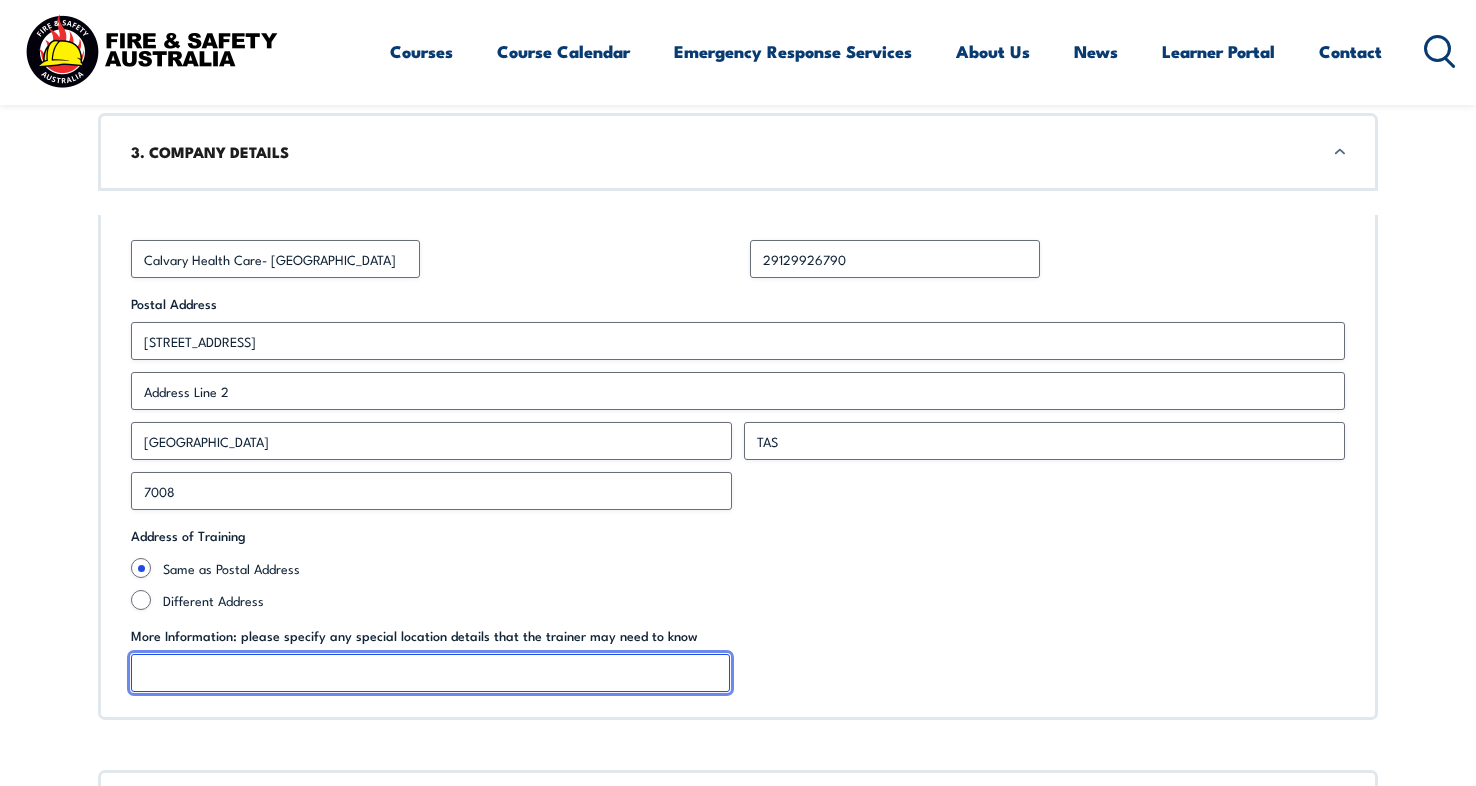 click on "More Information: please specify any special location details that the trainer may need to know" at bounding box center [430, 673] 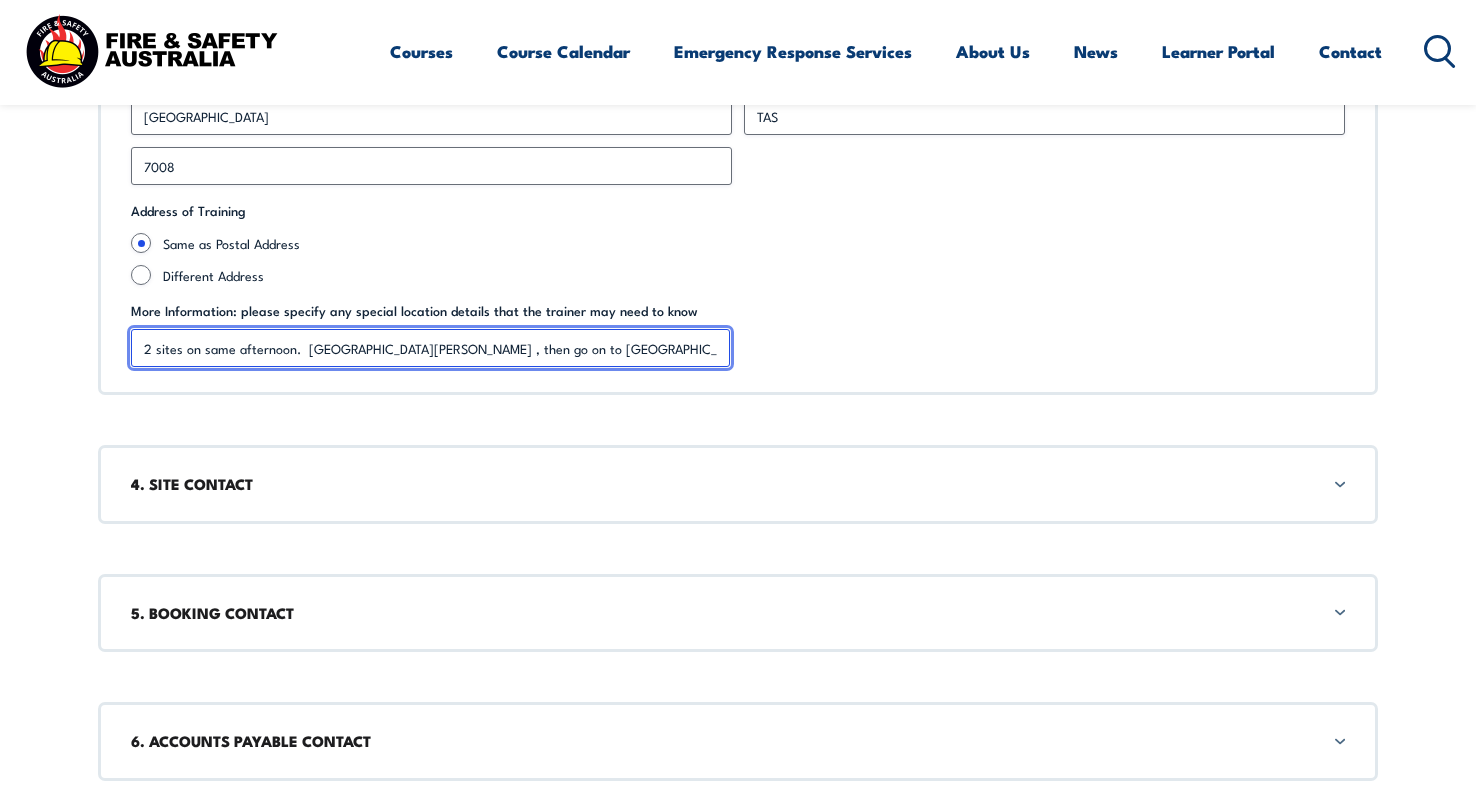 scroll, scrollTop: 2426, scrollLeft: 0, axis: vertical 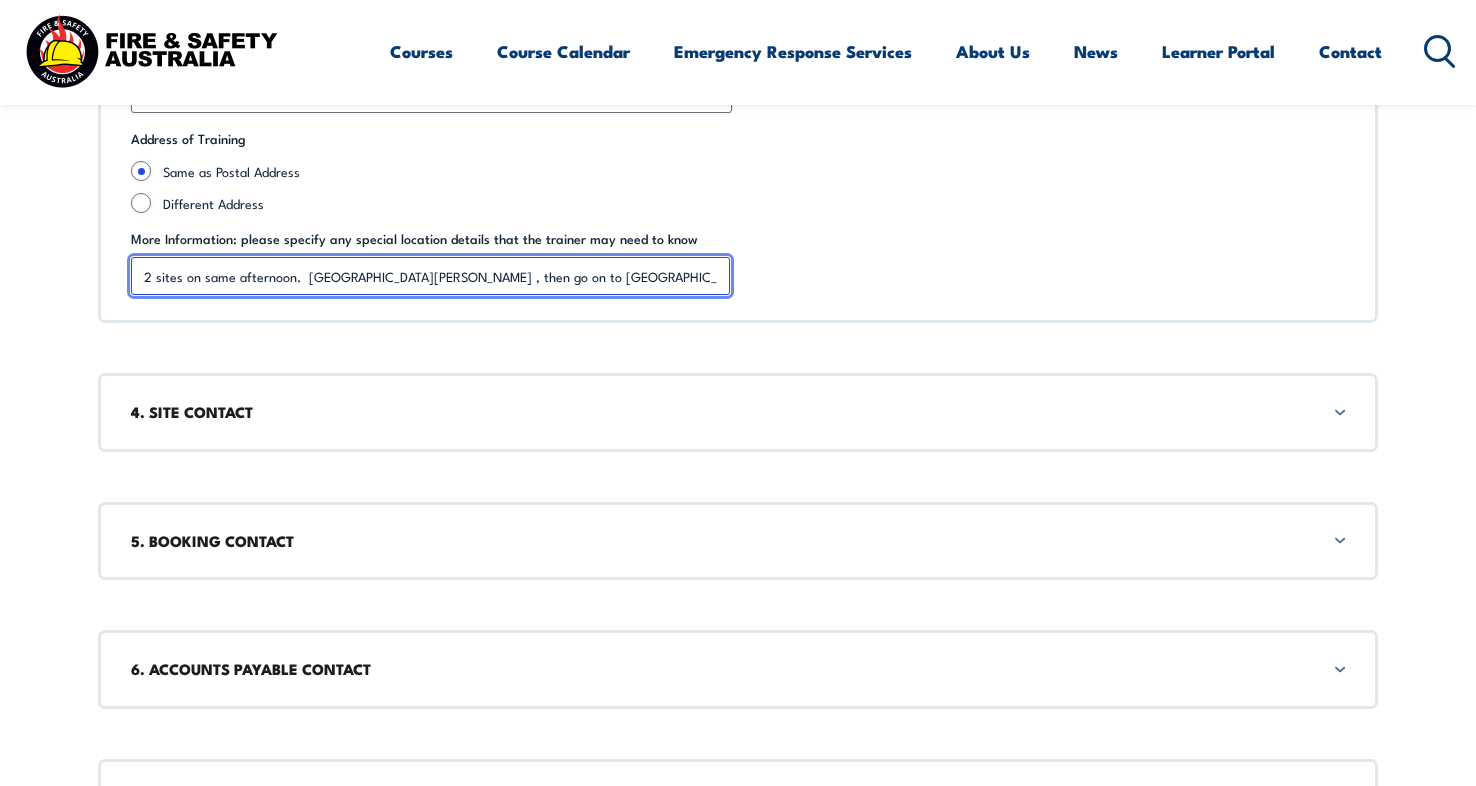 type on "2 sites on same afternoon.  St johns Hospital Hobart , then go on to Lenah Hospital." 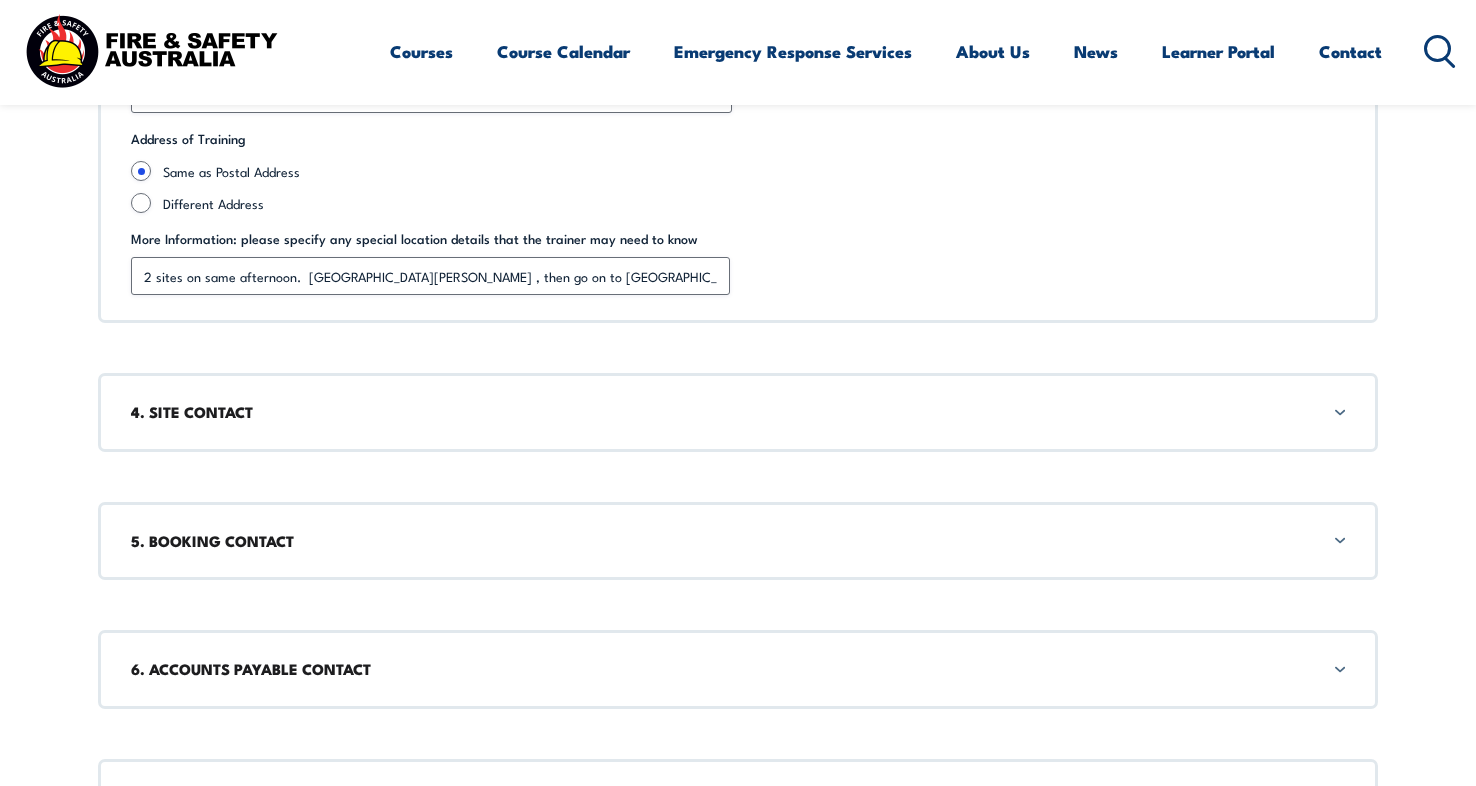 click on "4. SITE CONTACT" at bounding box center (738, 412) 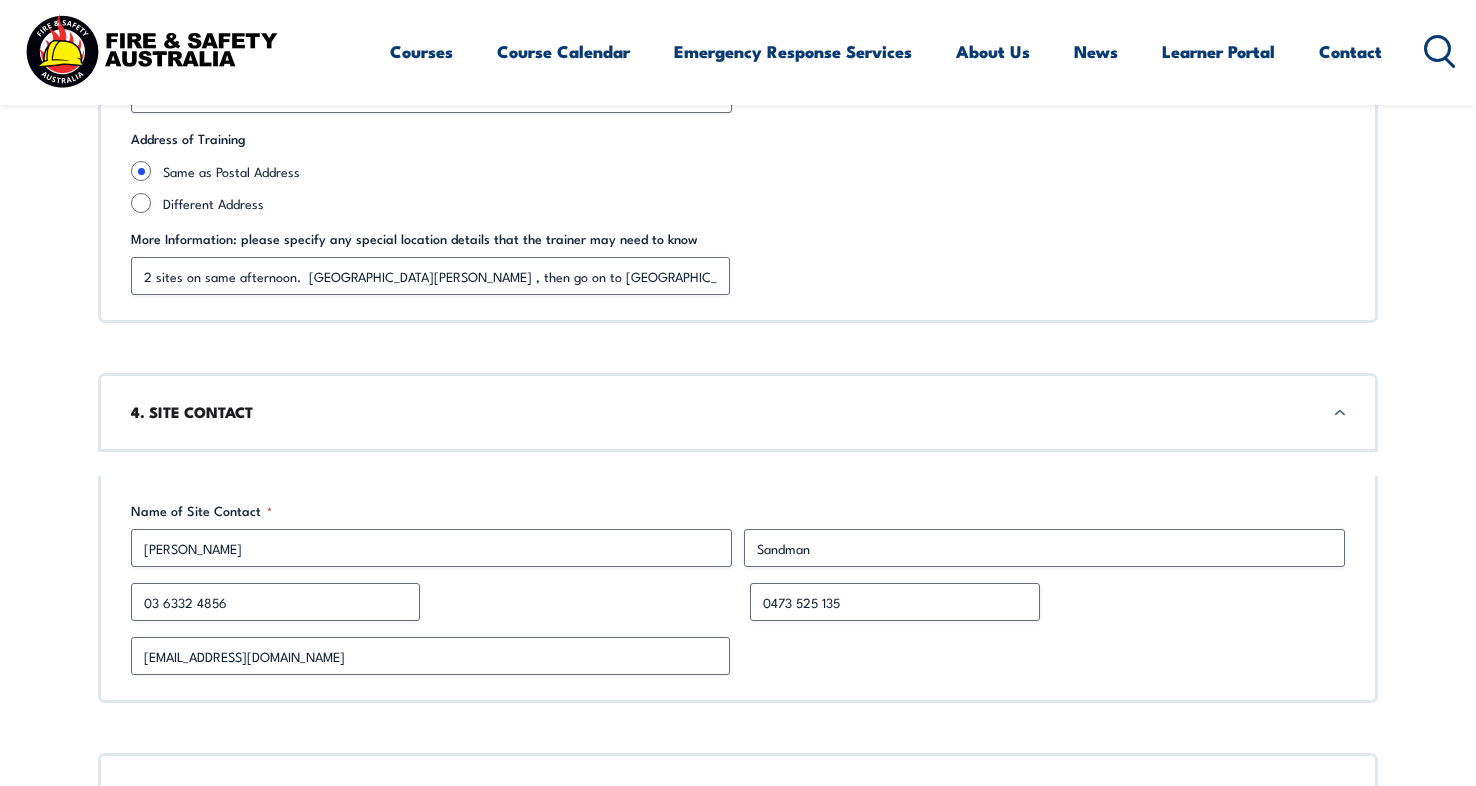 scroll, scrollTop: 2593, scrollLeft: 0, axis: vertical 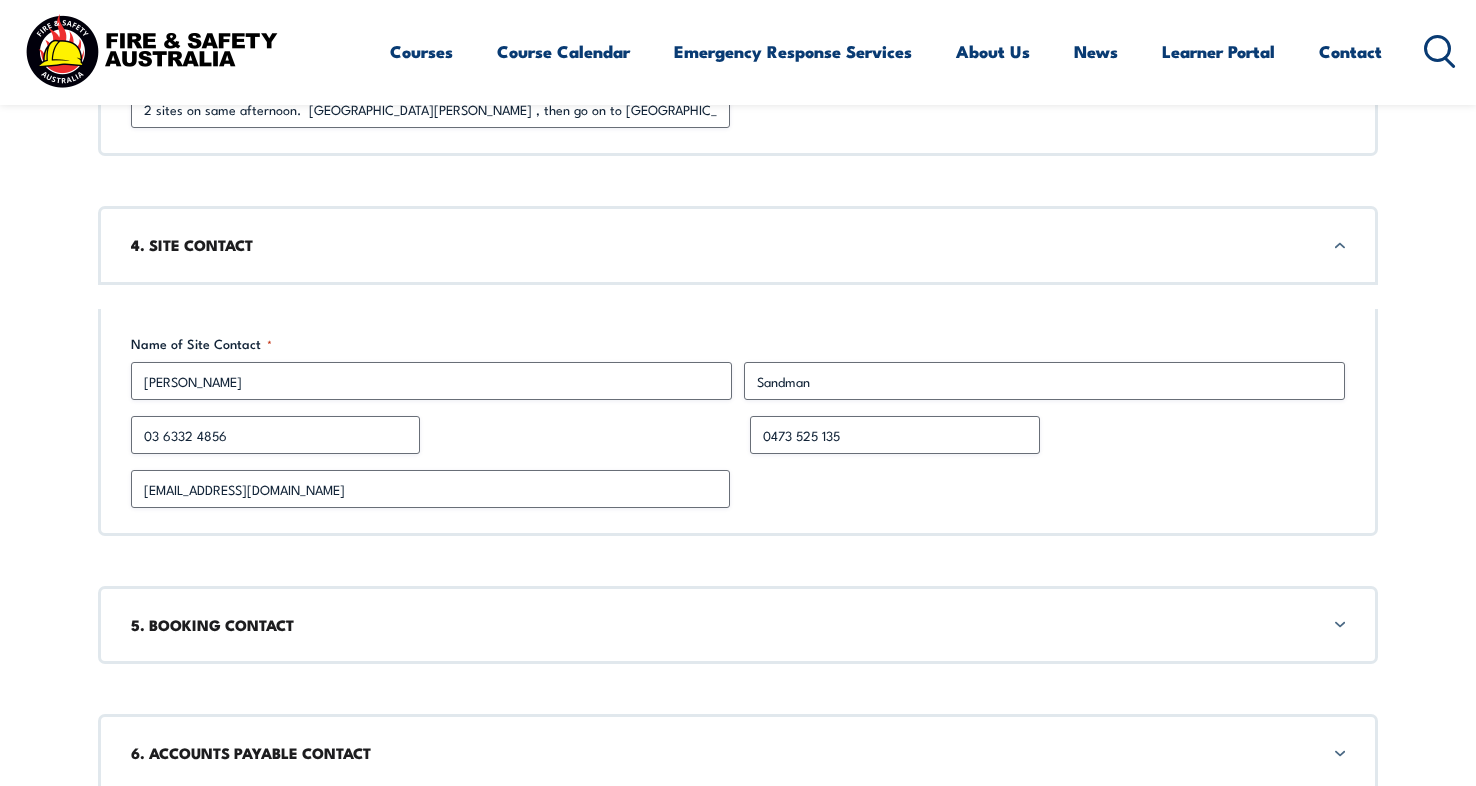 click on "5. BOOKING CONTACT" at bounding box center (738, 625) 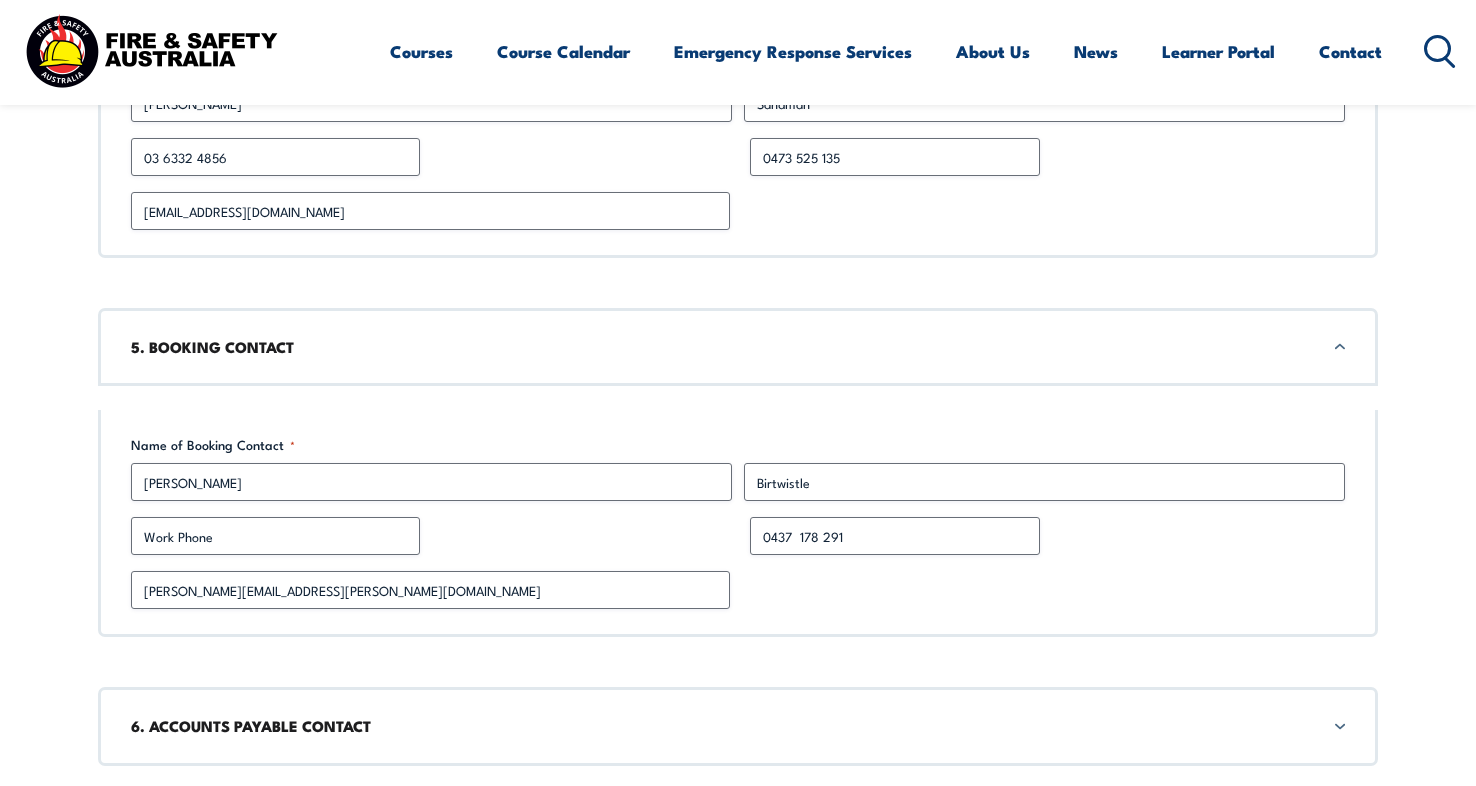 scroll, scrollTop: 2971, scrollLeft: 0, axis: vertical 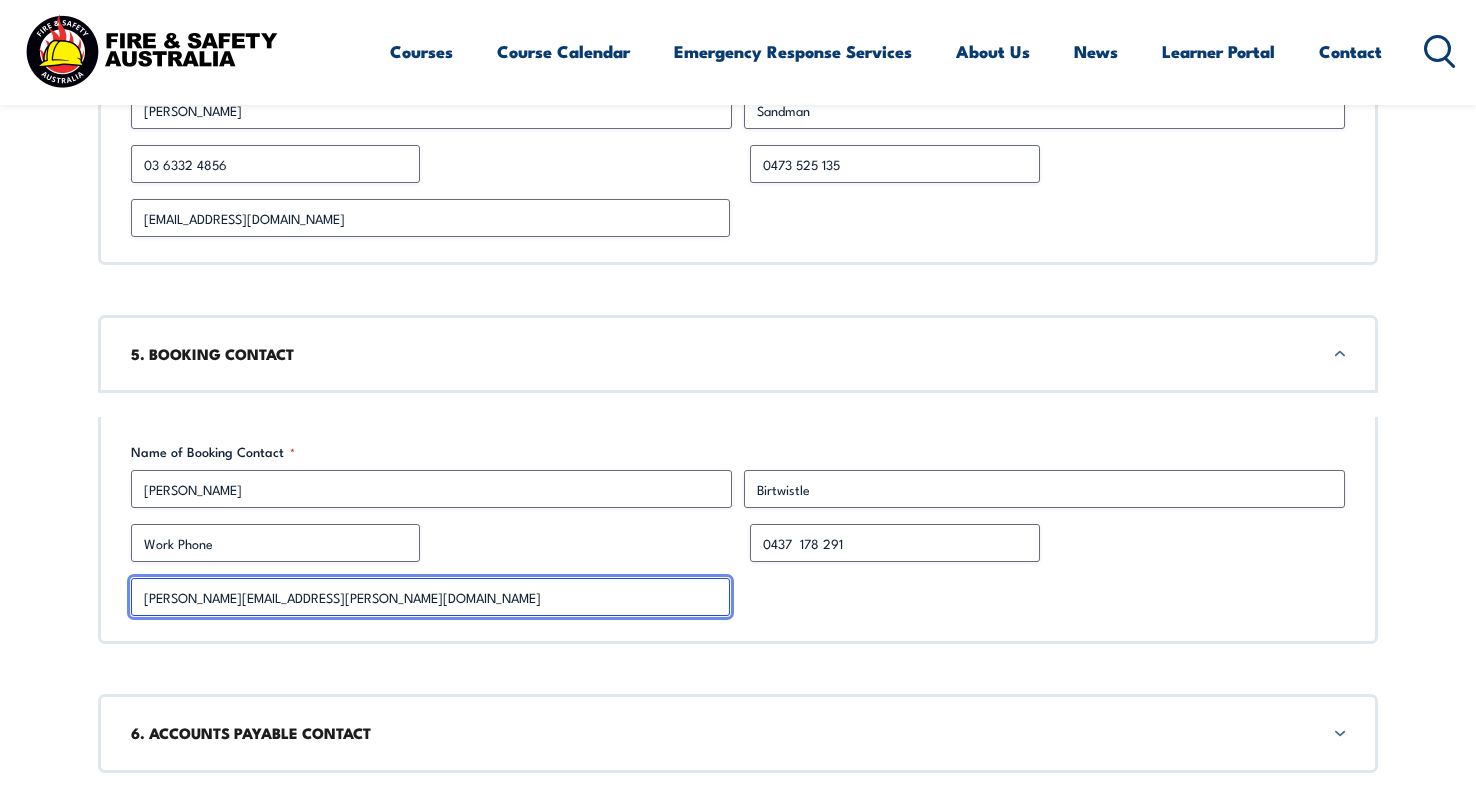 click on "Deon.Birtwistle@calvarystvincents.org.au" at bounding box center [430, 597] 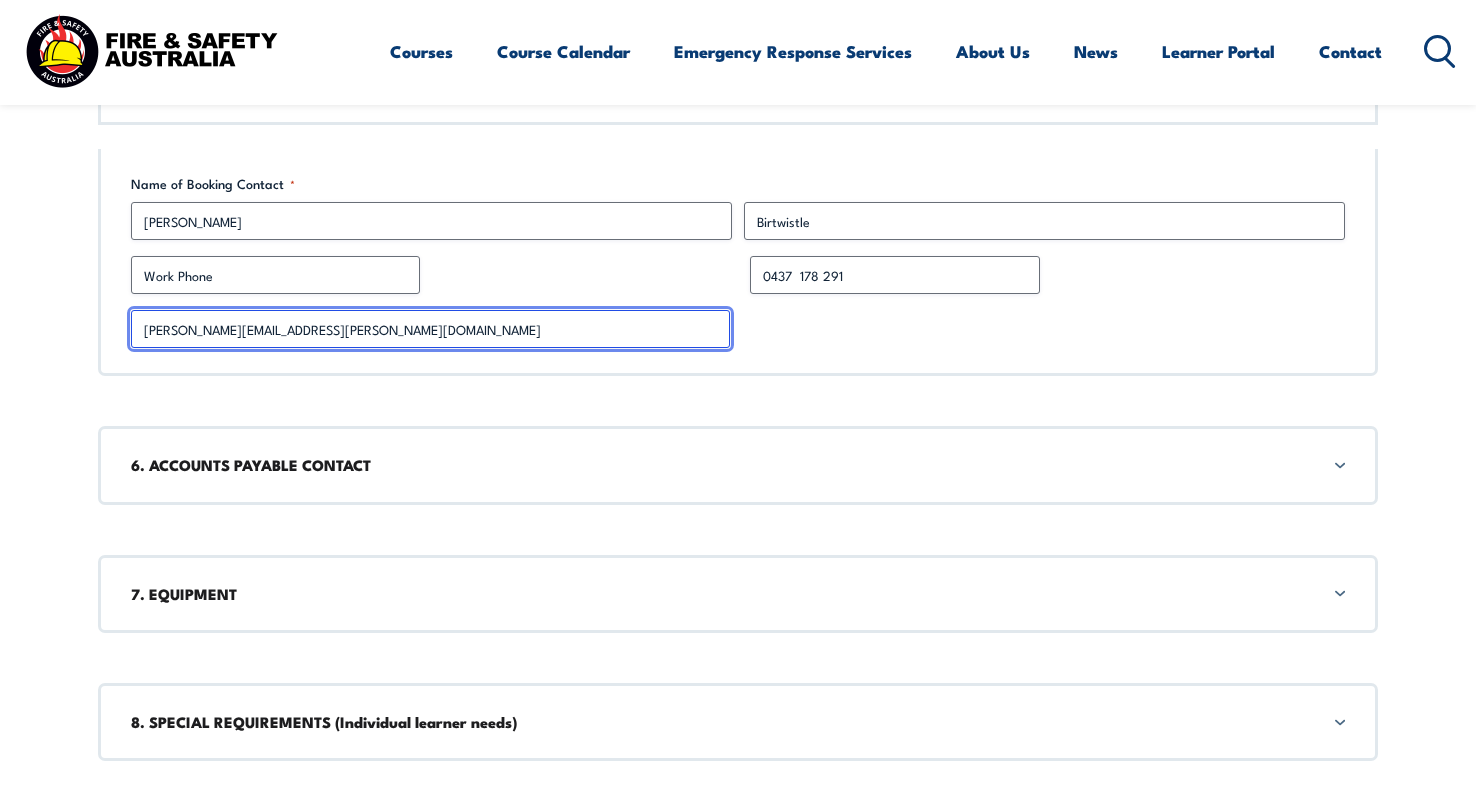 scroll, scrollTop: 3144, scrollLeft: 0, axis: vertical 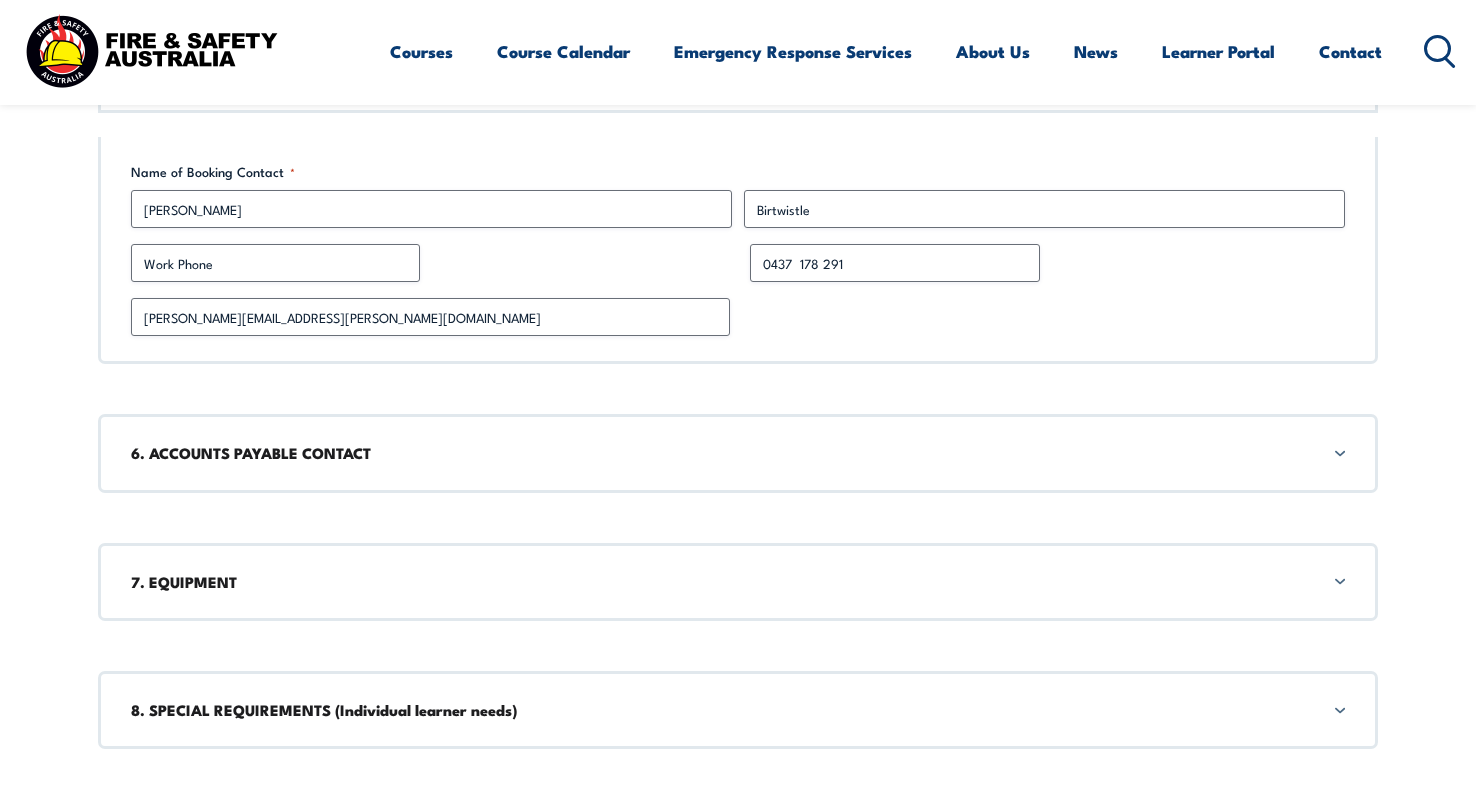 click on "6. ACCOUNTS PAYABLE CONTACT" at bounding box center [738, 453] 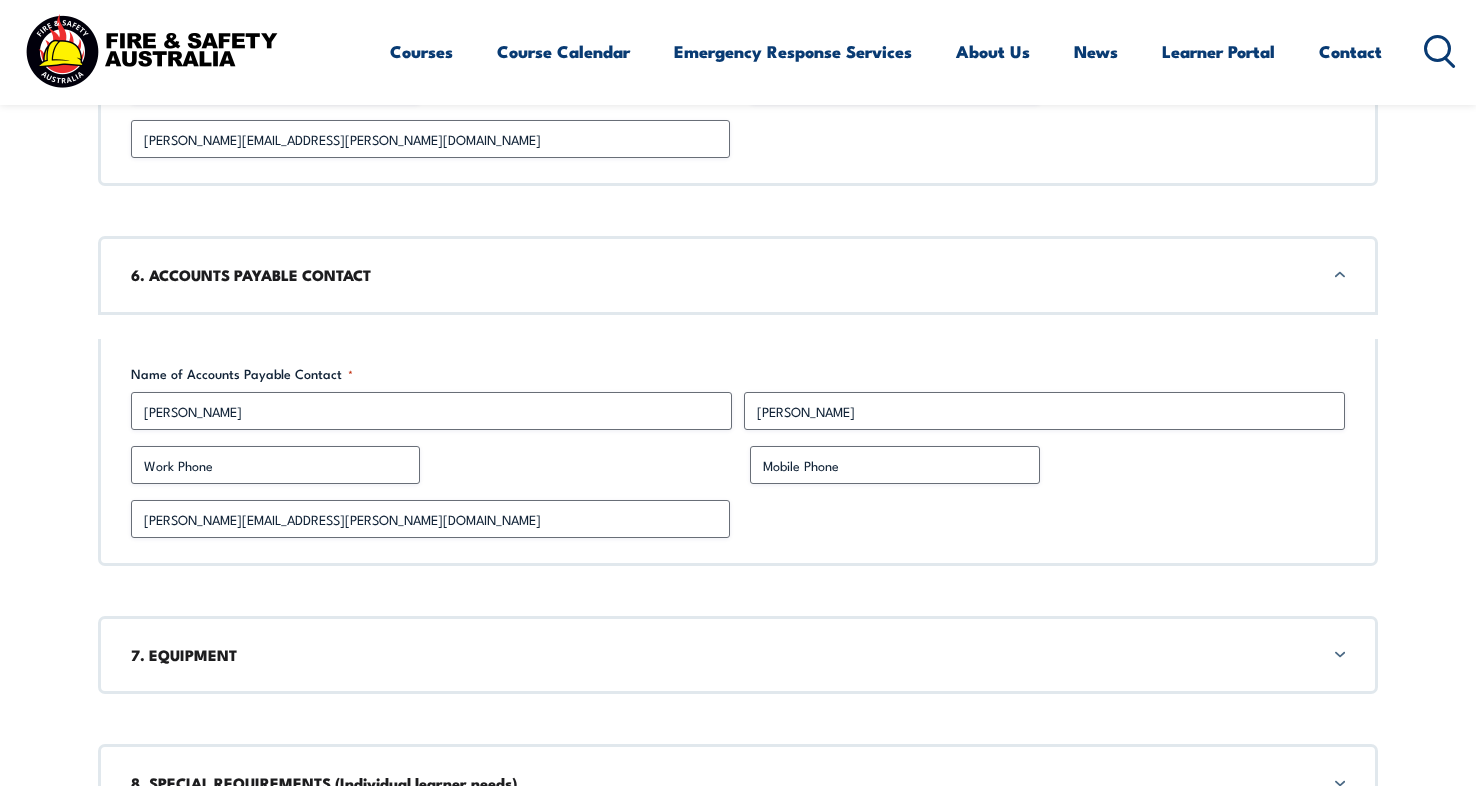 scroll, scrollTop: 3348, scrollLeft: 0, axis: vertical 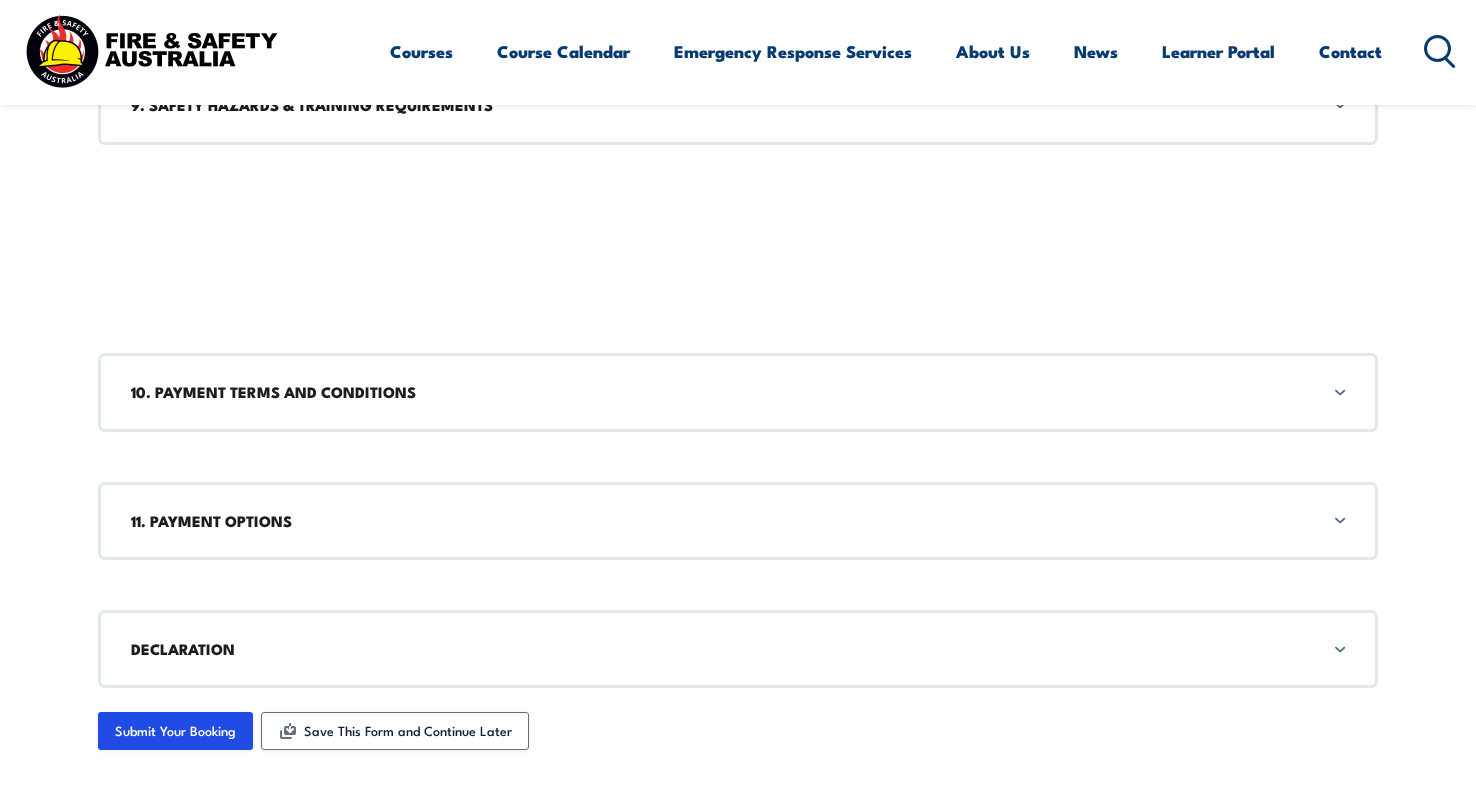 click on "11. PAYMENT OPTIONS" at bounding box center (738, 521) 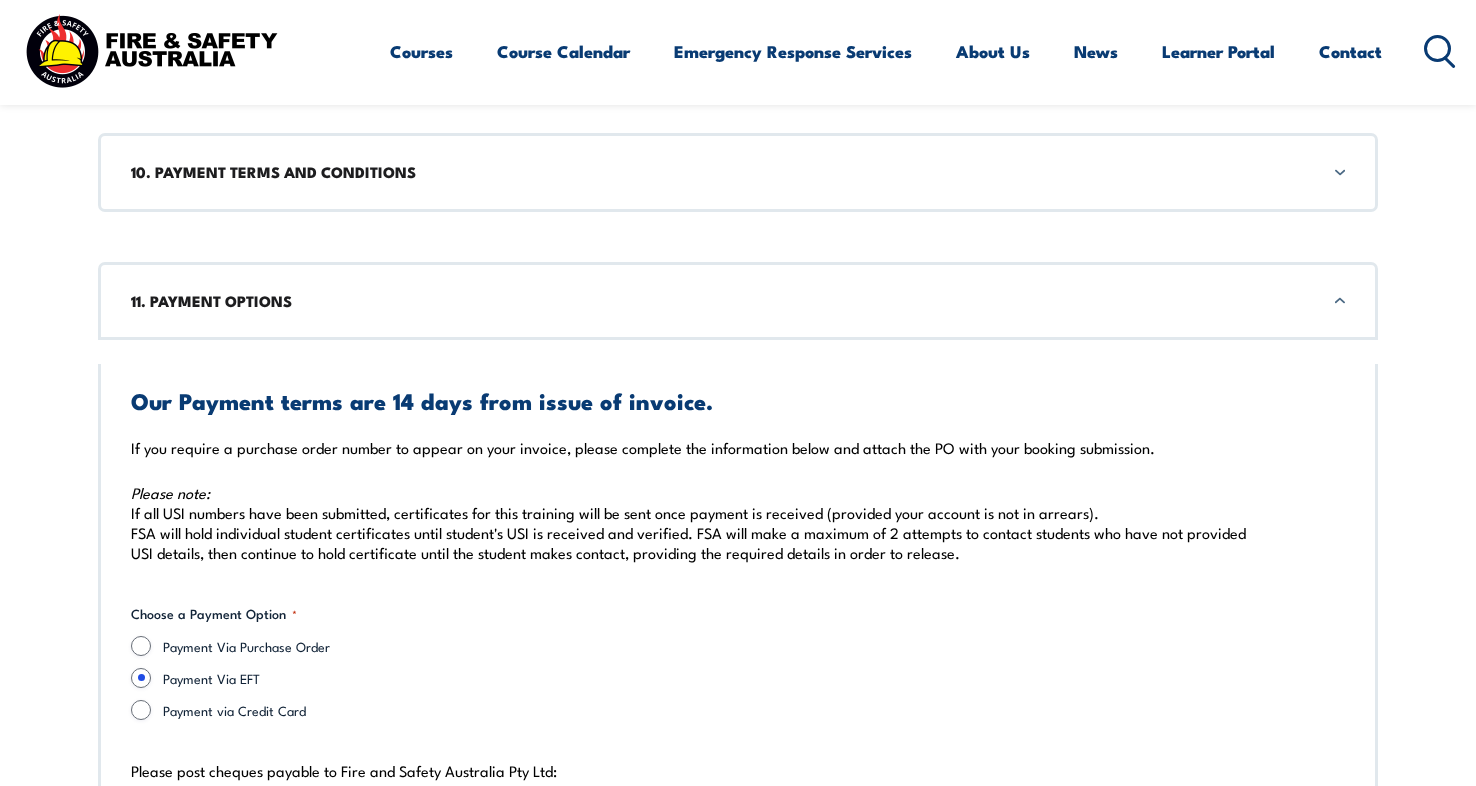scroll, scrollTop: 4392, scrollLeft: 0, axis: vertical 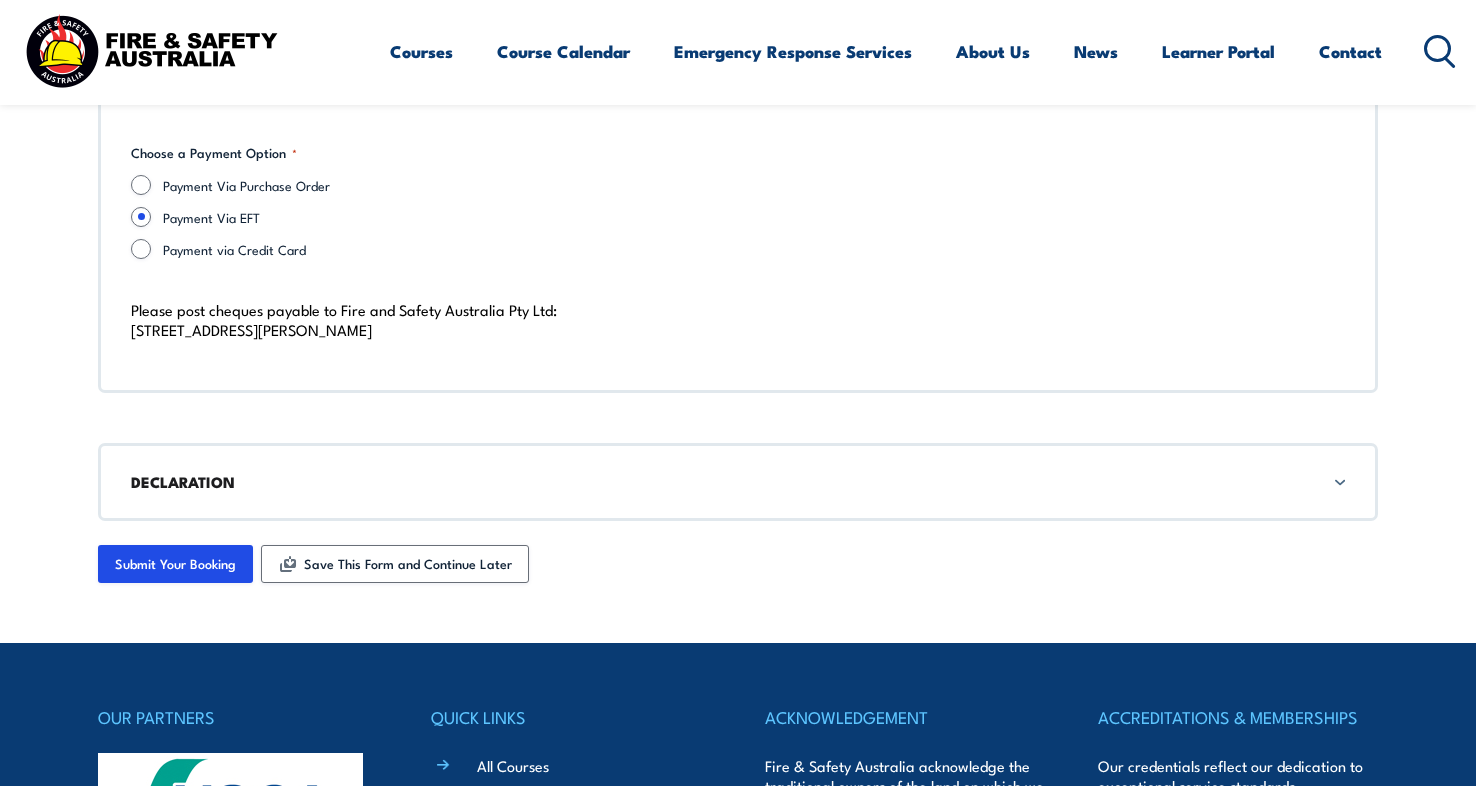 click on "DECLARATION" at bounding box center (738, 482) 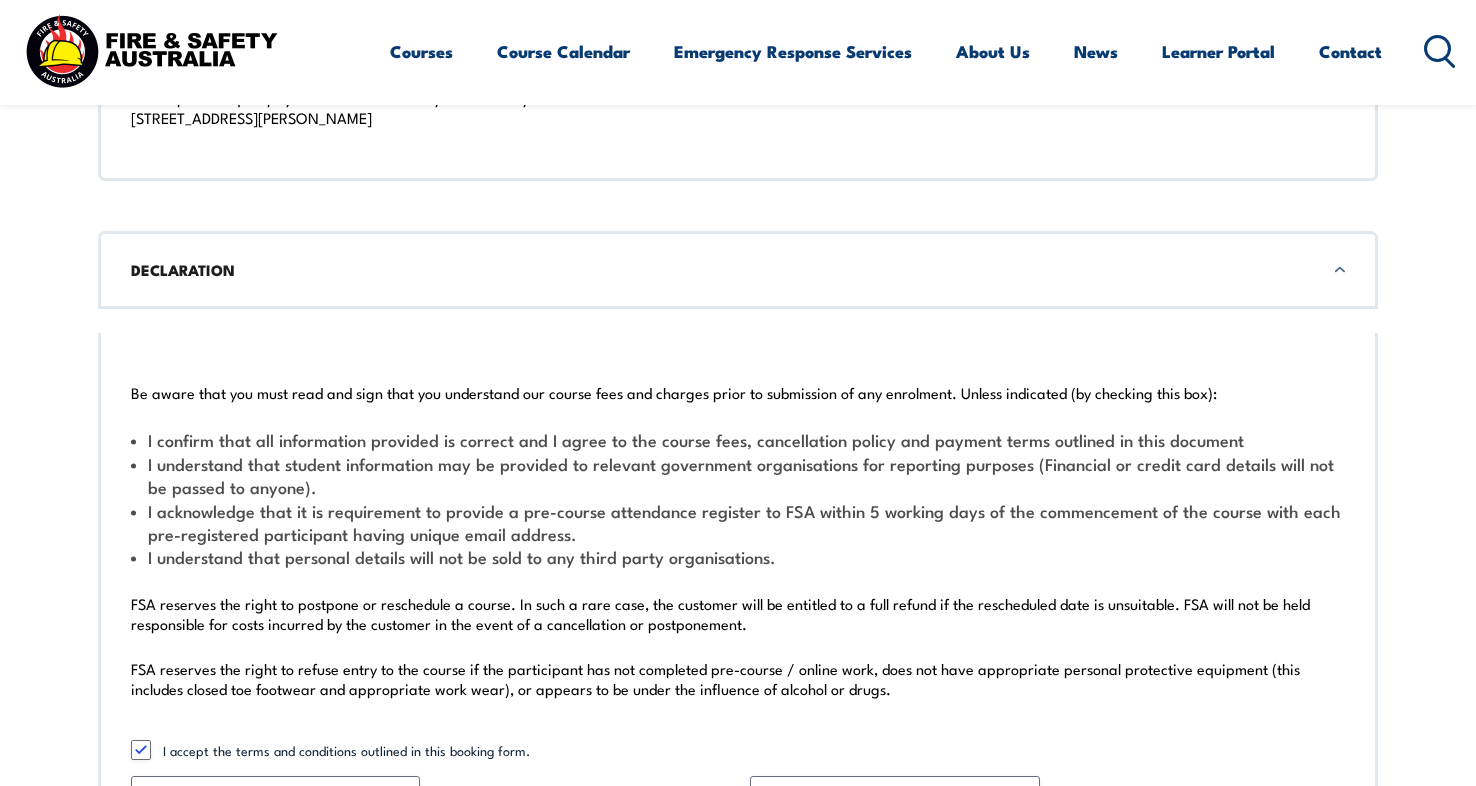 scroll, scrollTop: 5033, scrollLeft: 0, axis: vertical 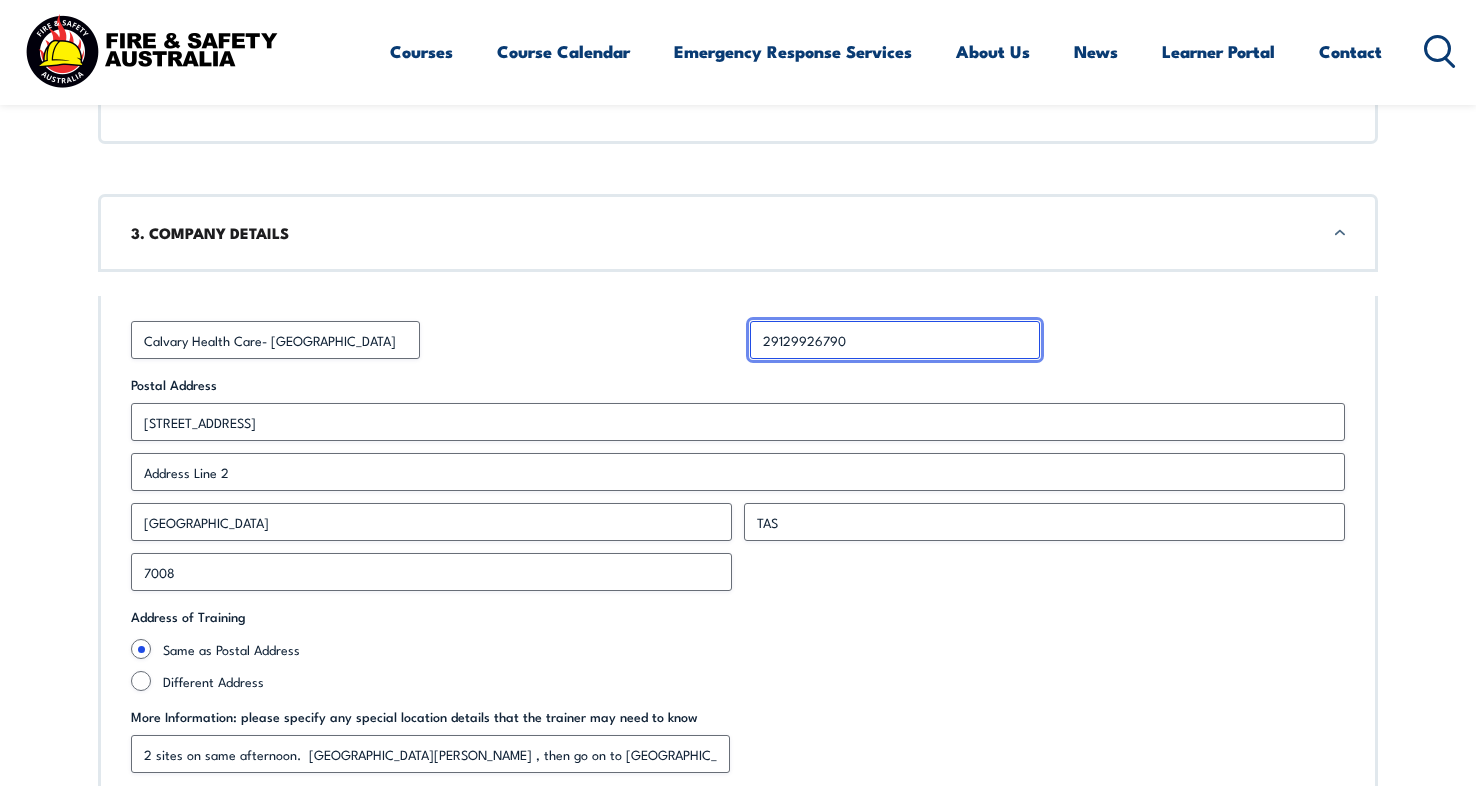 click on "29129926790" at bounding box center (894, 340) 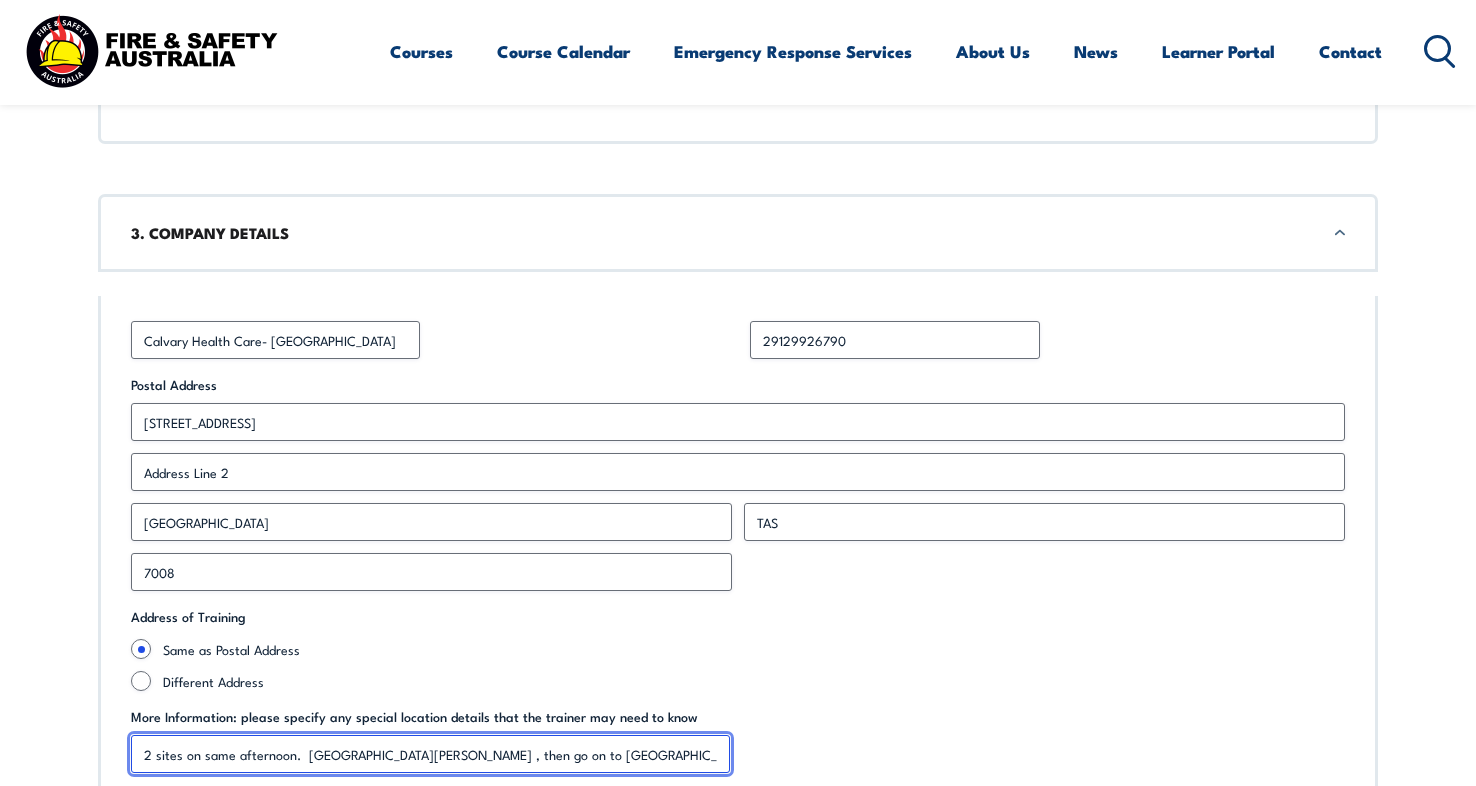 click on "2 sites on same afternoon.  St johns Hospital Hobart , then go on to Lenah Hospital." at bounding box center [430, 754] 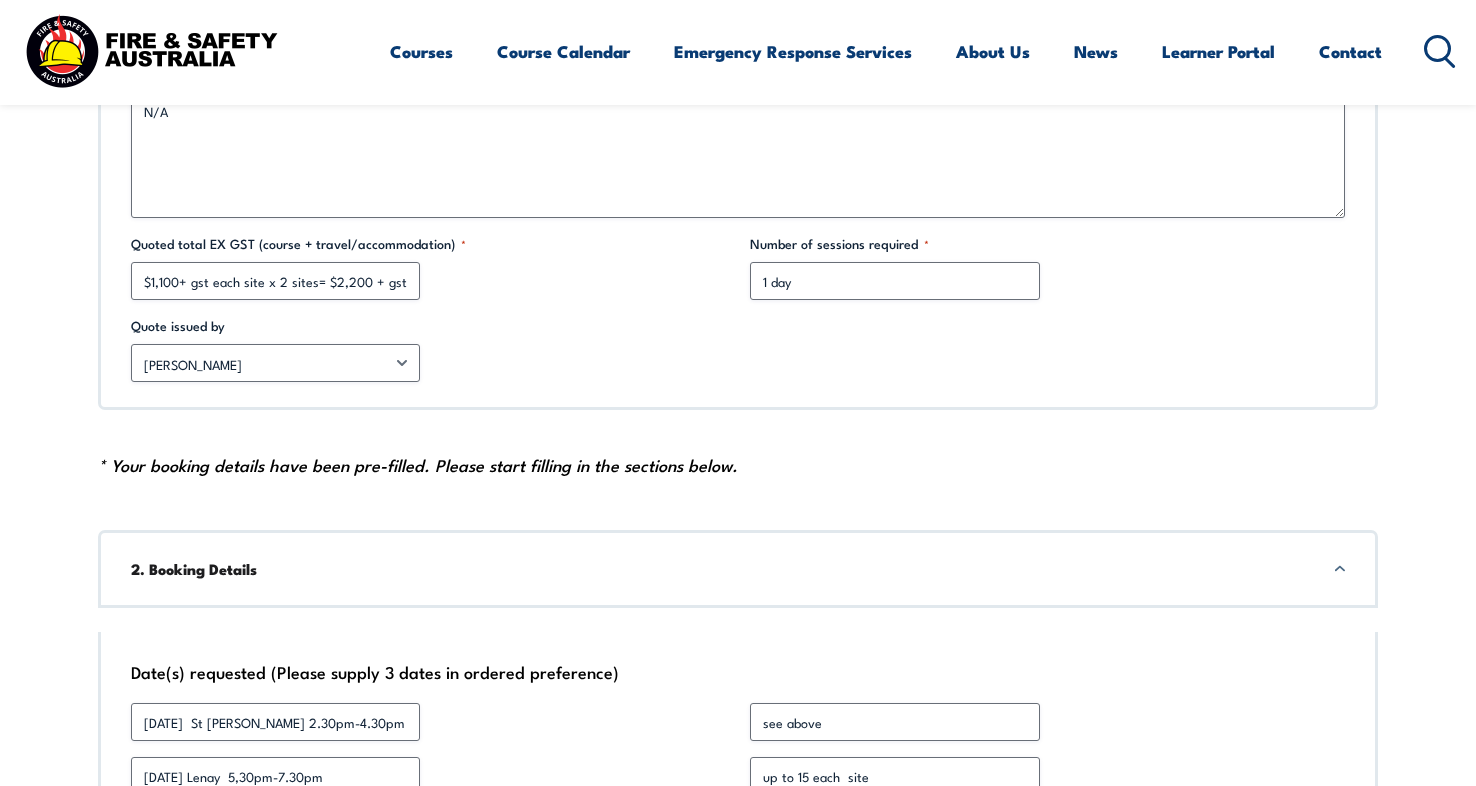 scroll, scrollTop: 798, scrollLeft: 0, axis: vertical 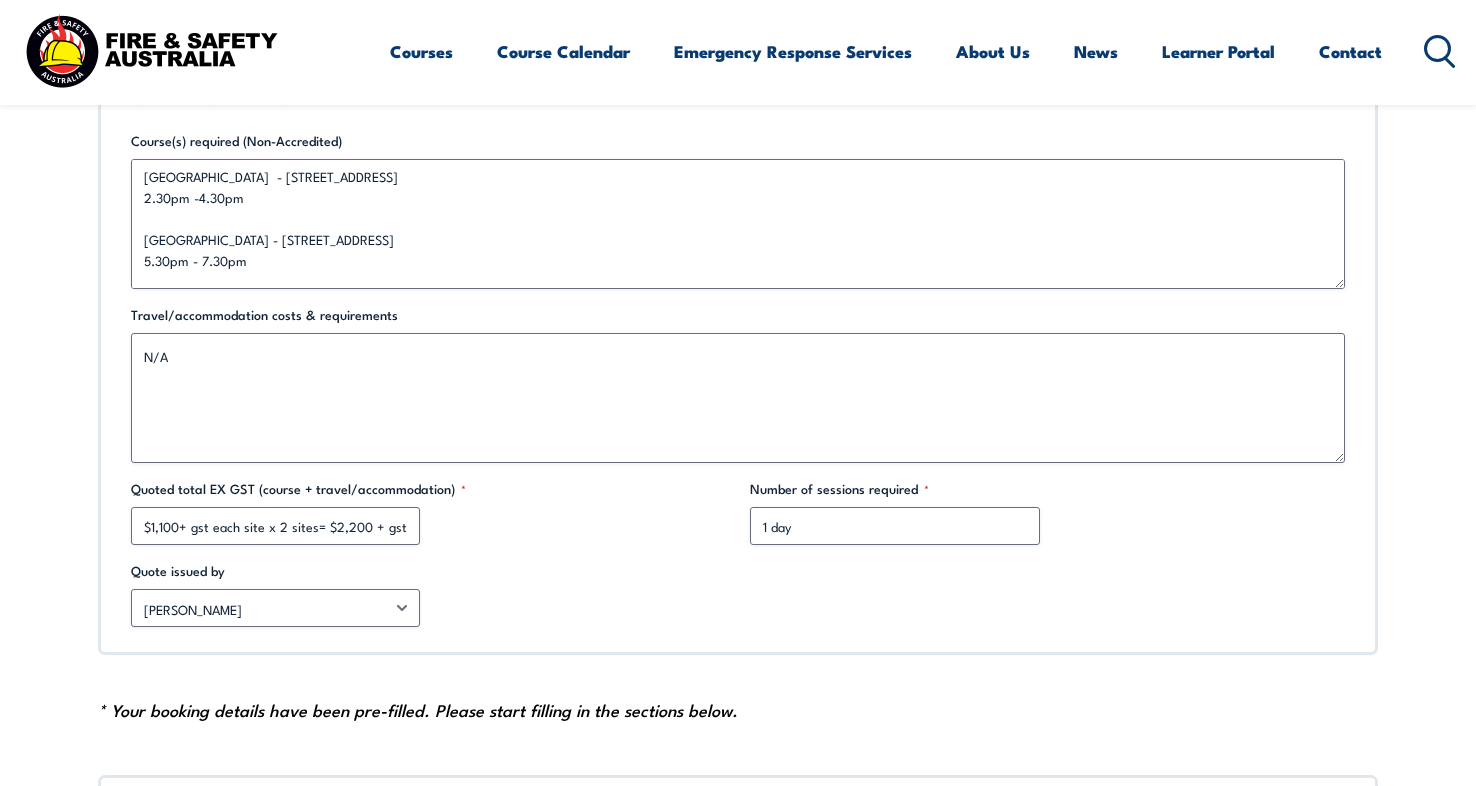 type on "2 sites on same afternoon.  St johns Hospital Hobart , then go on to Lenah Valley  Hospital." 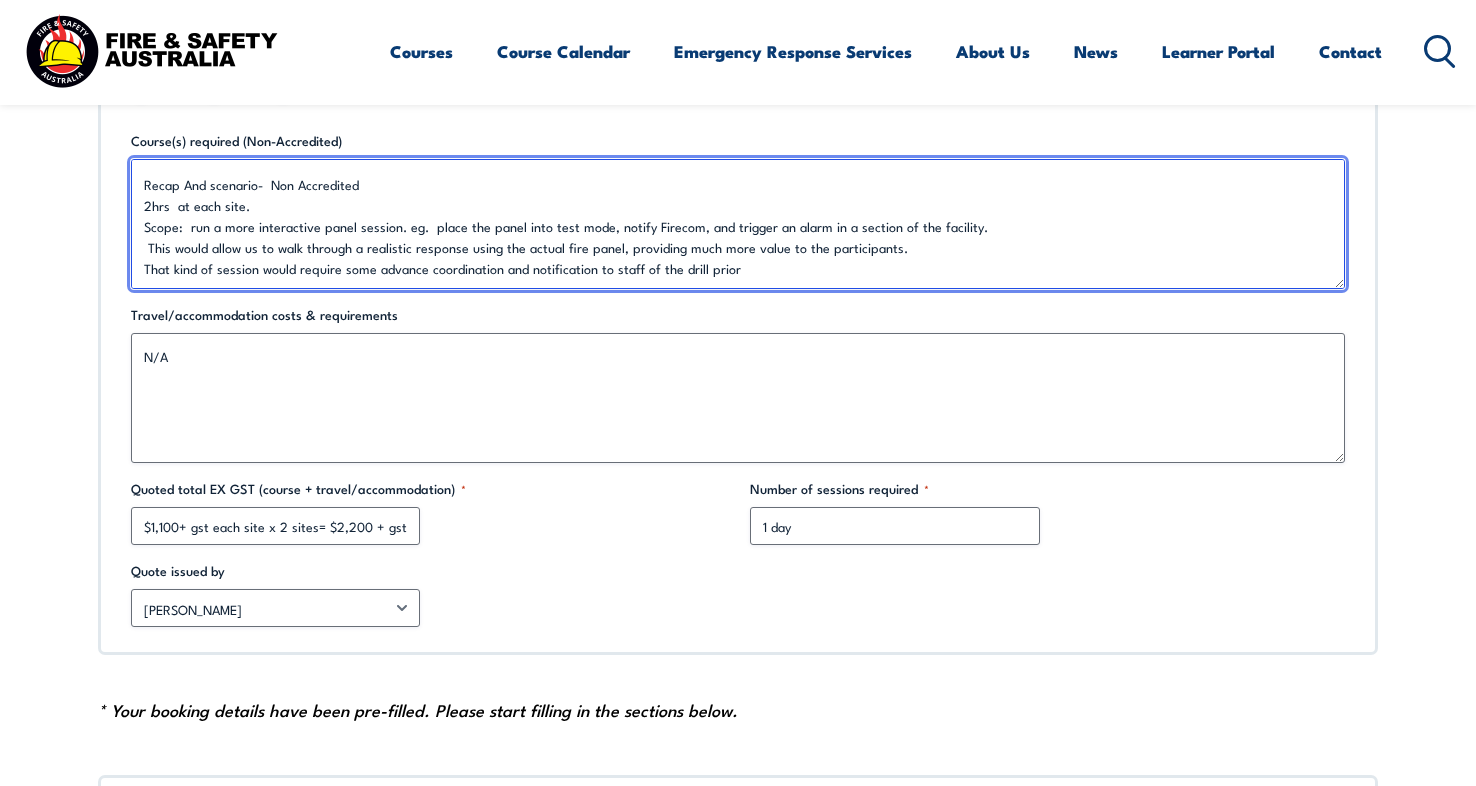 scroll, scrollTop: 168, scrollLeft: 0, axis: vertical 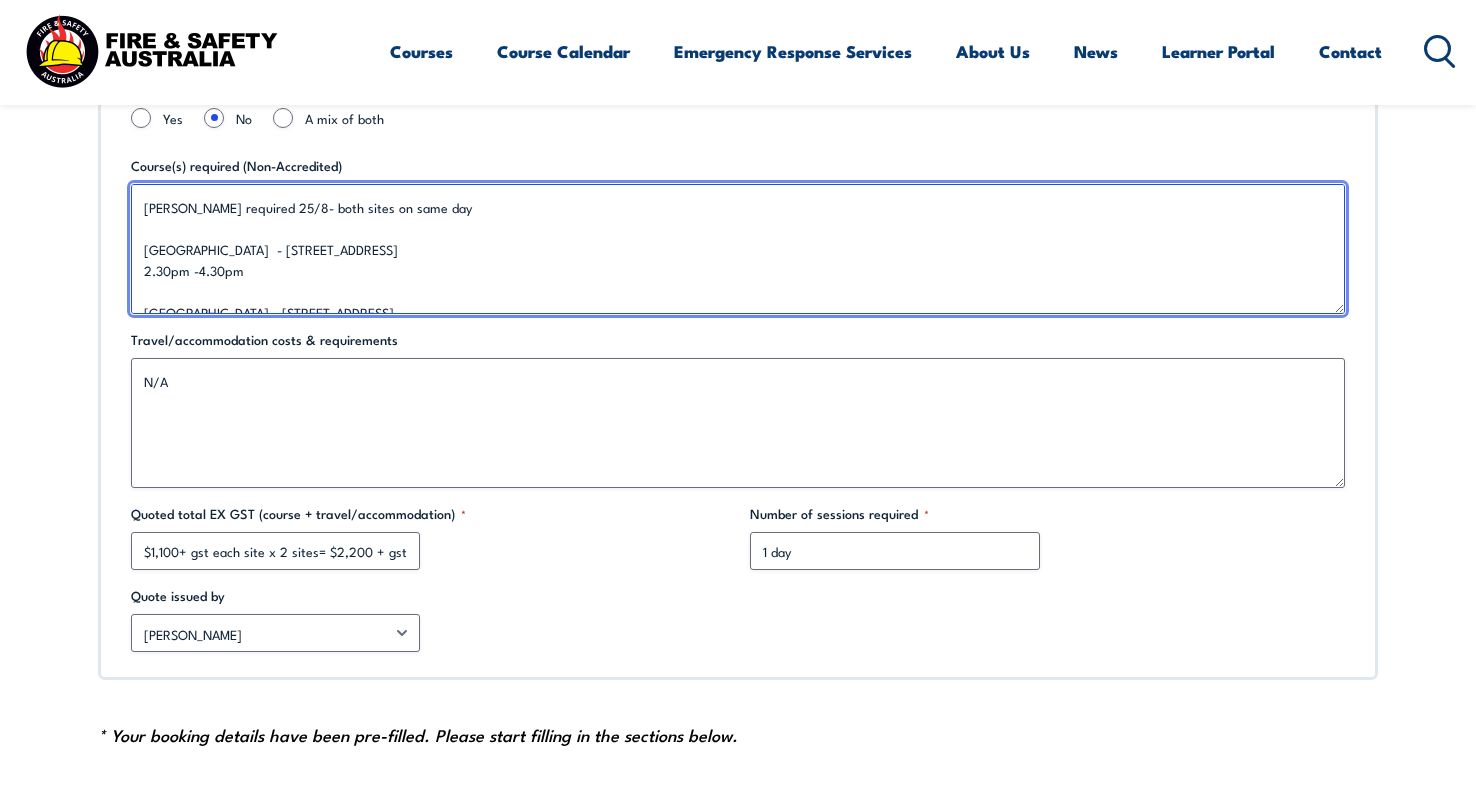click on "Recap And scenario-  Non Accredited
2hrs
Scope:  run a more interactive panel session. eg.  place the panel into test mode, notify Firecom, and trigger an alarm in a section of the facility.
This would allow us to walk through a realistic response using the actual fire panel, providing much more value to the participants.
That kind of session would require some advance coordination and notification to staff of the drill prior" at bounding box center (738, 249) 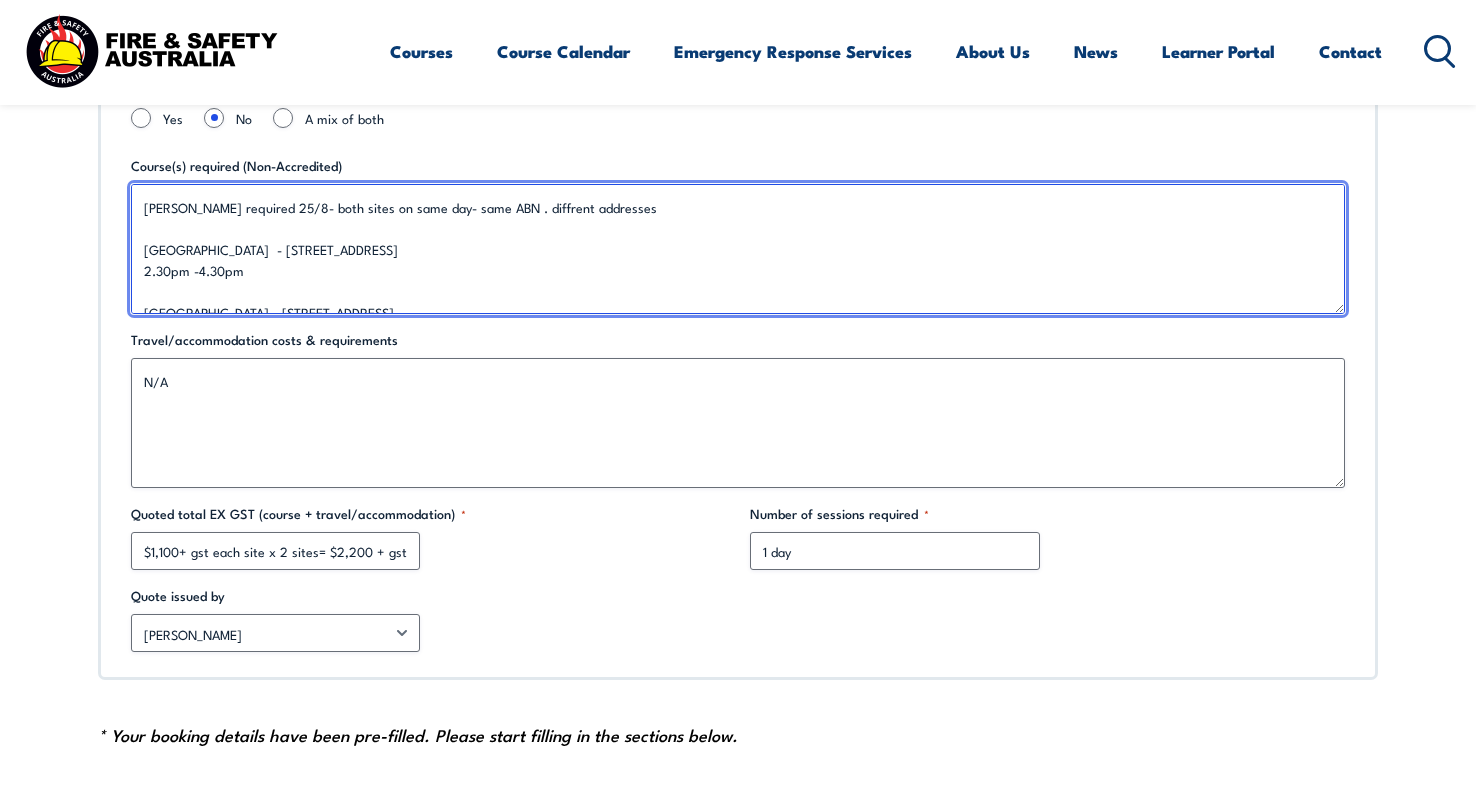 click on "Recap And scenario-  Non Accredited
2hrs
Scope:  run a more interactive panel session. eg.  place the panel into test mode, notify Firecom, and trigger an alarm in a section of the facility.
This would allow us to walk through a realistic response using the actual fire panel, providing much more value to the participants.
That kind of session would require some advance coordination and notification to staff of the drill prior" at bounding box center (738, 249) 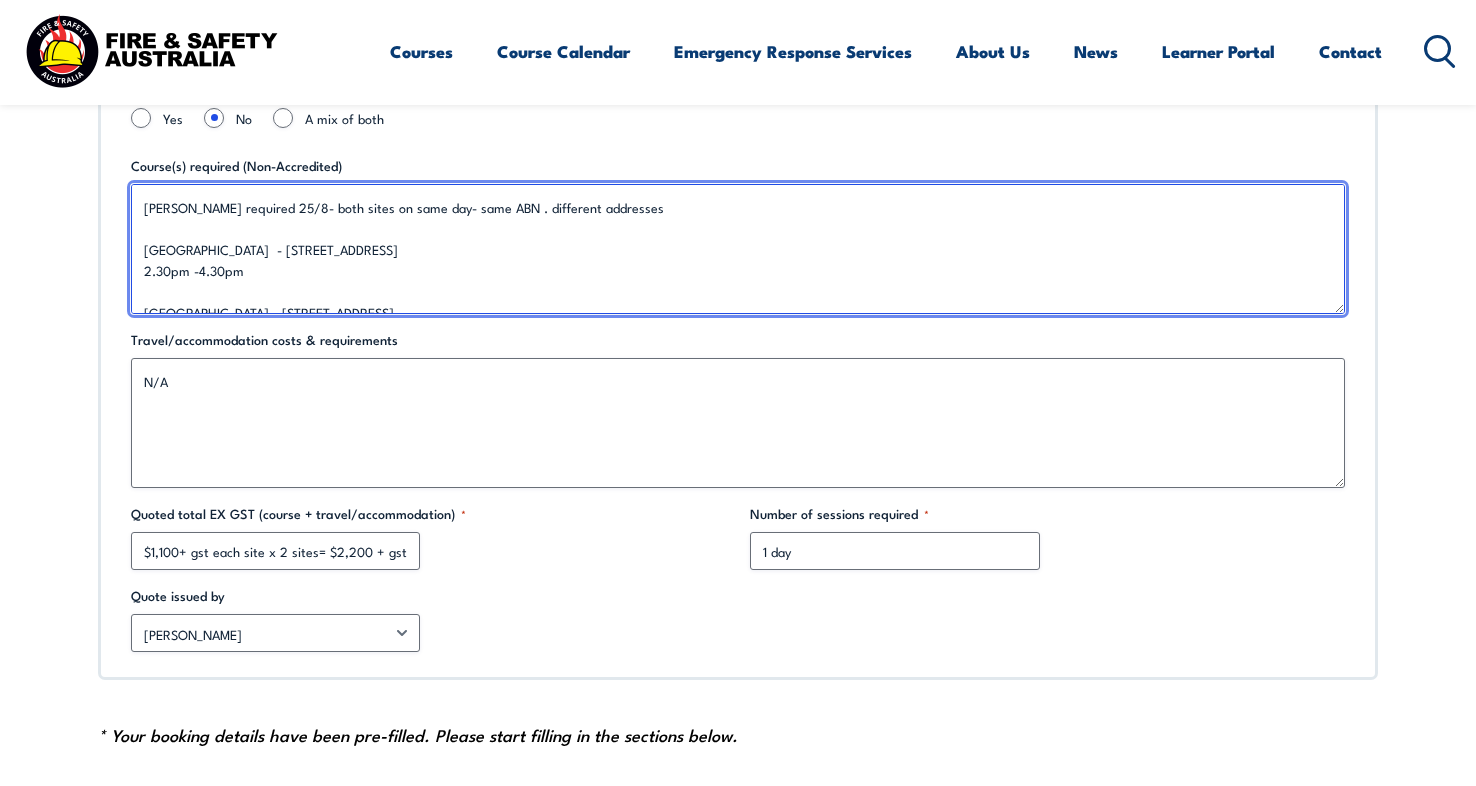 click on "Recap And scenario-  Non Accredited
2hrs
Scope:  run a more interactive panel session. eg.  place the panel into test mode, notify Firecom, and trigger an alarm in a section of the facility.
This would allow us to walk through a realistic response using the actual fire panel, providing much more value to the participants.
That kind of session would require some advance coordination and notification to staff of the drill prior" at bounding box center (738, 249) 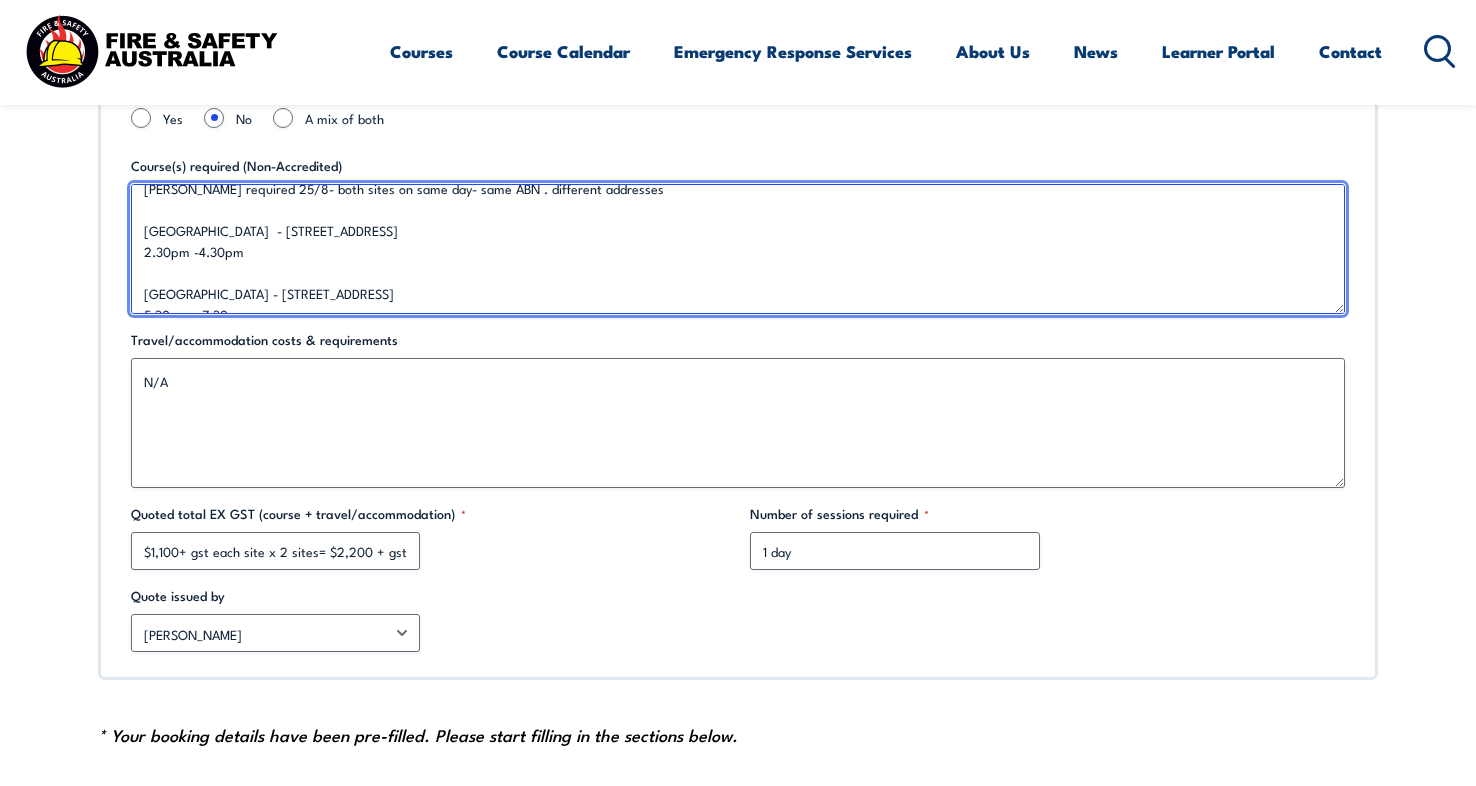 scroll, scrollTop: 22, scrollLeft: 0, axis: vertical 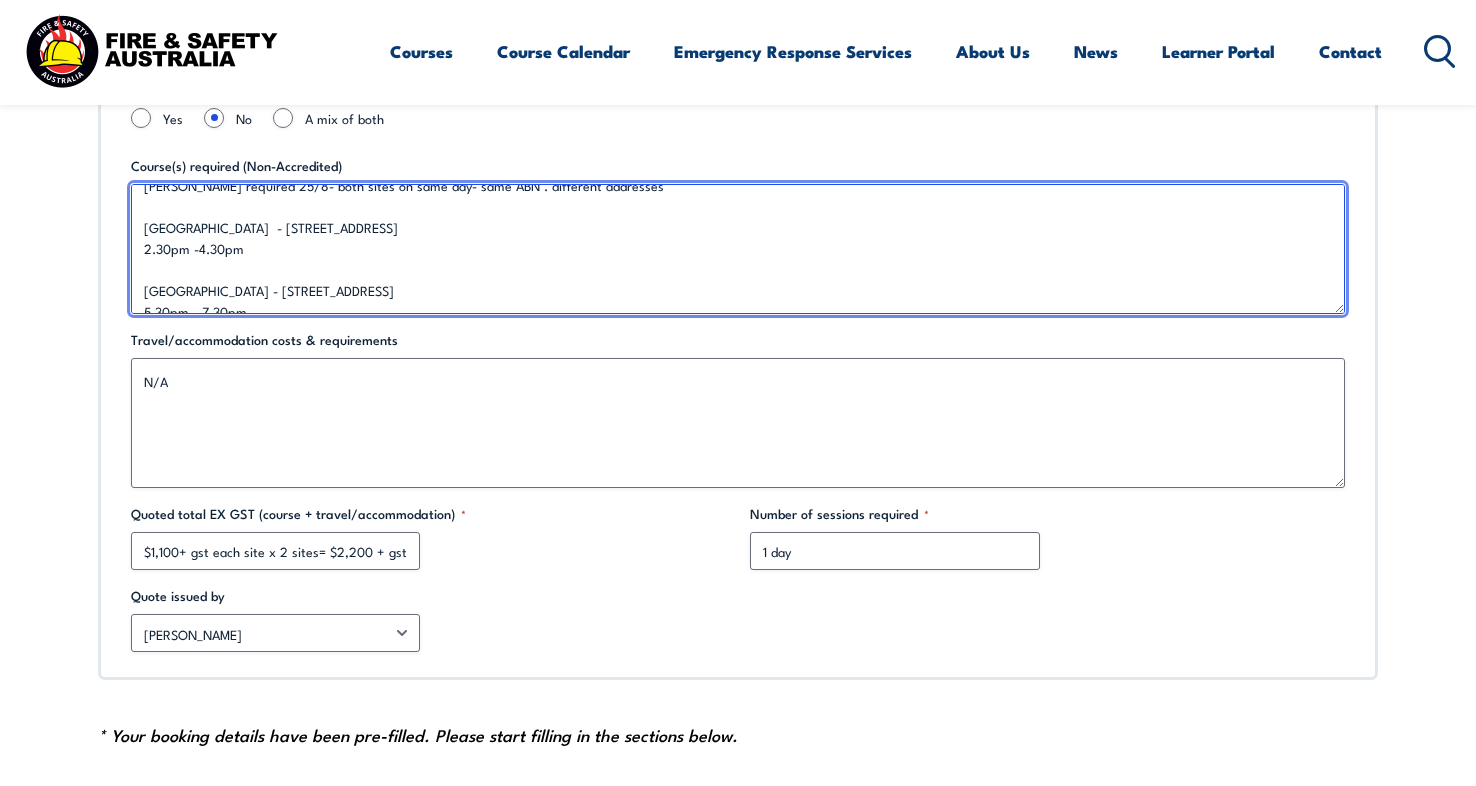 click on "Recap And scenario-  Non Accredited
2hrs
Scope:  run a more interactive panel session. eg.  place the panel into test mode, notify Firecom, and trigger an alarm in a section of the facility.
This would allow us to walk through a realistic response using the actual fire panel, providing much more value to the participants.
That kind of session would require some advance coordination and notification to staff of the drill prior" at bounding box center (738, 249) 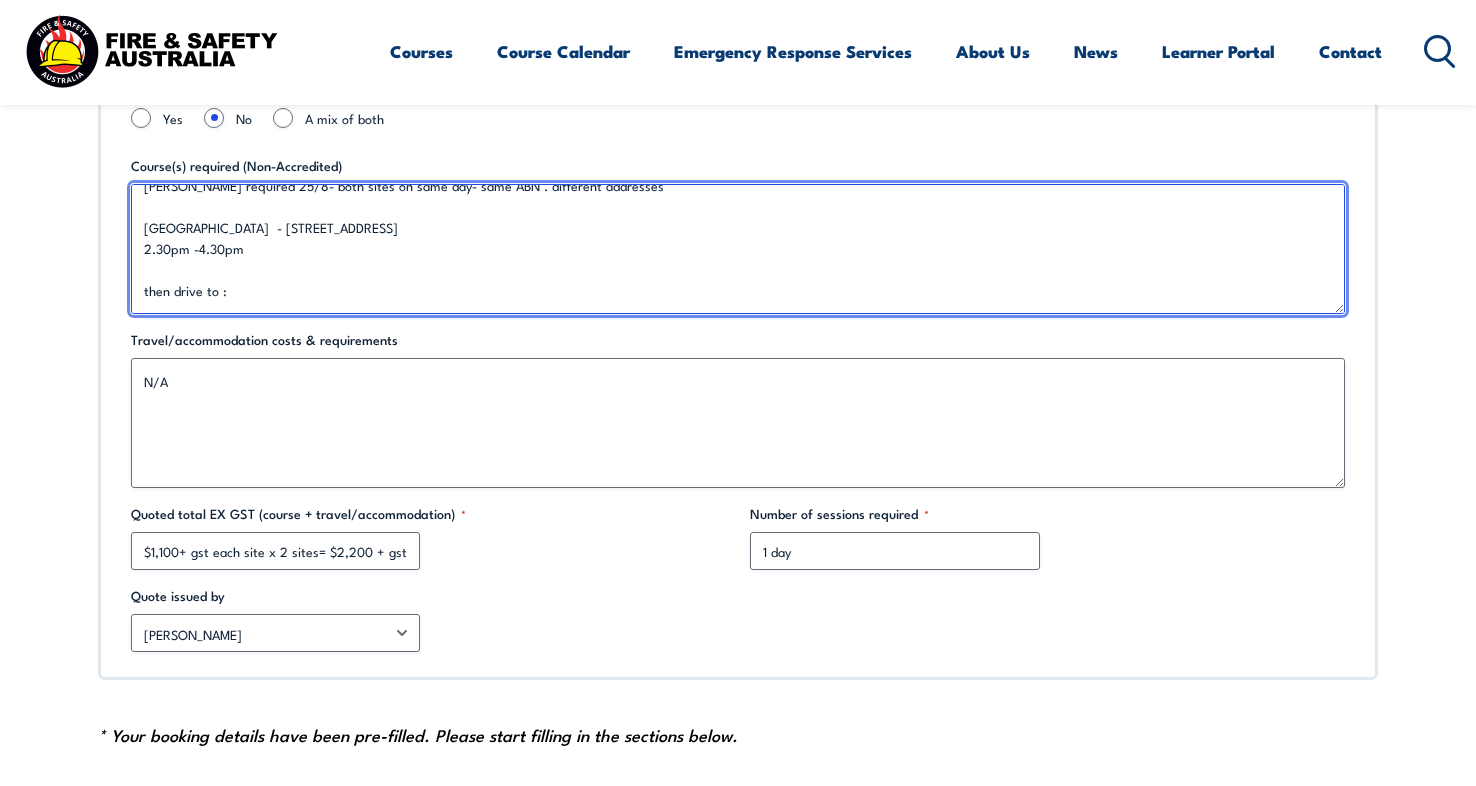 scroll, scrollTop: 29, scrollLeft: 0, axis: vertical 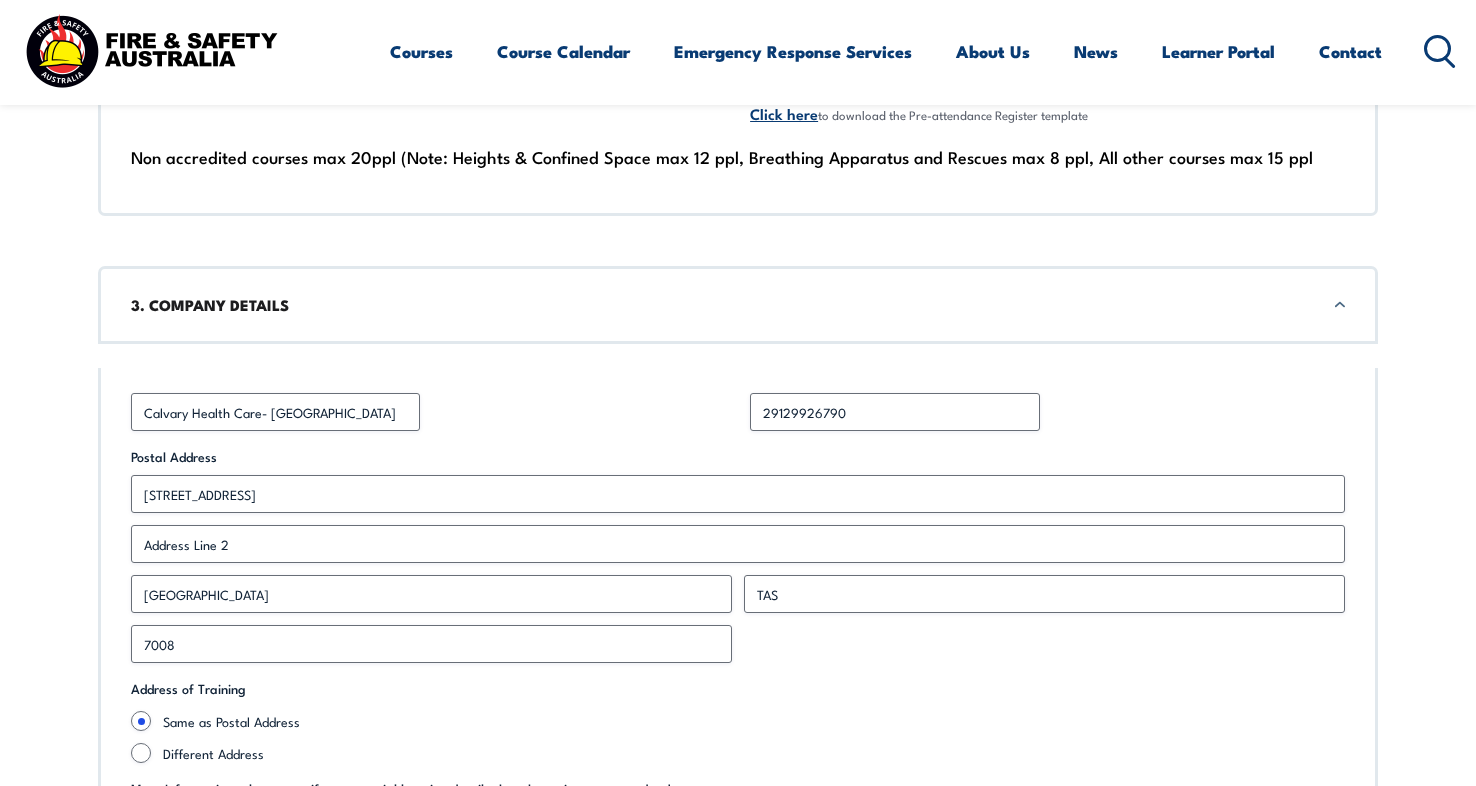type on "Liam McArthur required 25/8- both sites on same day- same ABN . different addresses
Calvary St John’s Hospital  - 30 Cascade road- South Hobart
2.30pm -4.30pm
then drive to :
Lenay Valley Hospital - 49 Augusta Road Lenay Valley
5.30pm - 7.30pm
Recap And scenario-  Non Accredited
2hrs  at each site.
Scope:  run a more interactive panel session. eg.  place the panel into test mode, notify Firecom, and trigger an alarm in a section of the facility.
This would allow us to walk through a realistic response using the actual fire panel, providing much more value to the participants.
That kind of session would require some advance coordination and notification to staff of the drill prior" 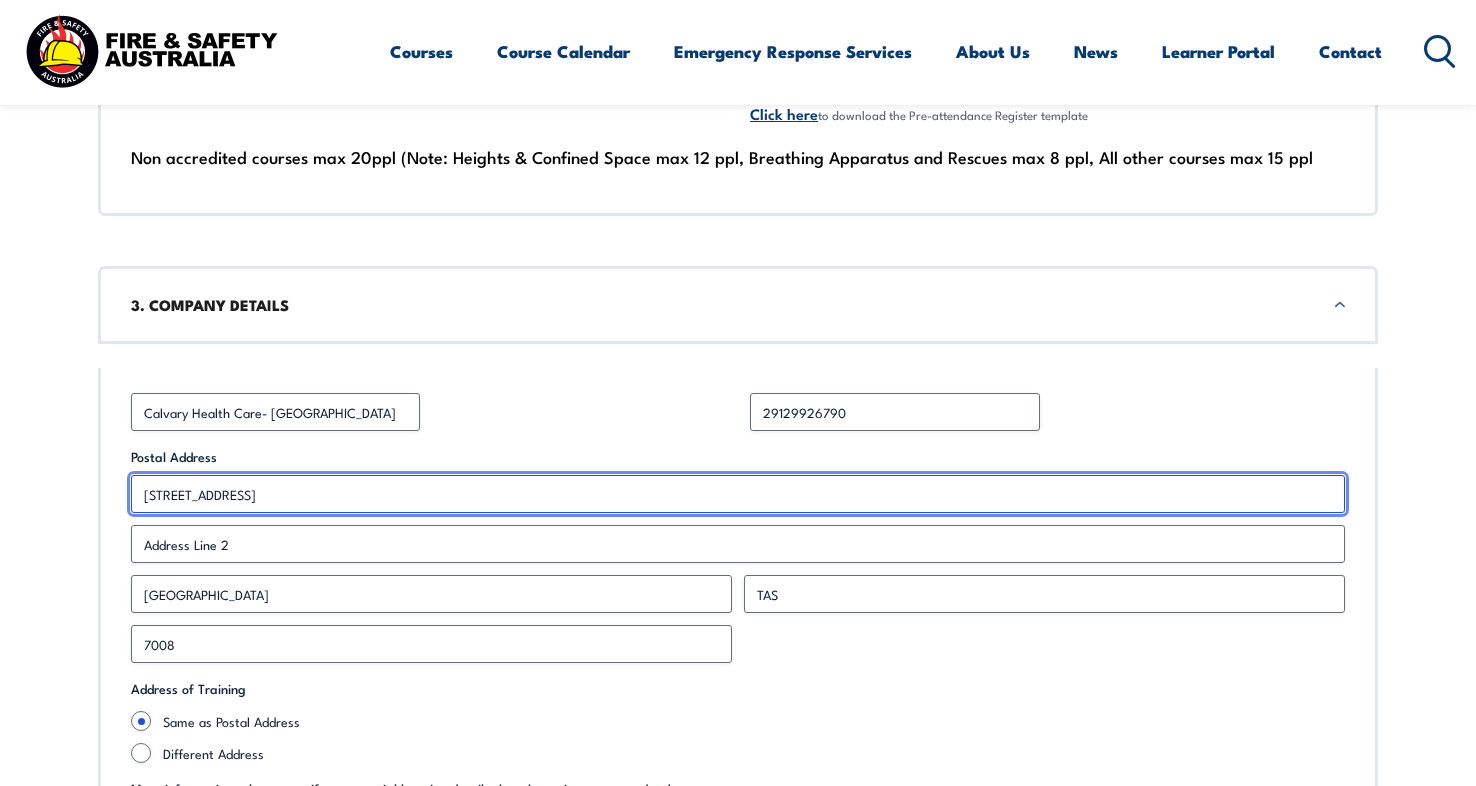 click on "49 Augusta Road" at bounding box center (738, 494) 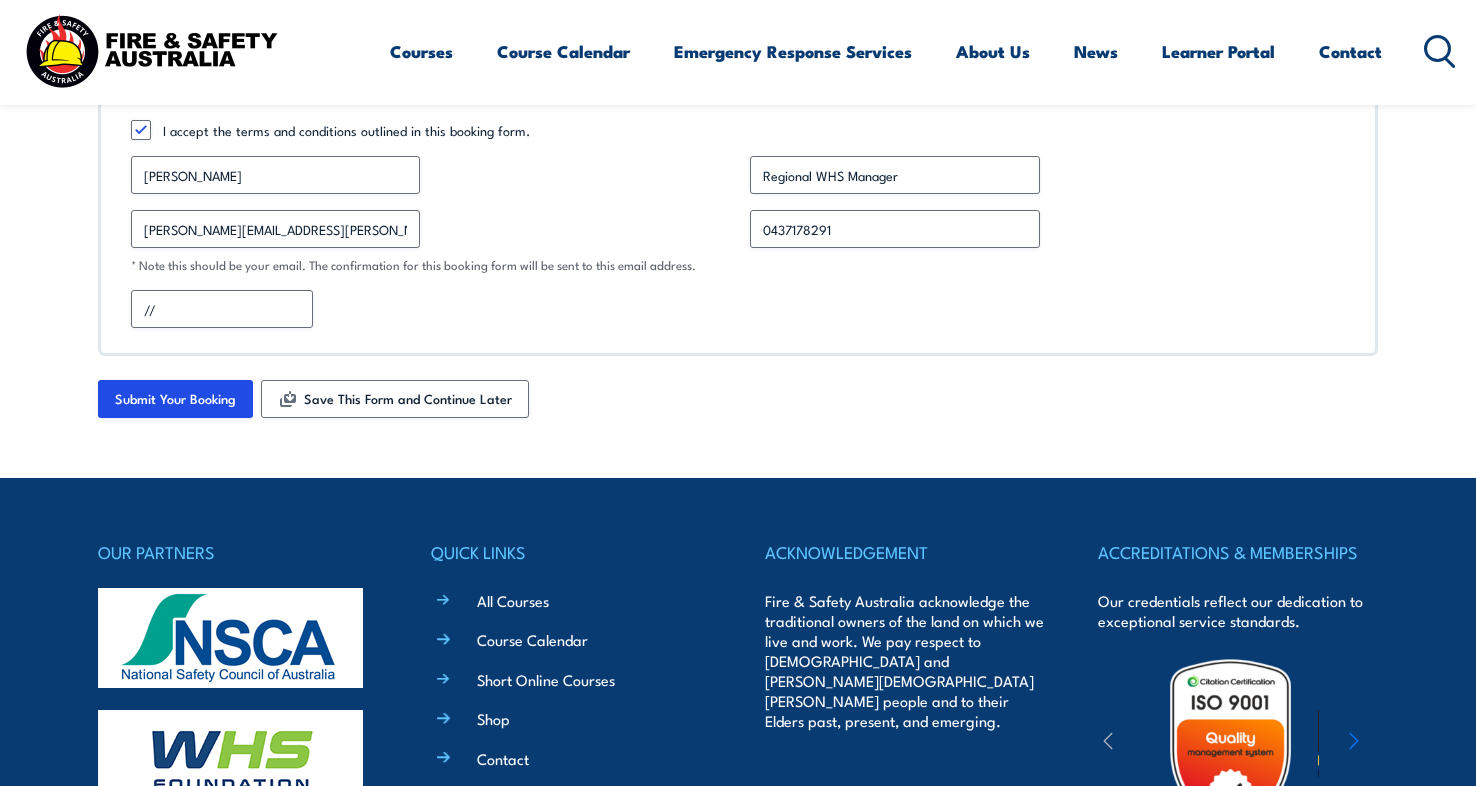 scroll, scrollTop: 5584, scrollLeft: 0, axis: vertical 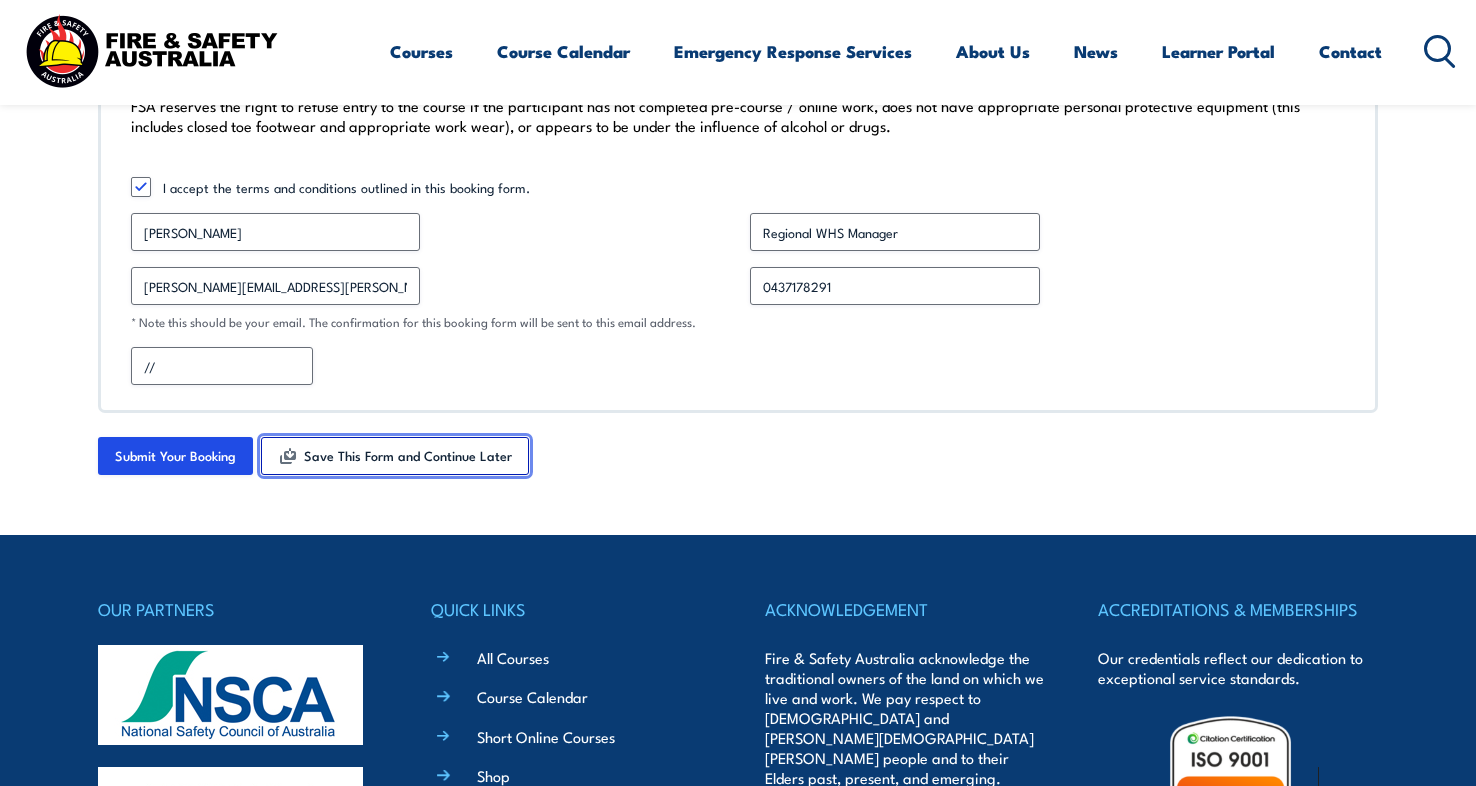 click on "Save This Form and Continue Later" at bounding box center (395, 456) 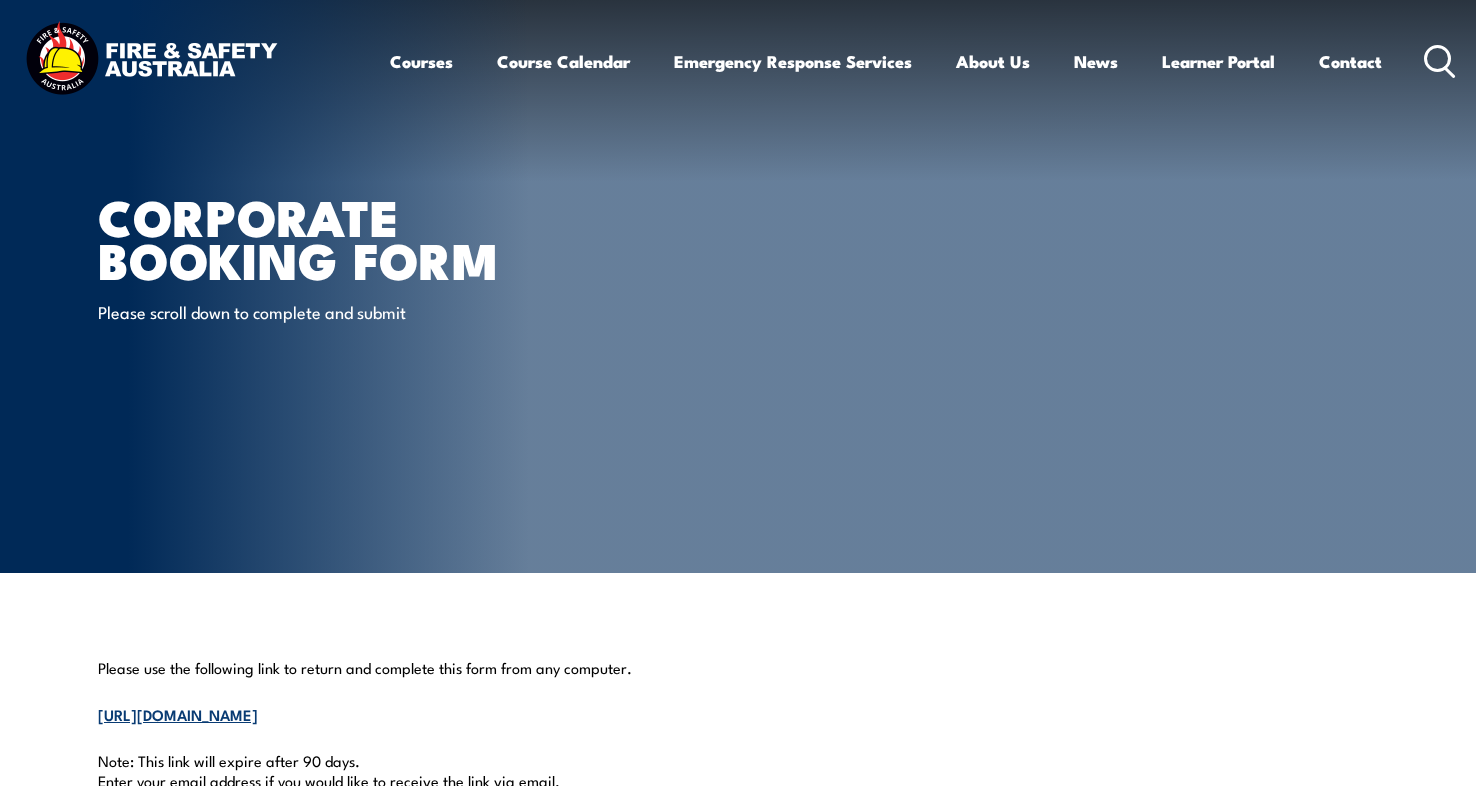 scroll, scrollTop: 0, scrollLeft: 0, axis: both 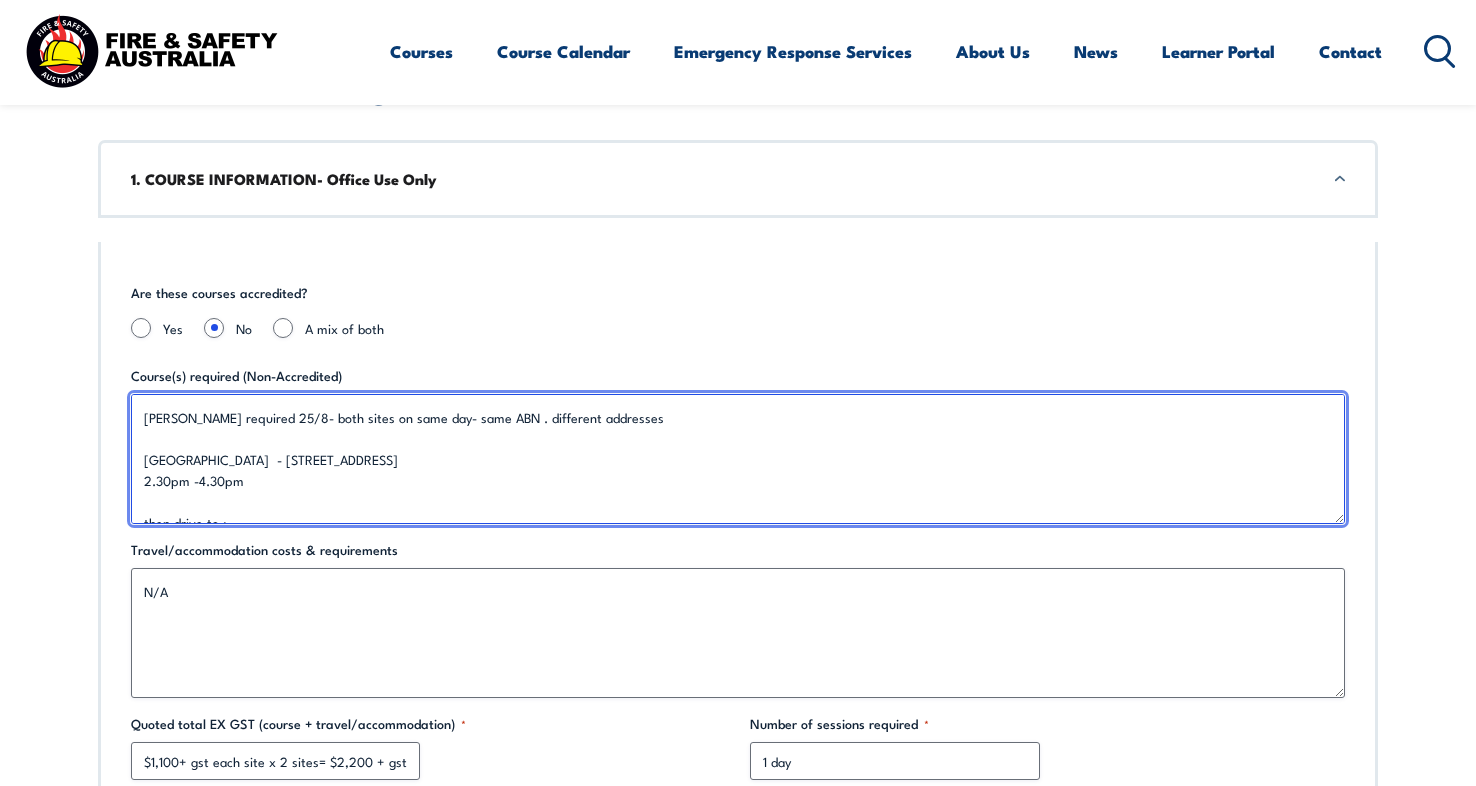 drag, startPoint x: 747, startPoint y: 511, endPoint x: 51, endPoint y: 387, distance: 706.9597 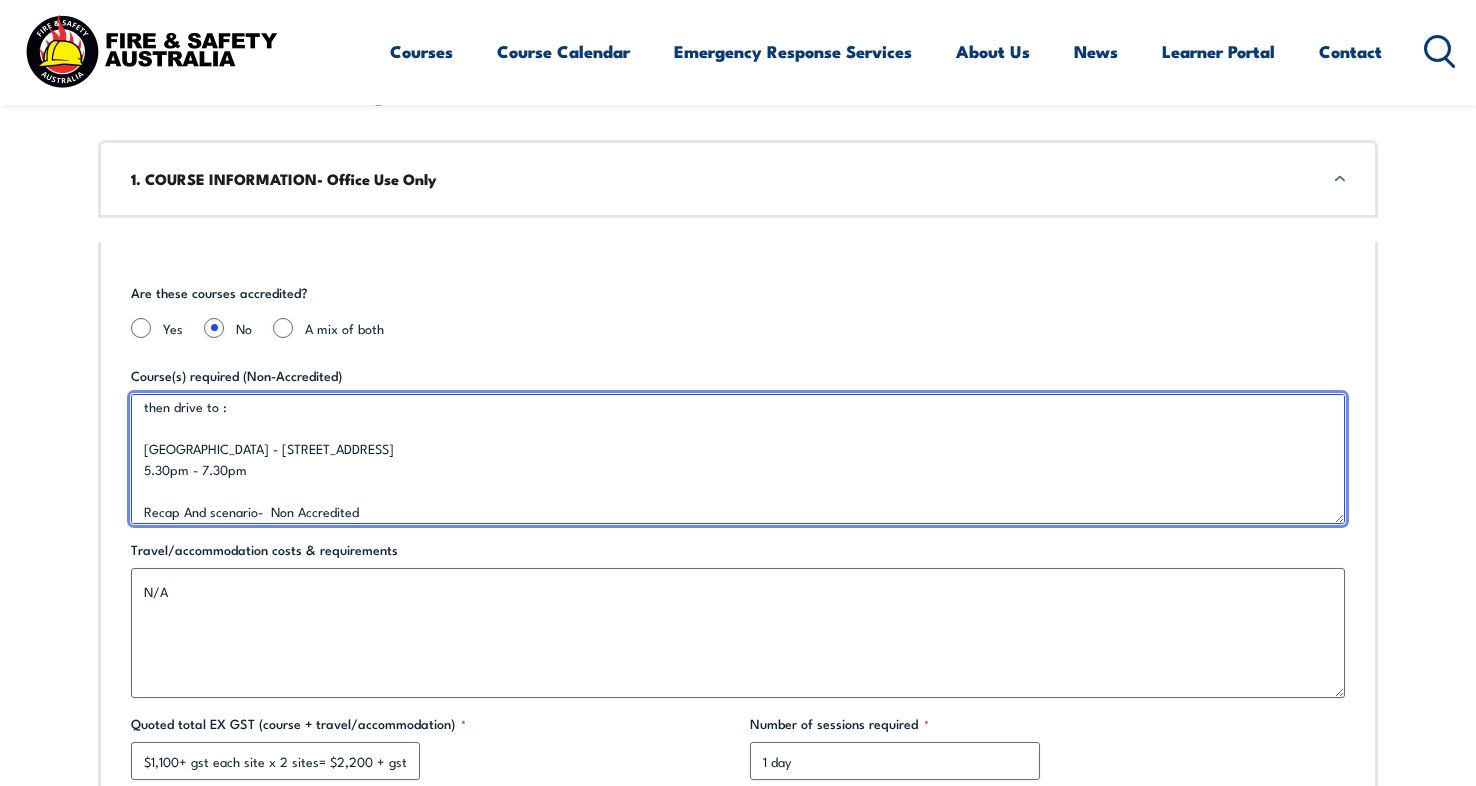 scroll, scrollTop: 0, scrollLeft: 0, axis: both 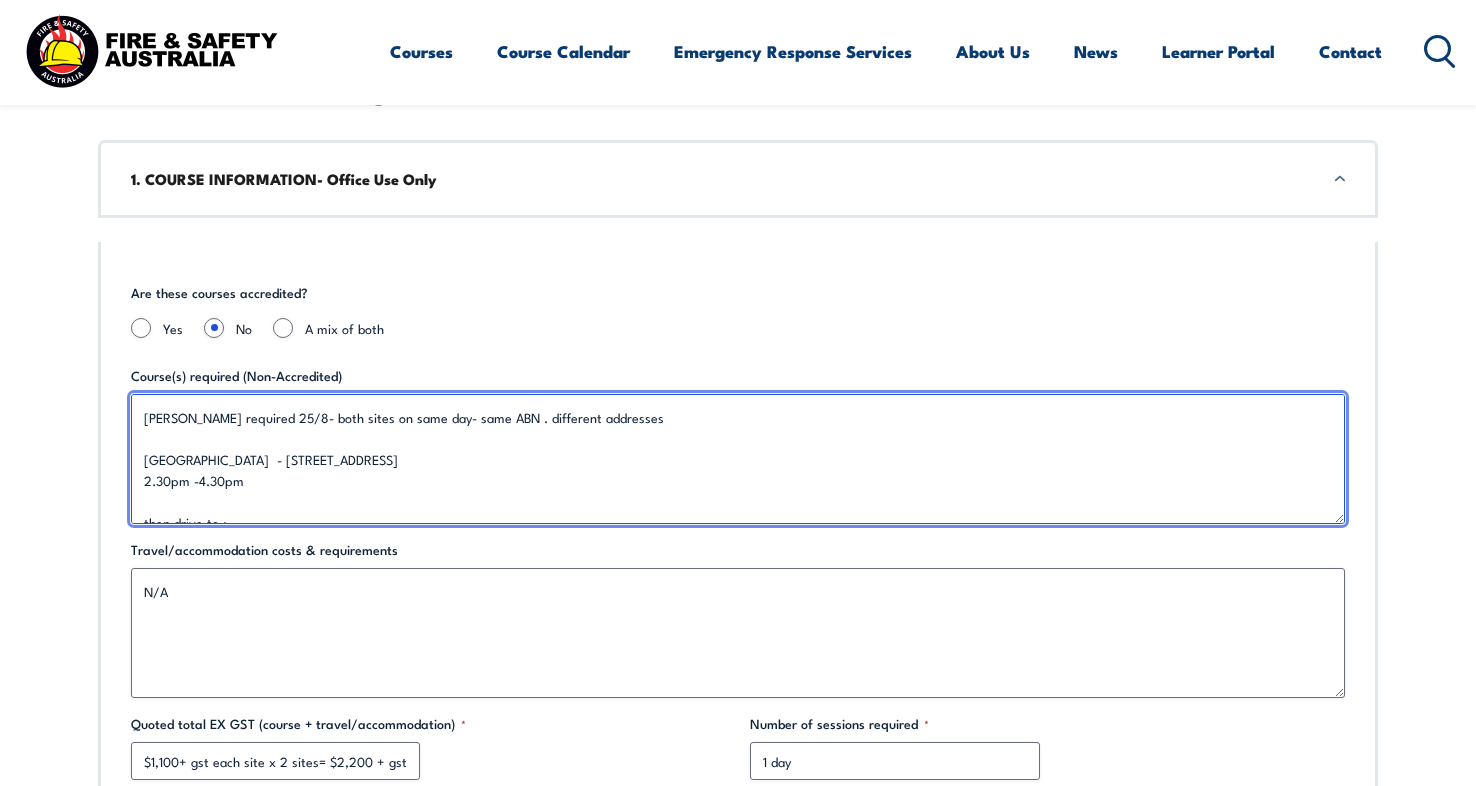 drag, startPoint x: 736, startPoint y: 513, endPoint x: 85, endPoint y: 364, distance: 667.8338 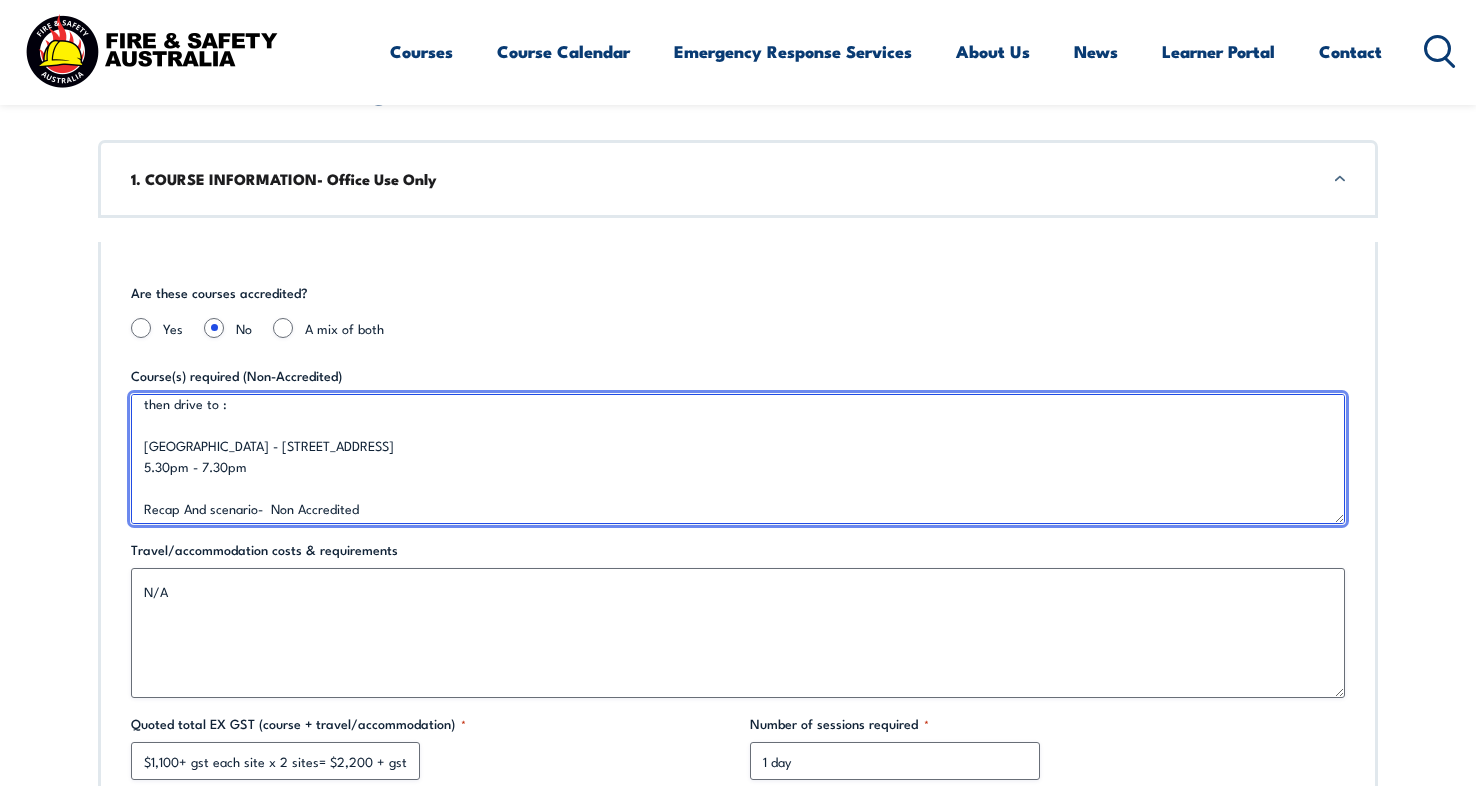 scroll, scrollTop: 120, scrollLeft: 0, axis: vertical 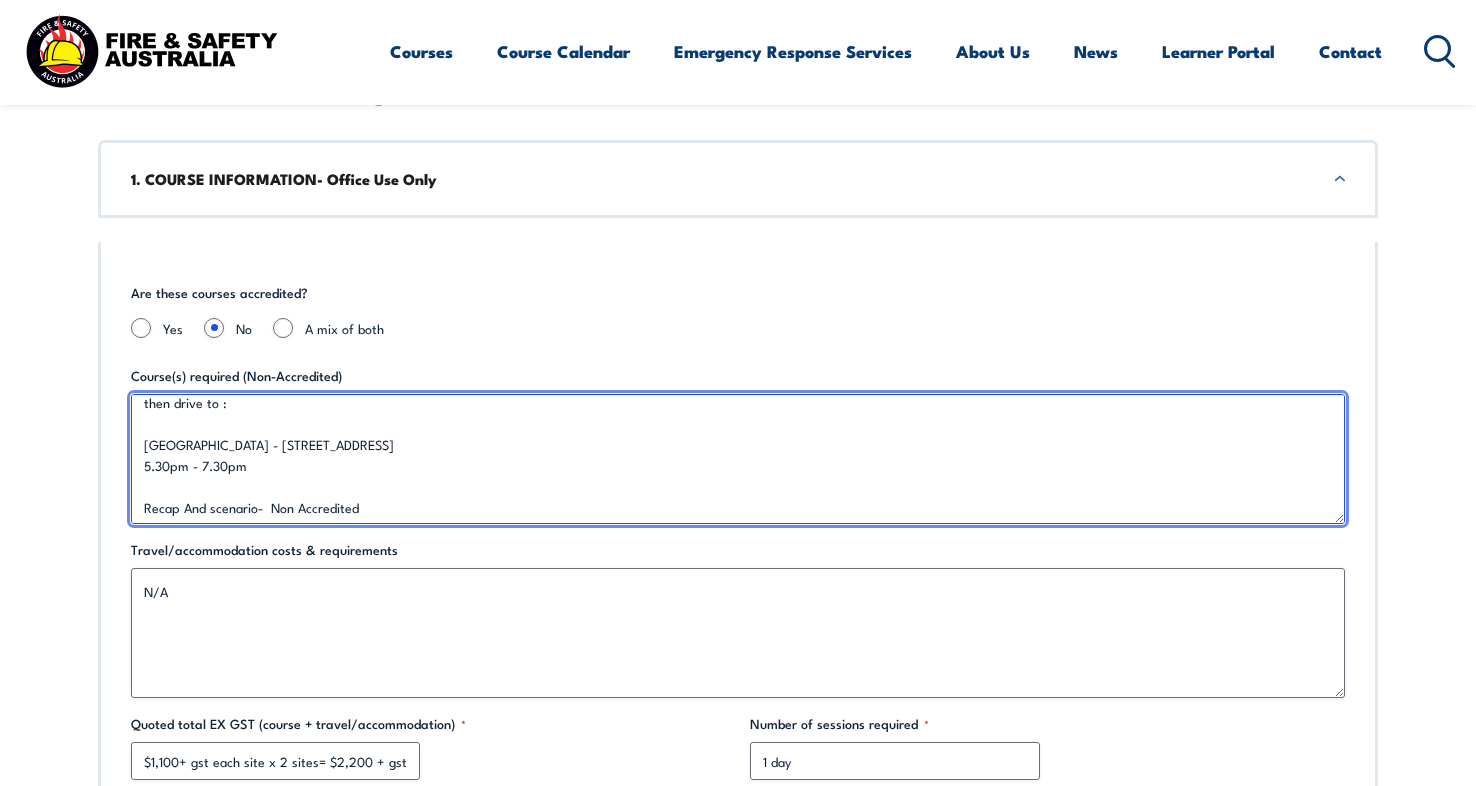 drag, startPoint x: 323, startPoint y: 462, endPoint x: 136, endPoint y: 438, distance: 188.53381 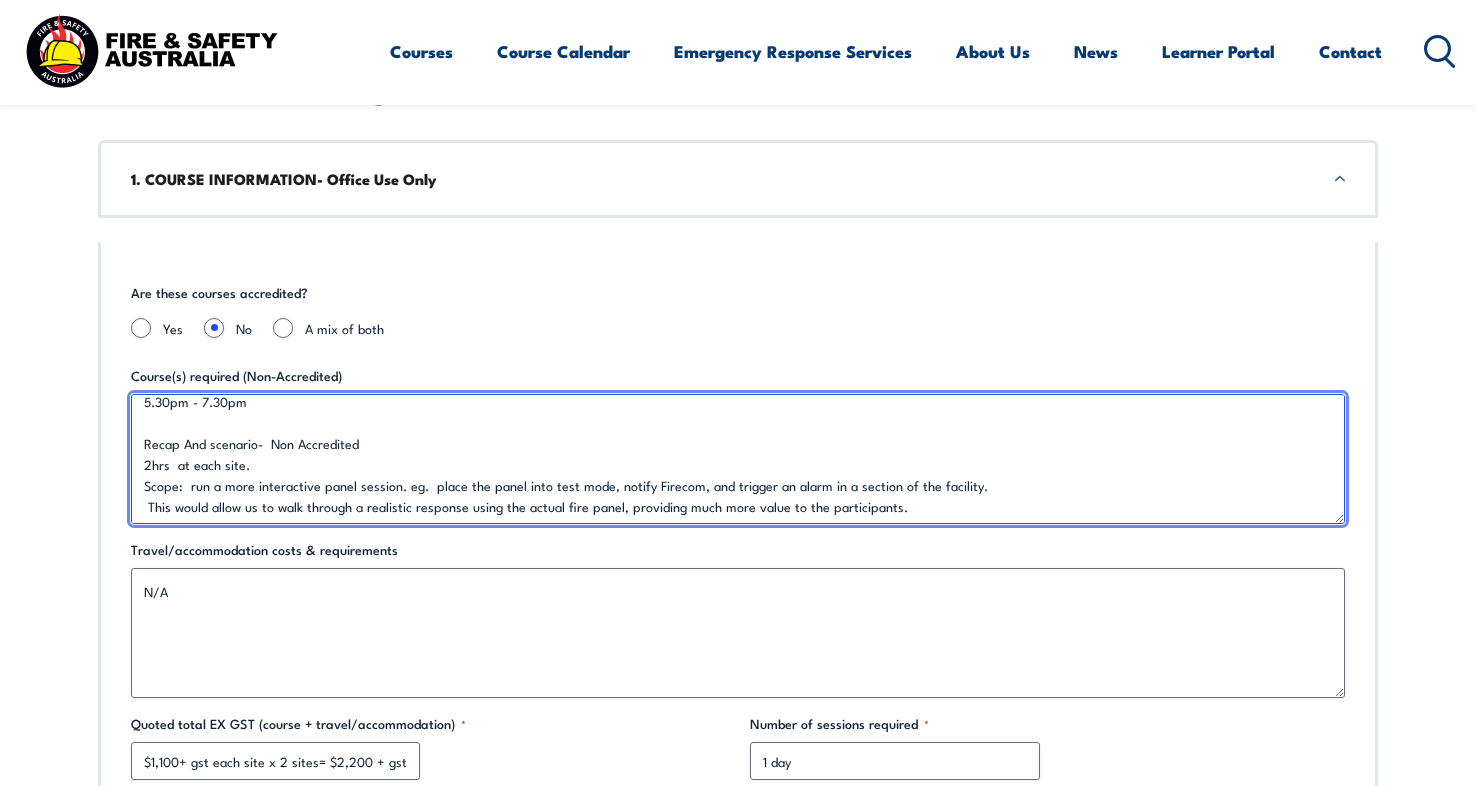 scroll, scrollTop: 210, scrollLeft: 0, axis: vertical 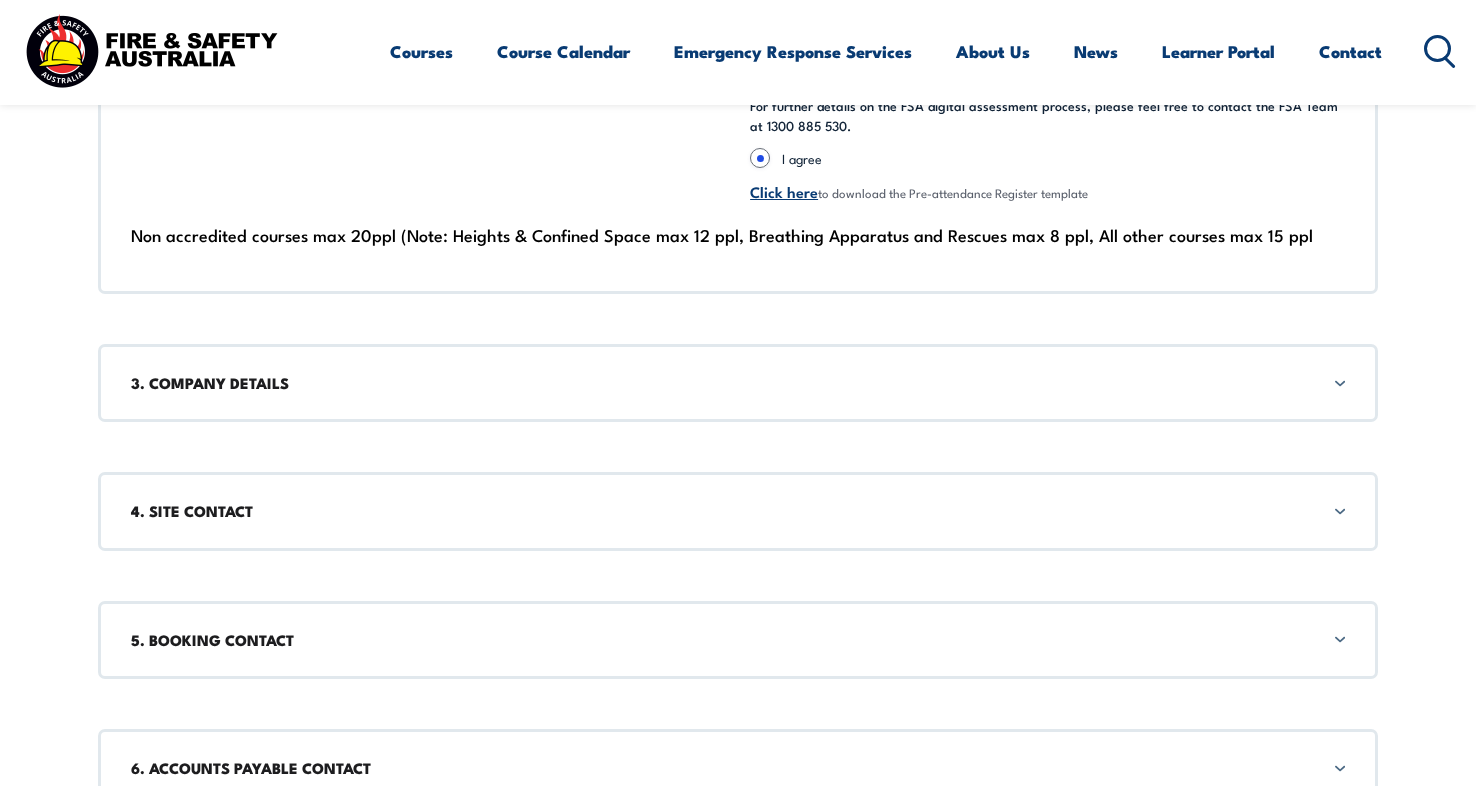 click on "3. COMPANY DETAILS" at bounding box center (738, 383) 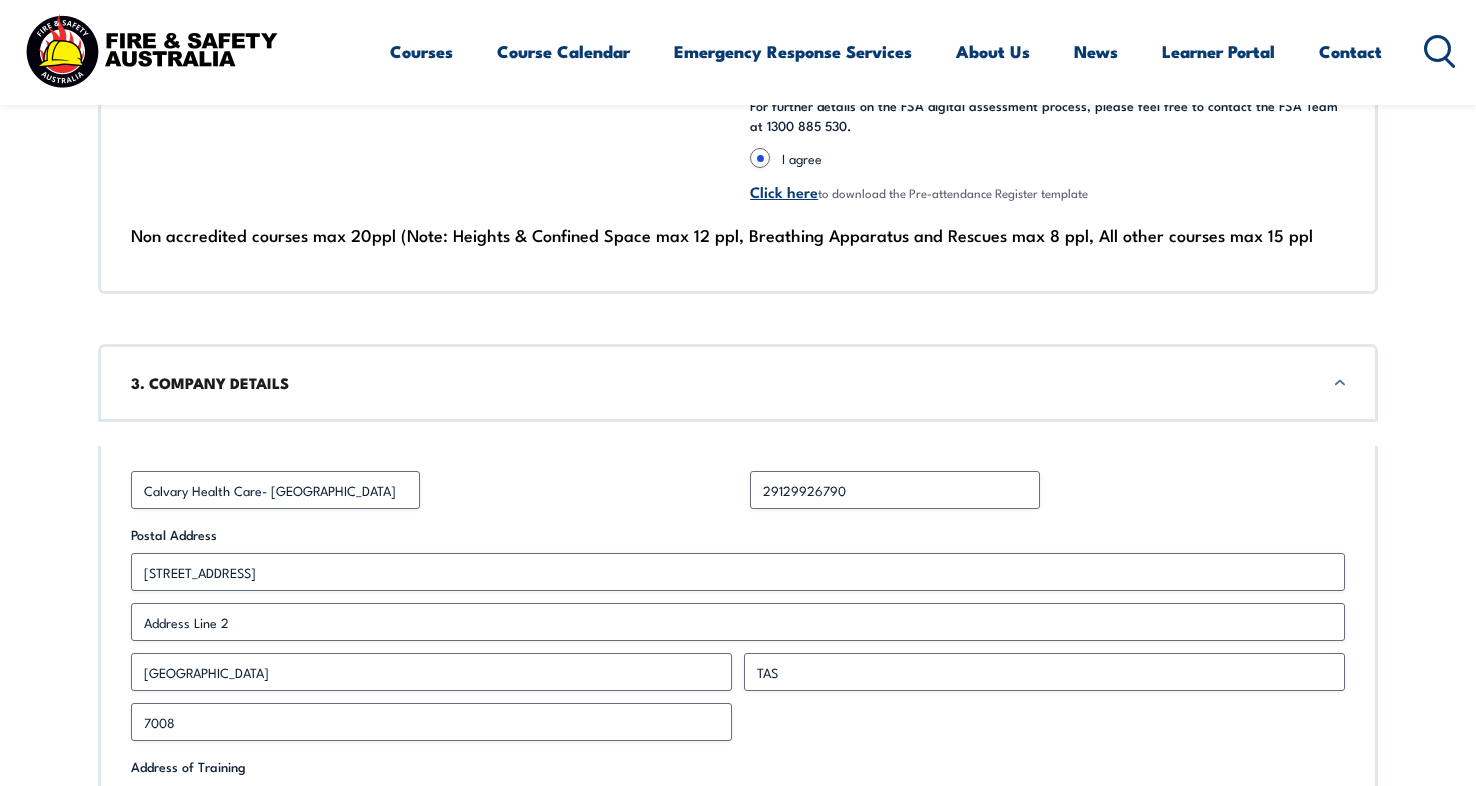 scroll, scrollTop: 1938, scrollLeft: 0, axis: vertical 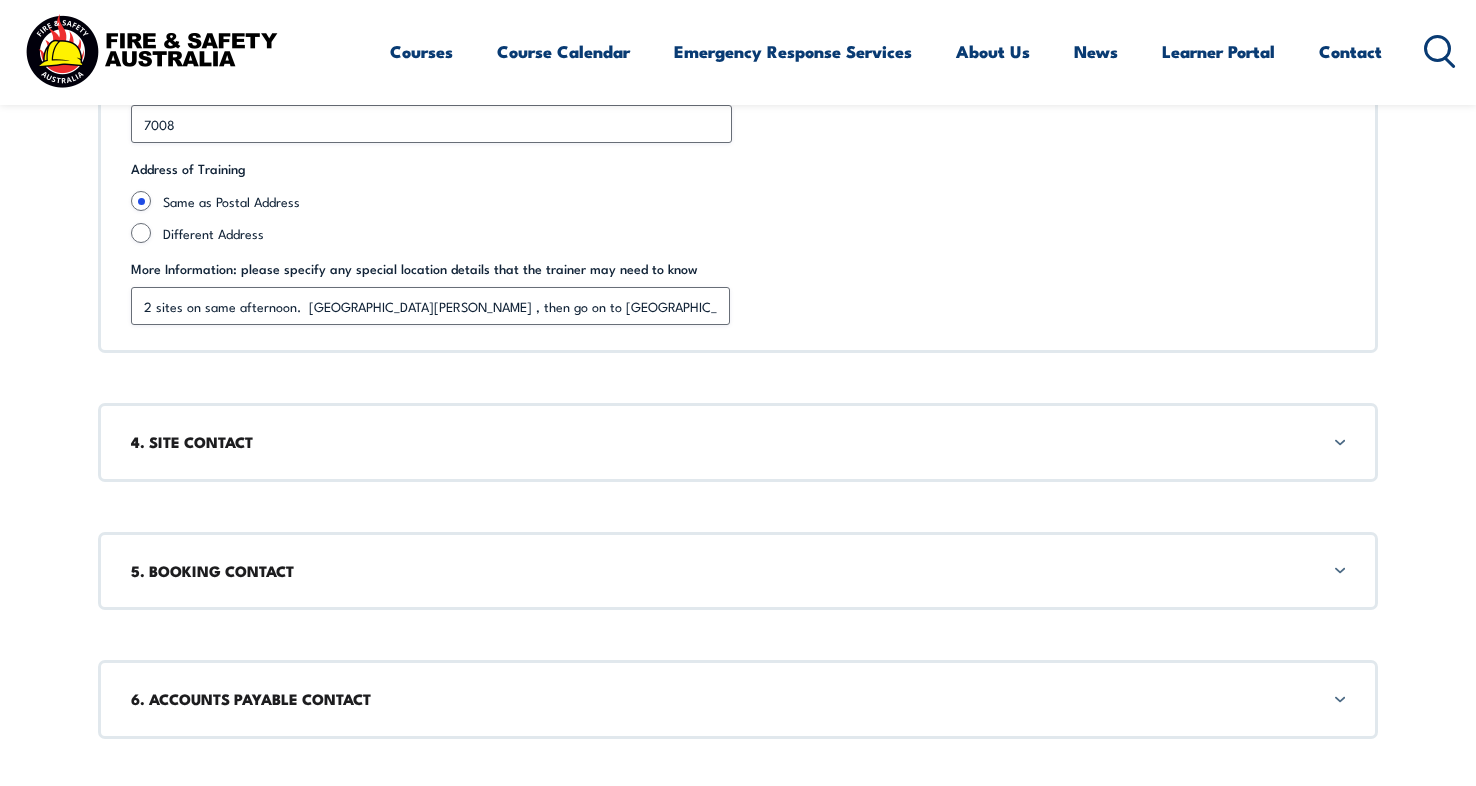 click on "4. SITE CONTACT" at bounding box center [738, 442] 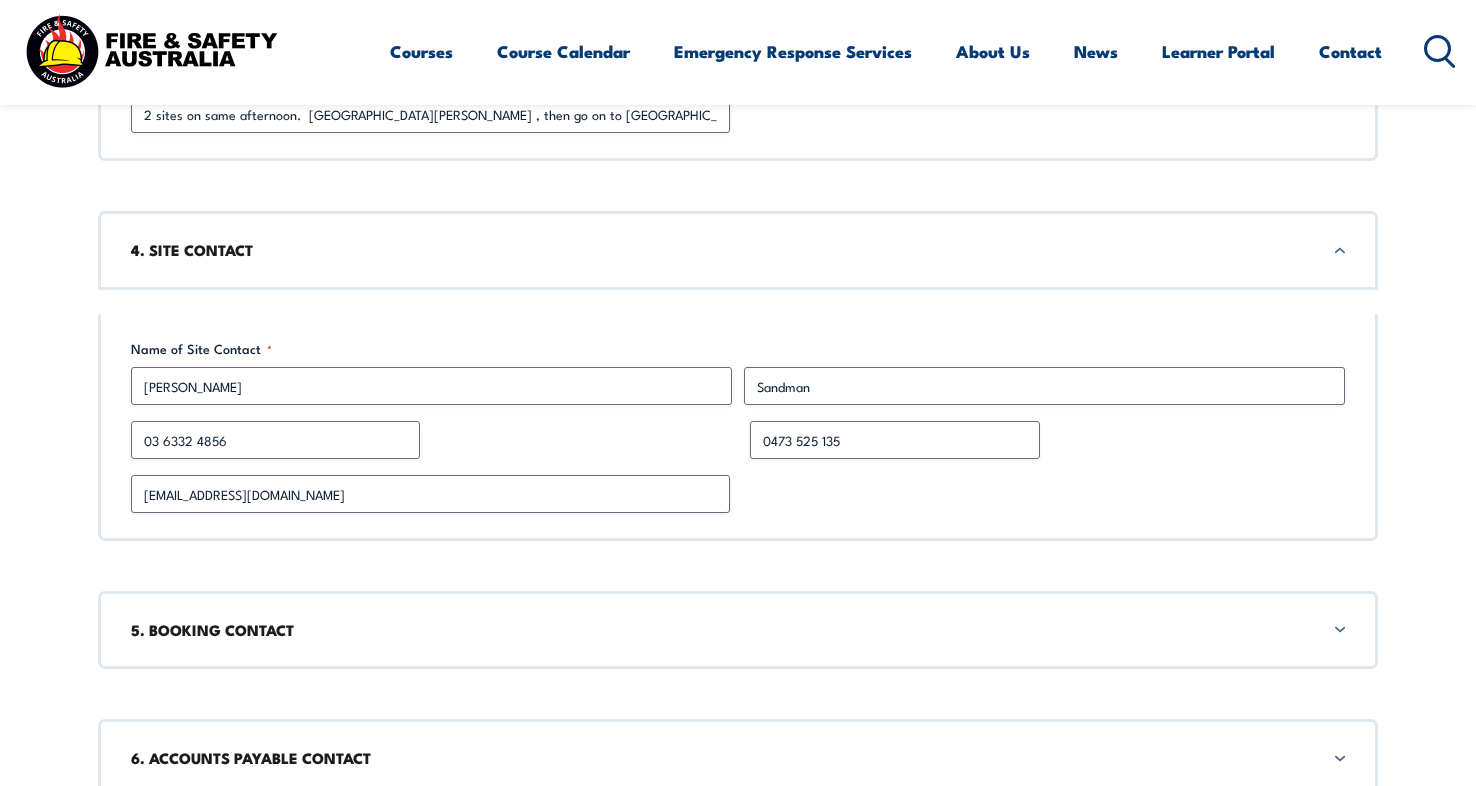 scroll, scrollTop: 2593, scrollLeft: 0, axis: vertical 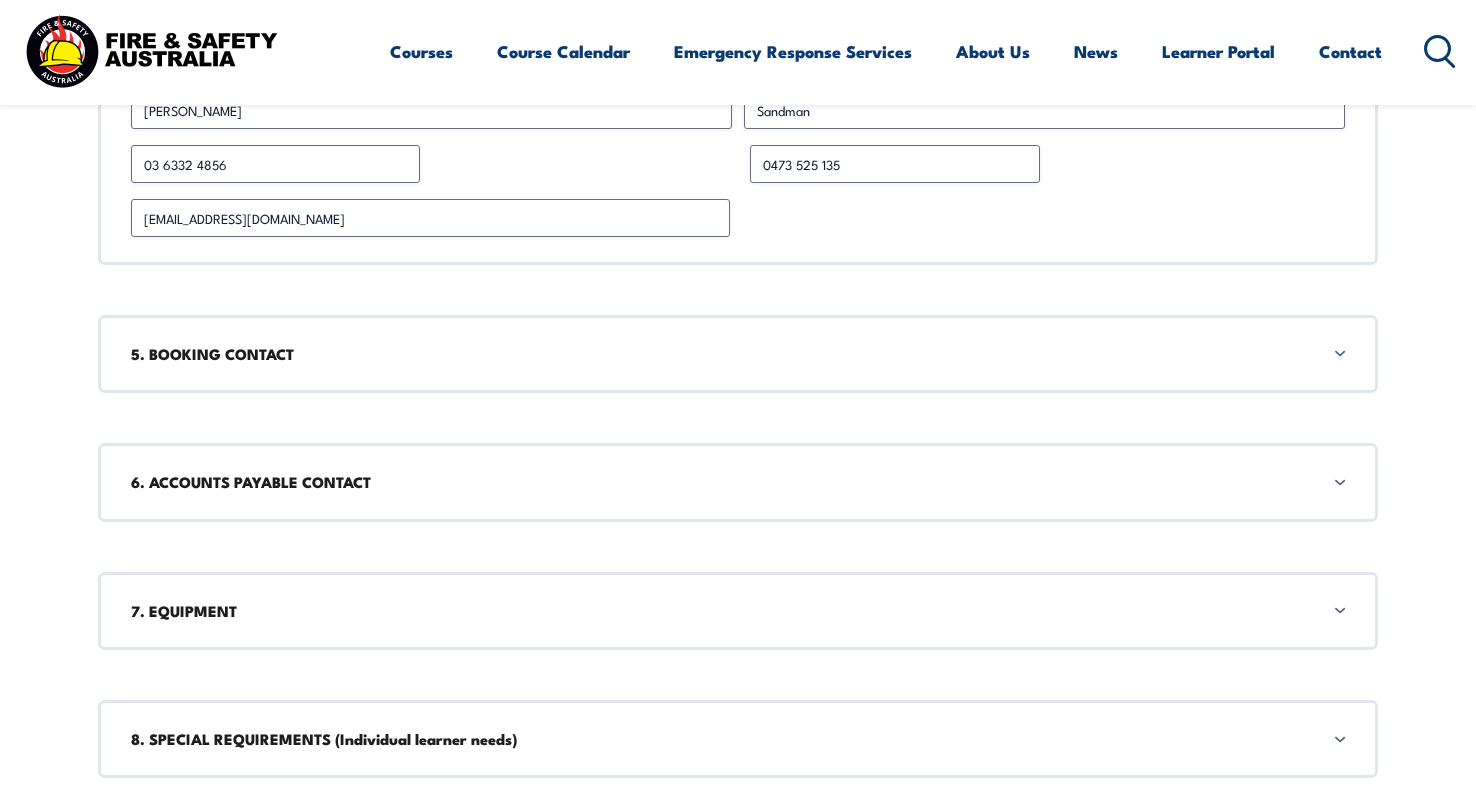 click on "5. BOOKING CONTACT" at bounding box center [738, 354] 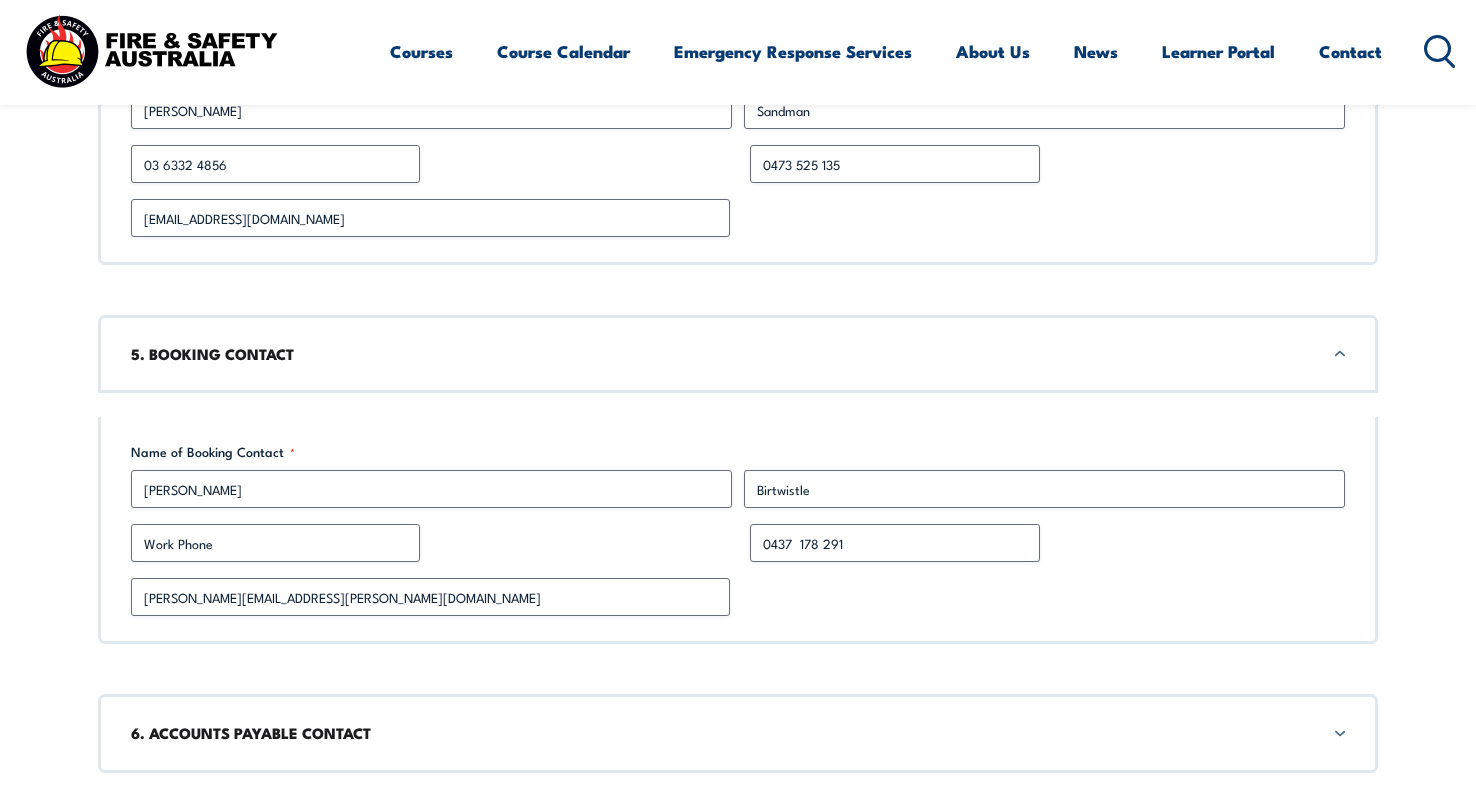 scroll, scrollTop: 2971, scrollLeft: 0, axis: vertical 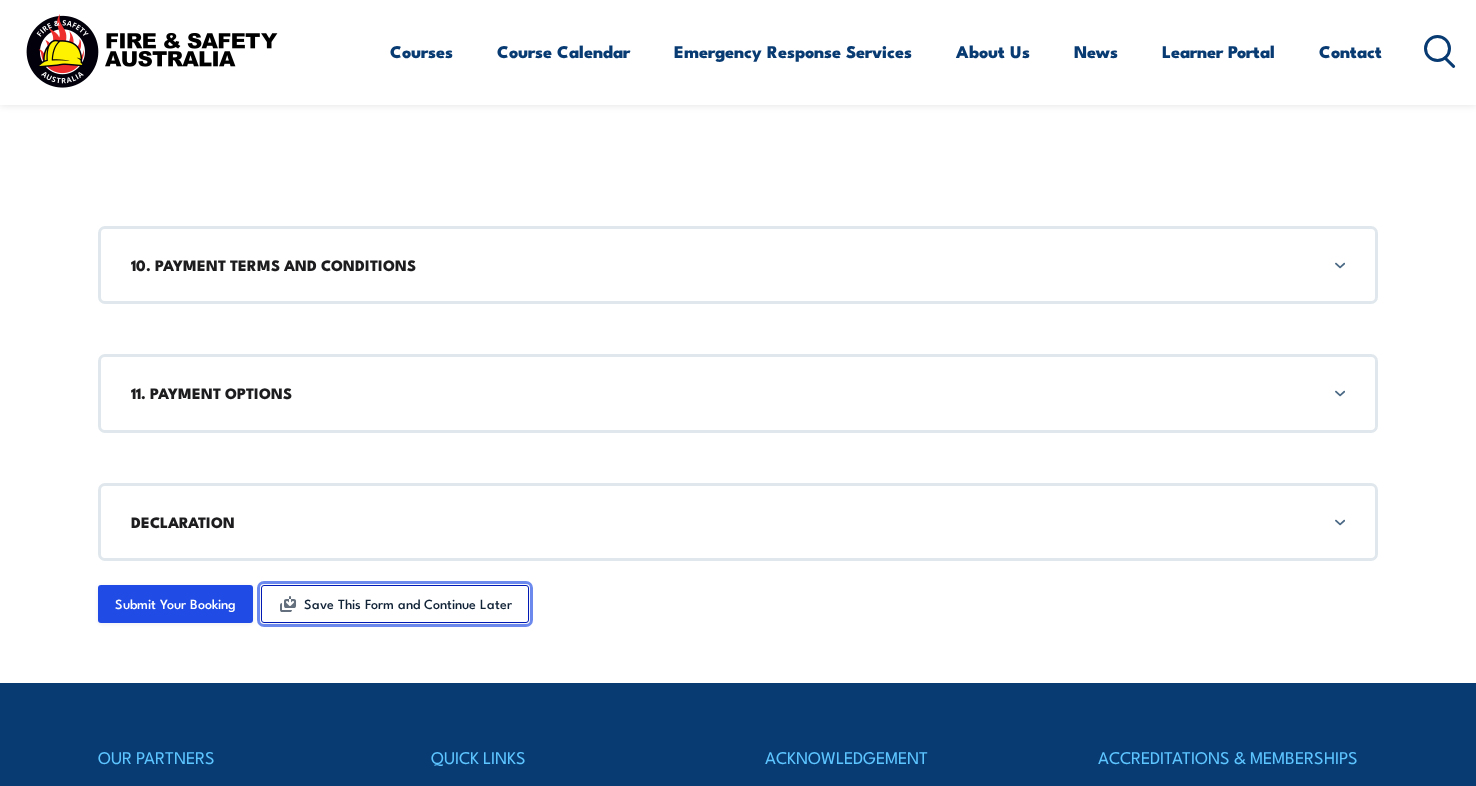 click on "Save This Form and Continue Later" at bounding box center [395, 604] 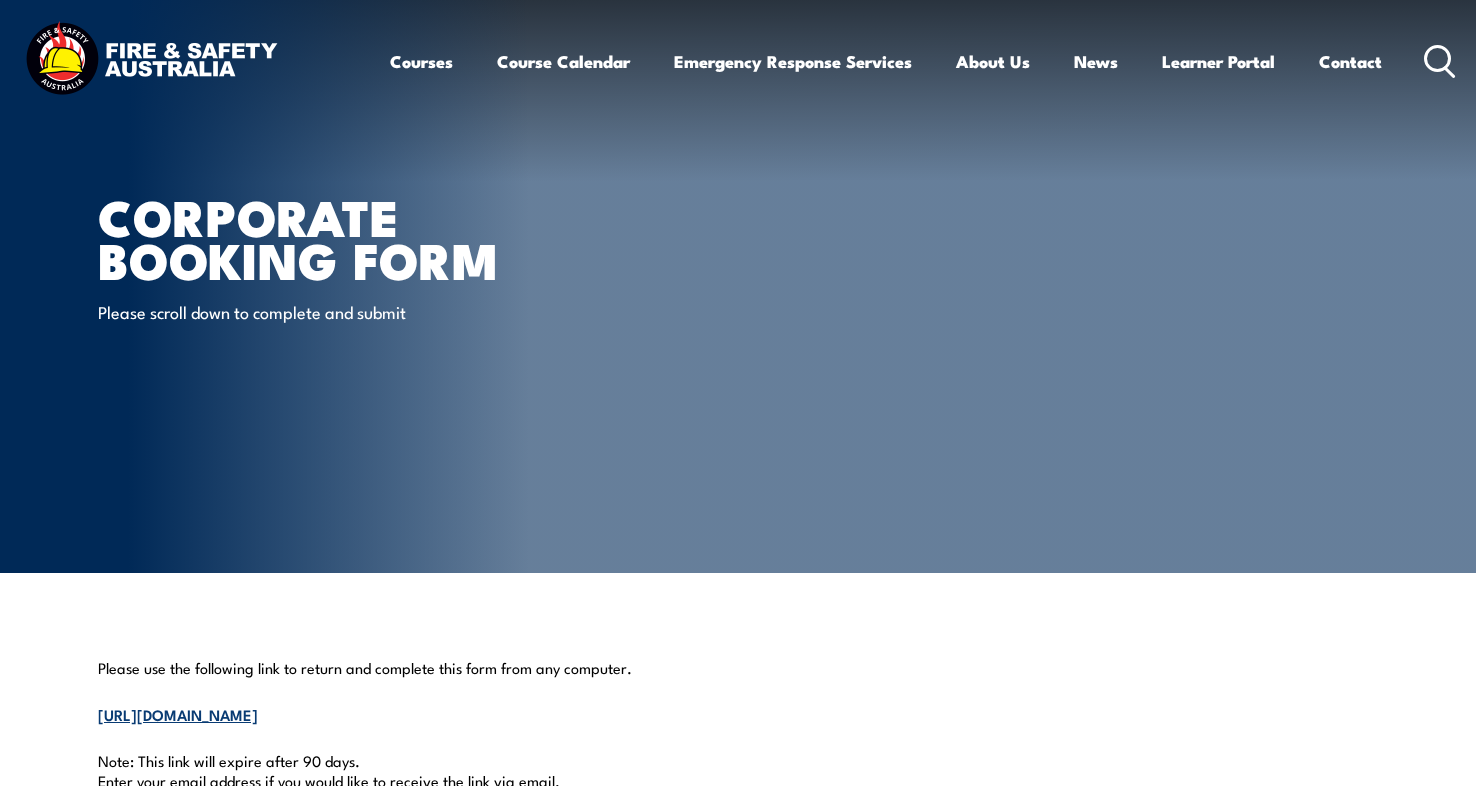 scroll, scrollTop: 0, scrollLeft: 0, axis: both 